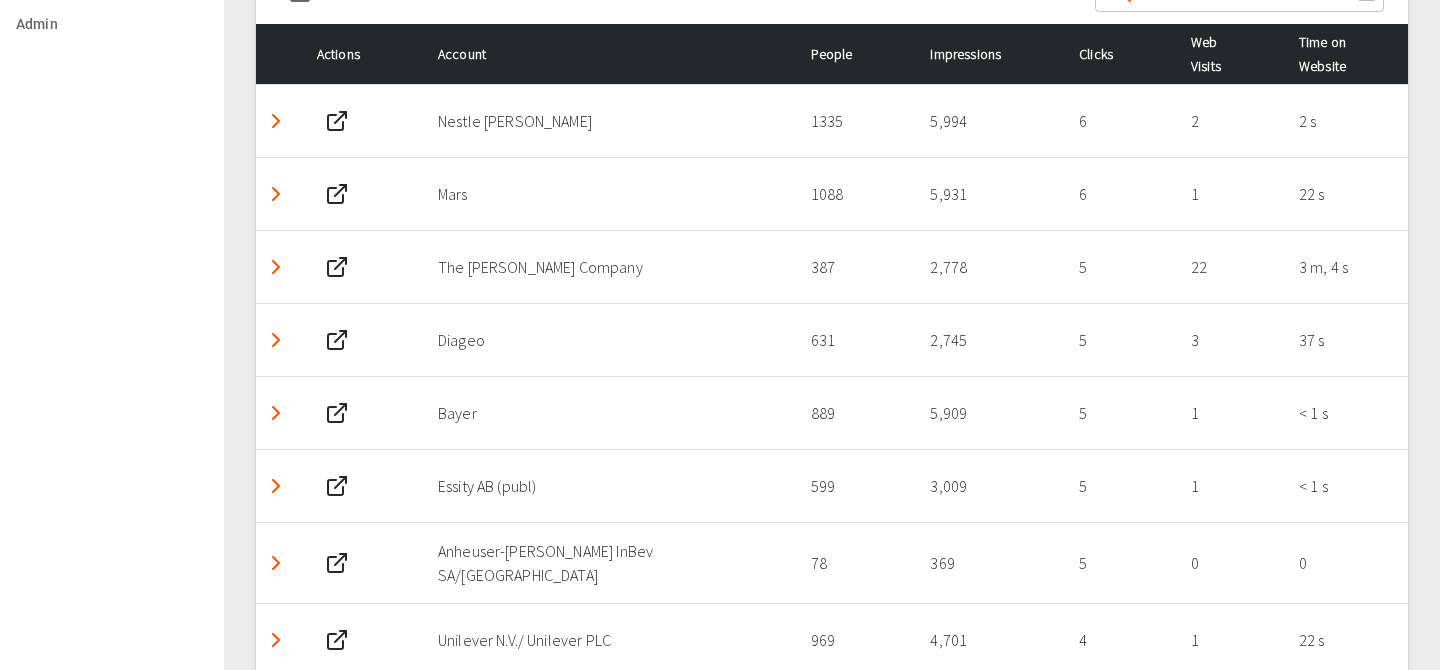 scroll, scrollTop: 1058, scrollLeft: 0, axis: vertical 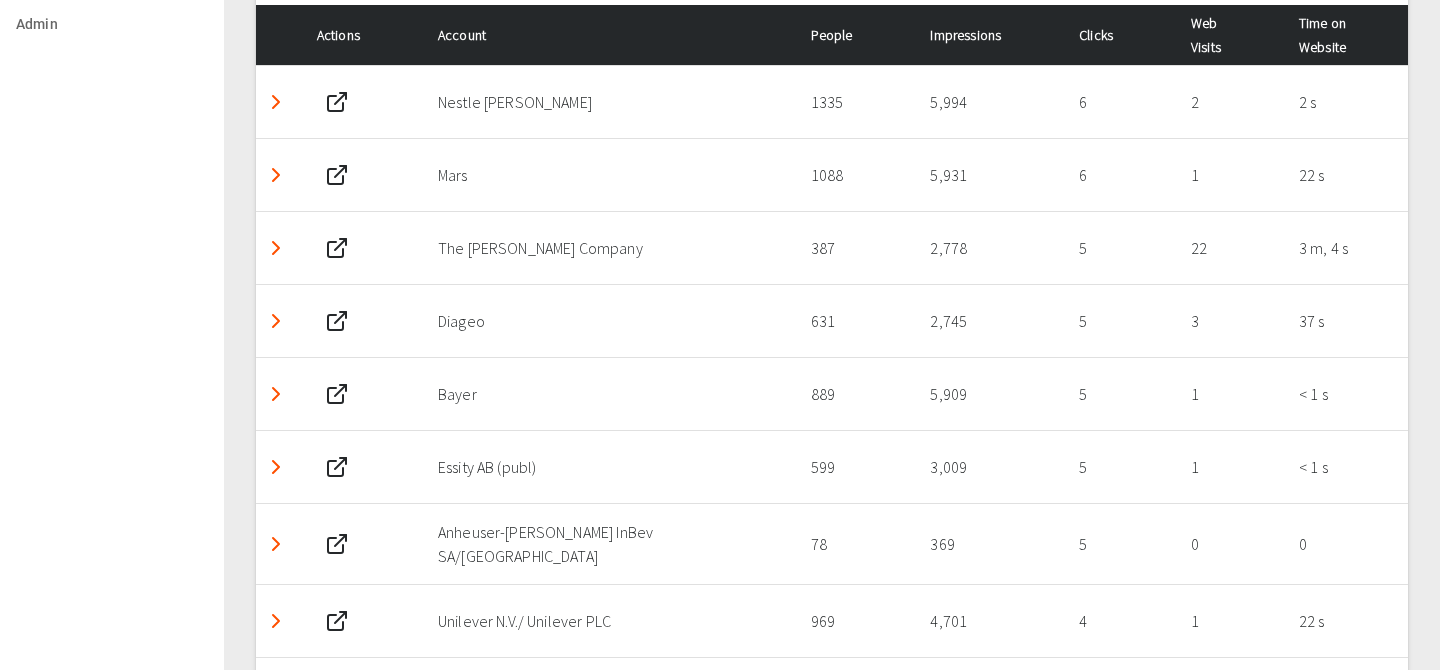 click on "Nestle [PERSON_NAME]" at bounding box center [608, 102] 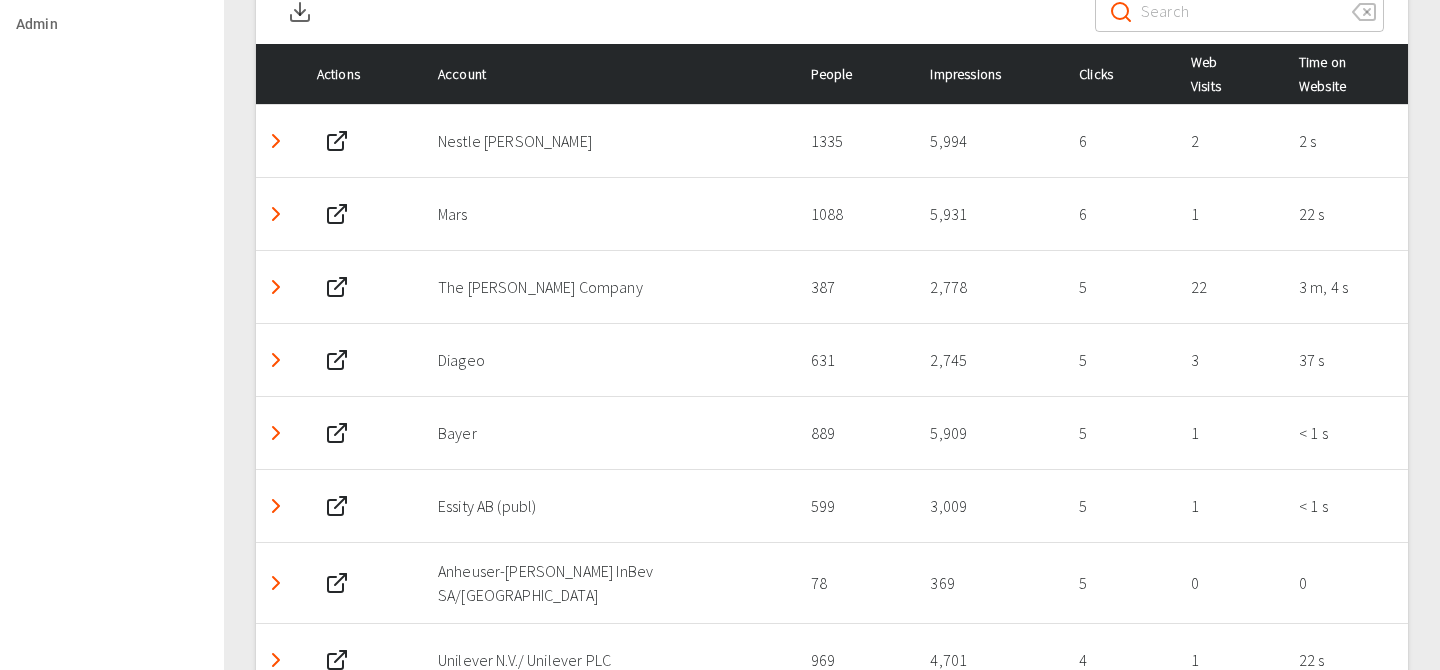 scroll, scrollTop: 1009, scrollLeft: 0, axis: vertical 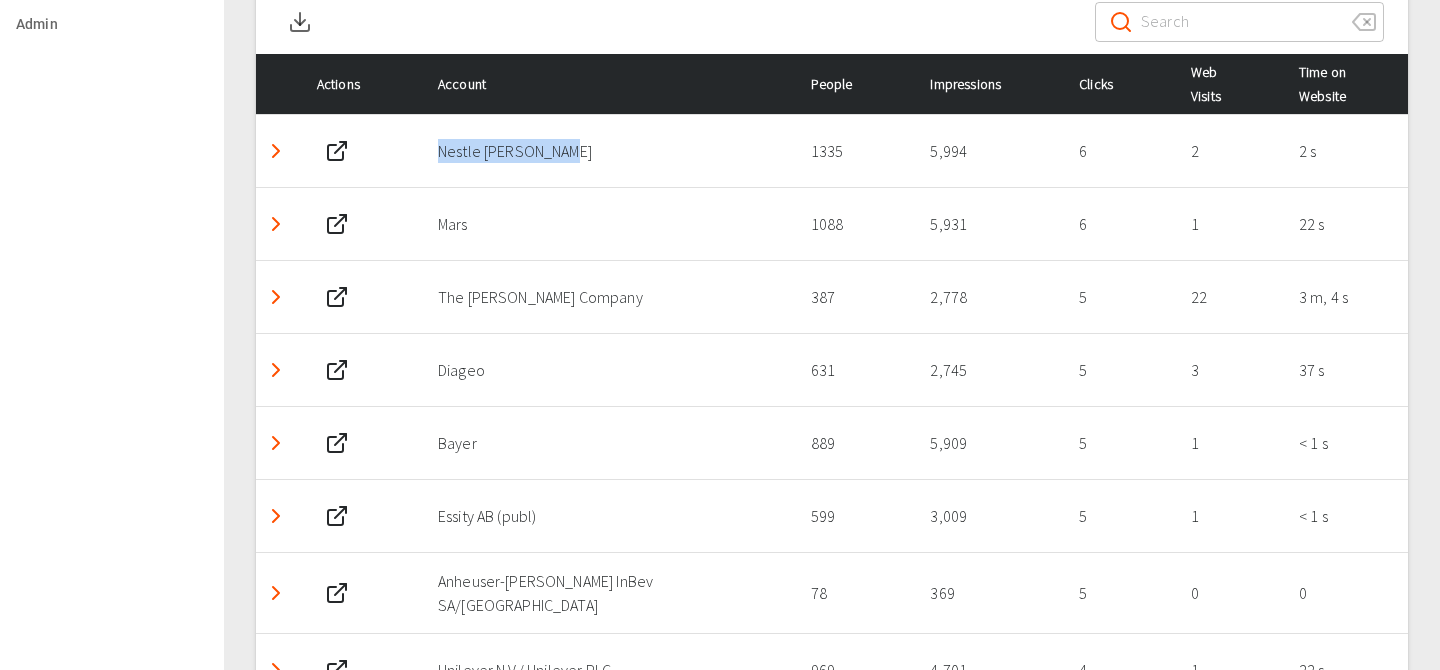 drag, startPoint x: 572, startPoint y: 152, endPoint x: 431, endPoint y: 150, distance: 141.01419 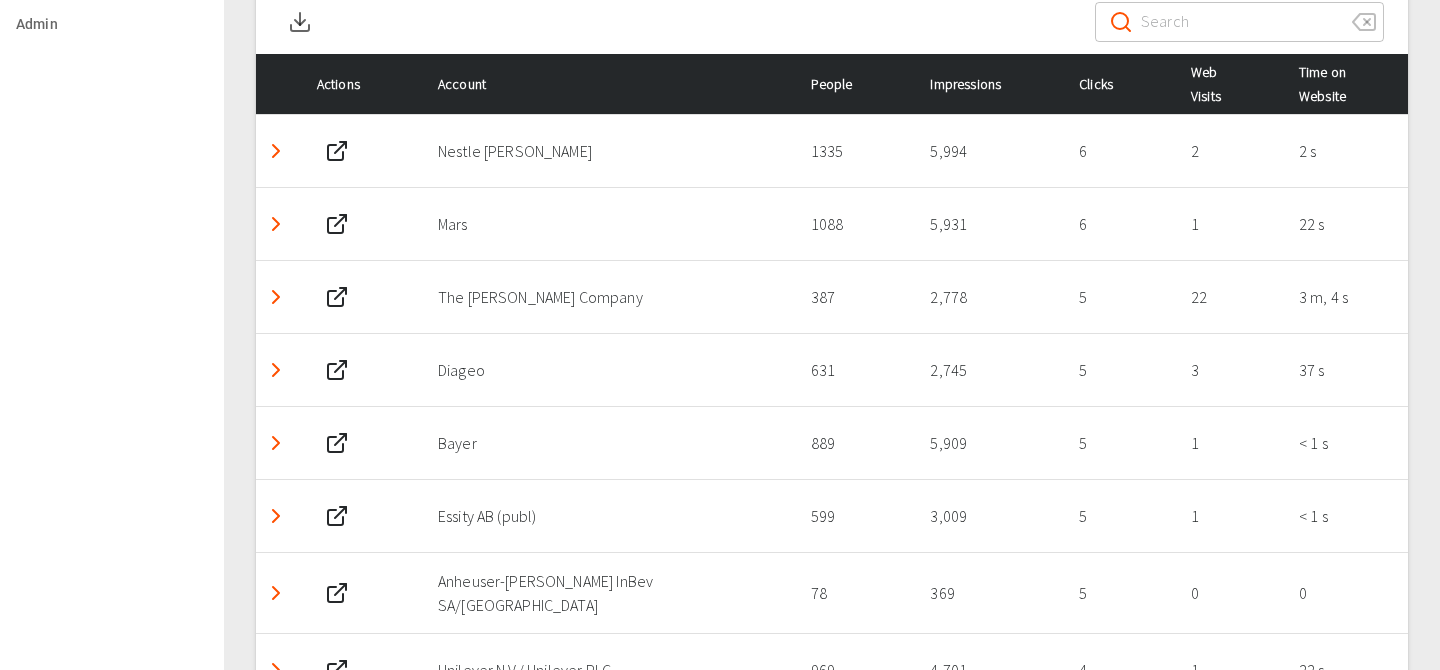 click on "Mars" at bounding box center (608, 224) 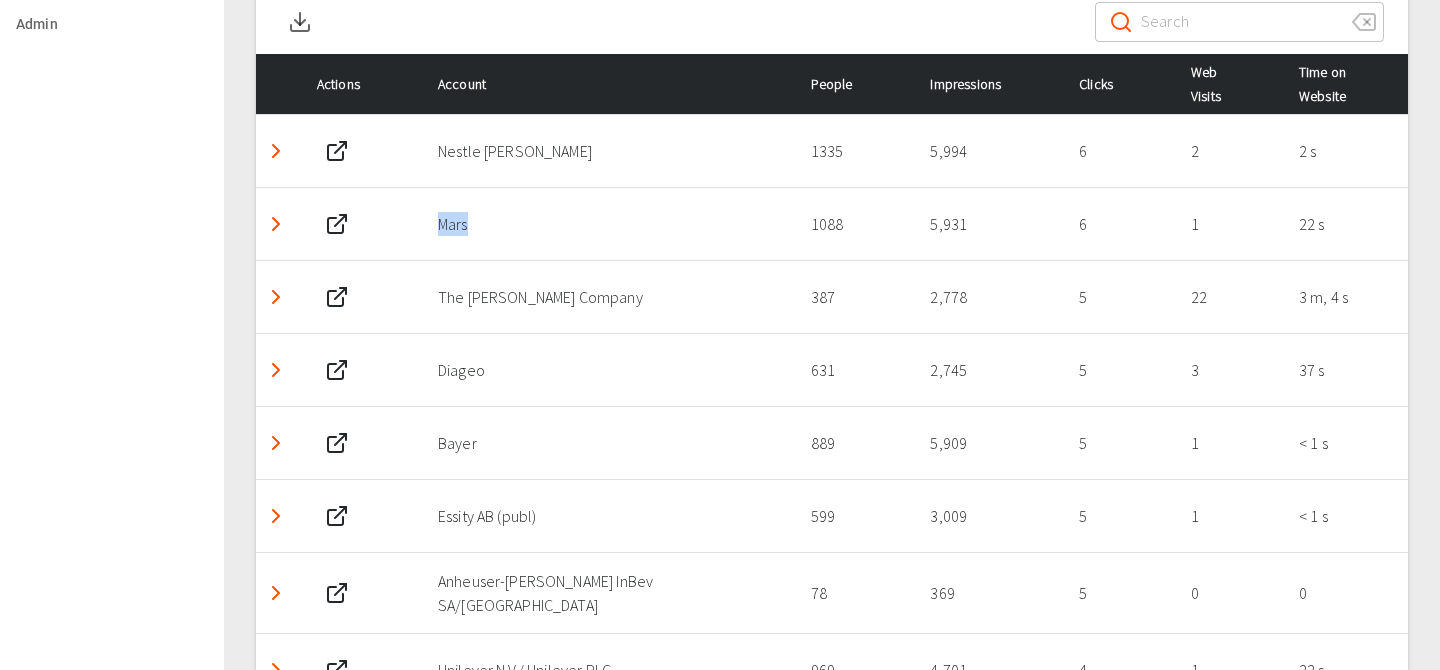 click on "Mars" at bounding box center (608, 224) 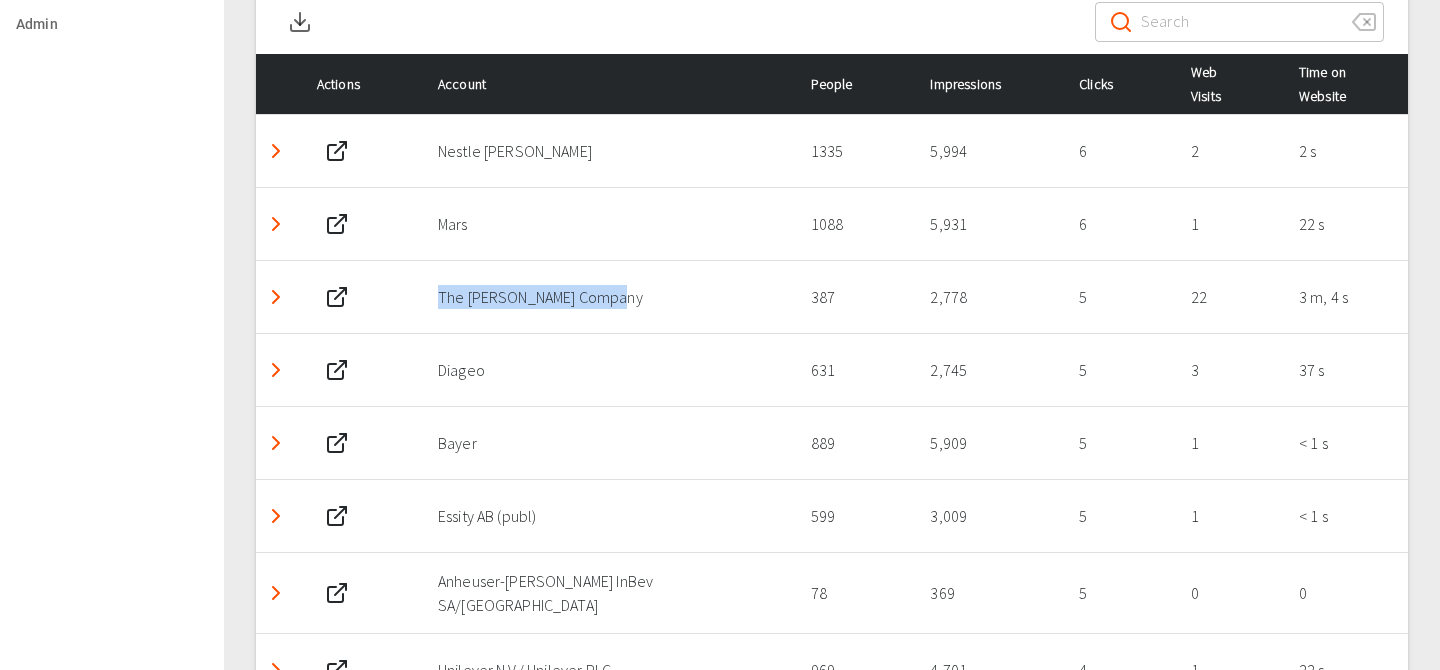 drag, startPoint x: 433, startPoint y: 299, endPoint x: 752, endPoint y: 296, distance: 319.0141 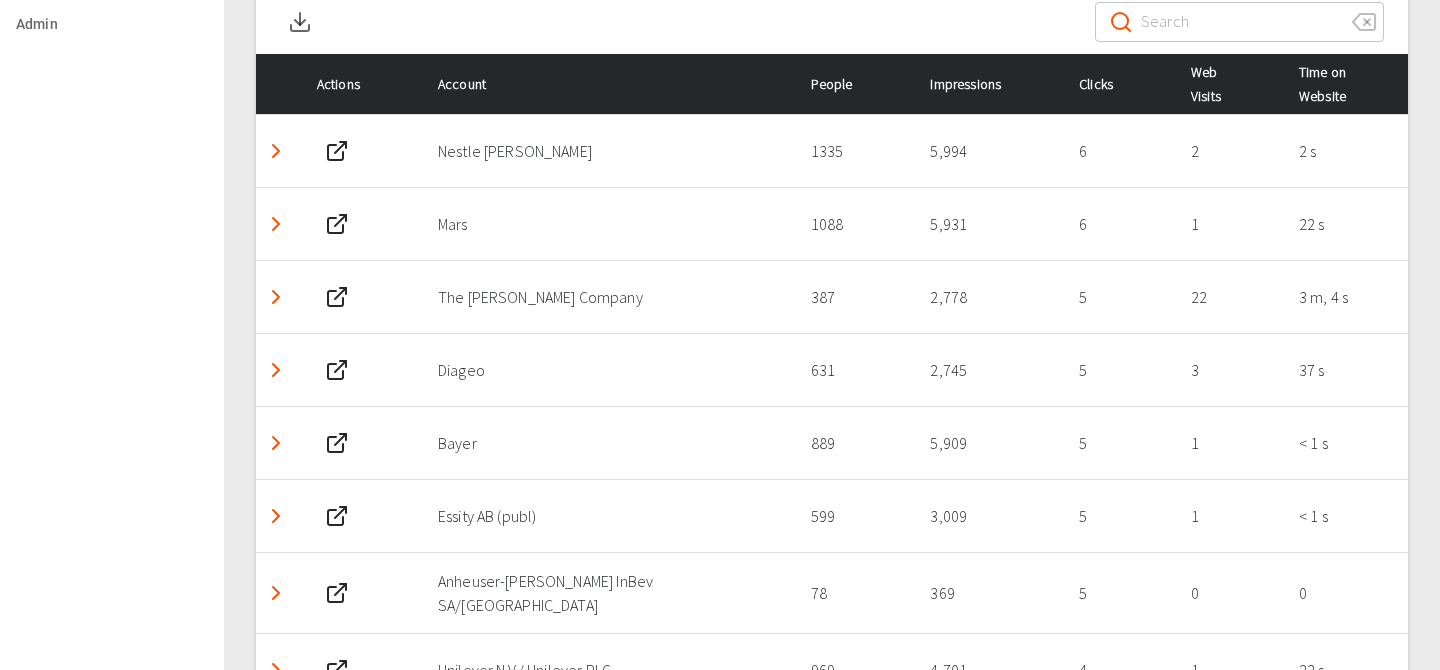 click on "Diageo" at bounding box center [608, 370] 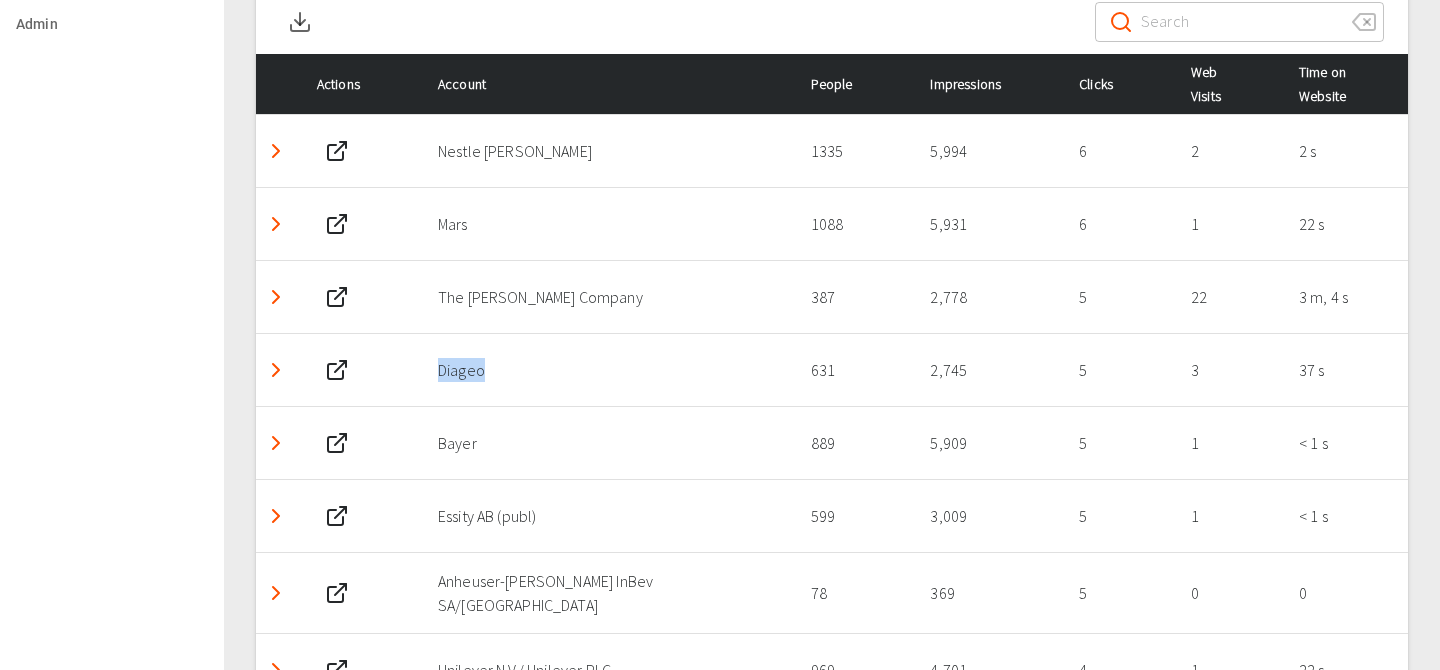 click on "Diageo" at bounding box center [608, 370] 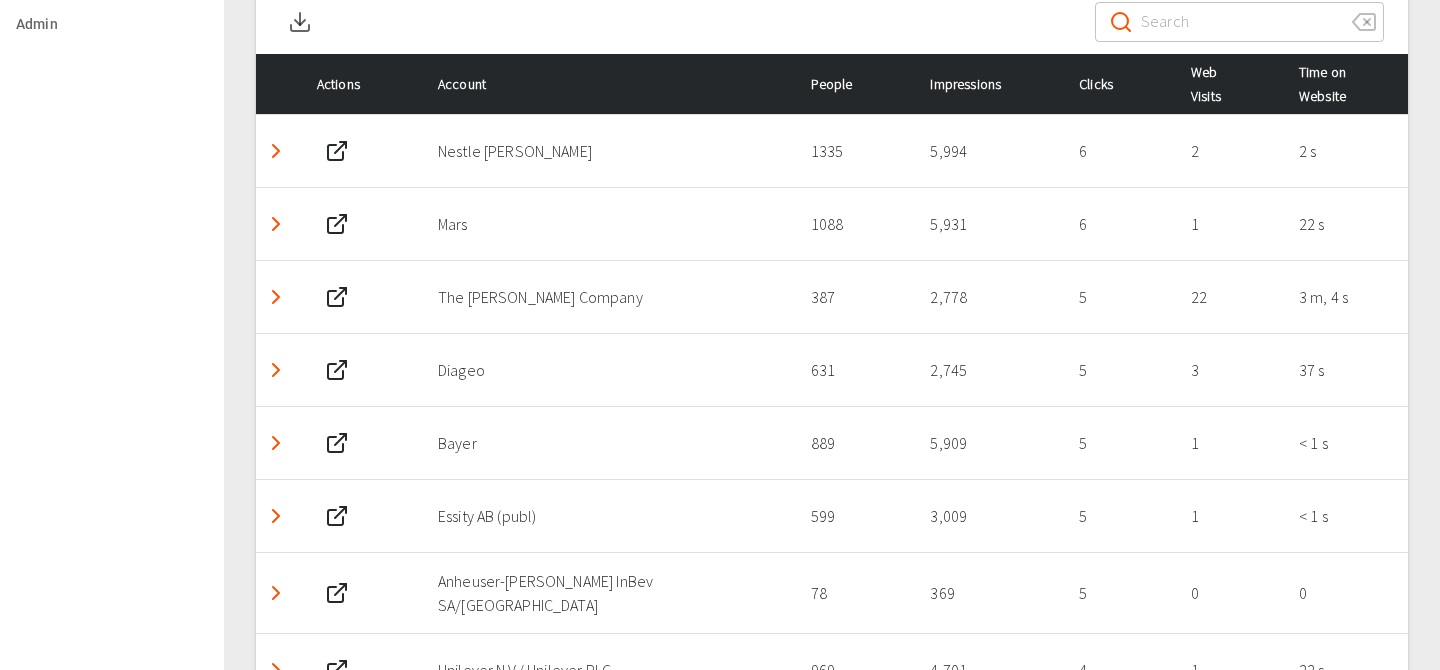 click on "Bayer" at bounding box center [608, 443] 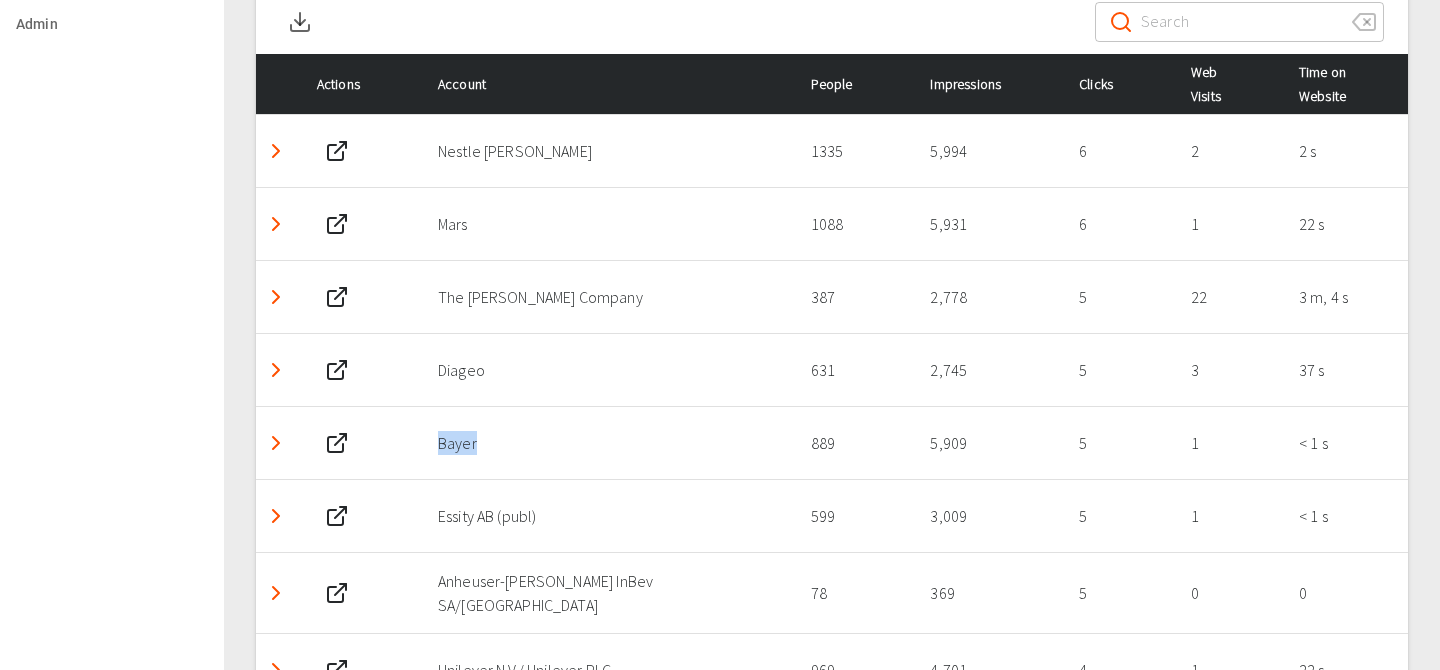 click on "Bayer" at bounding box center [608, 443] 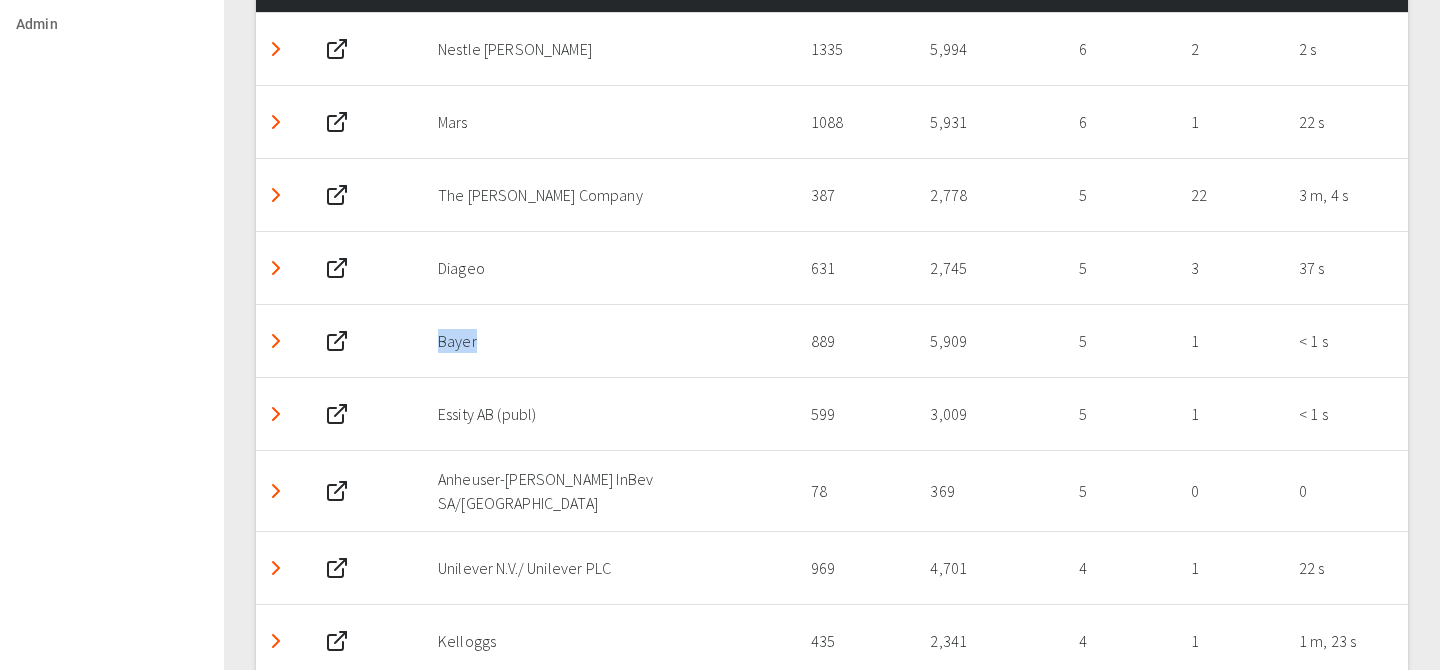 scroll, scrollTop: 1147, scrollLeft: 0, axis: vertical 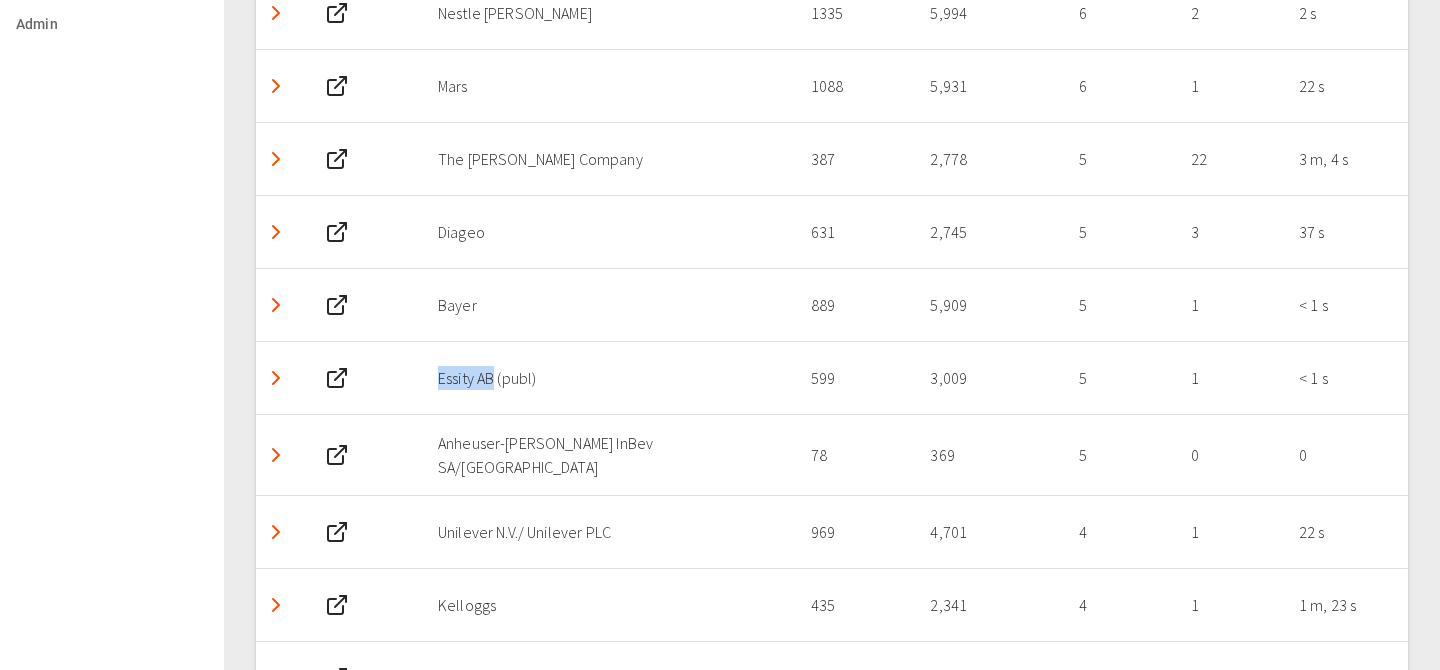 drag, startPoint x: 433, startPoint y: 380, endPoint x: 497, endPoint y: 383, distance: 64.070274 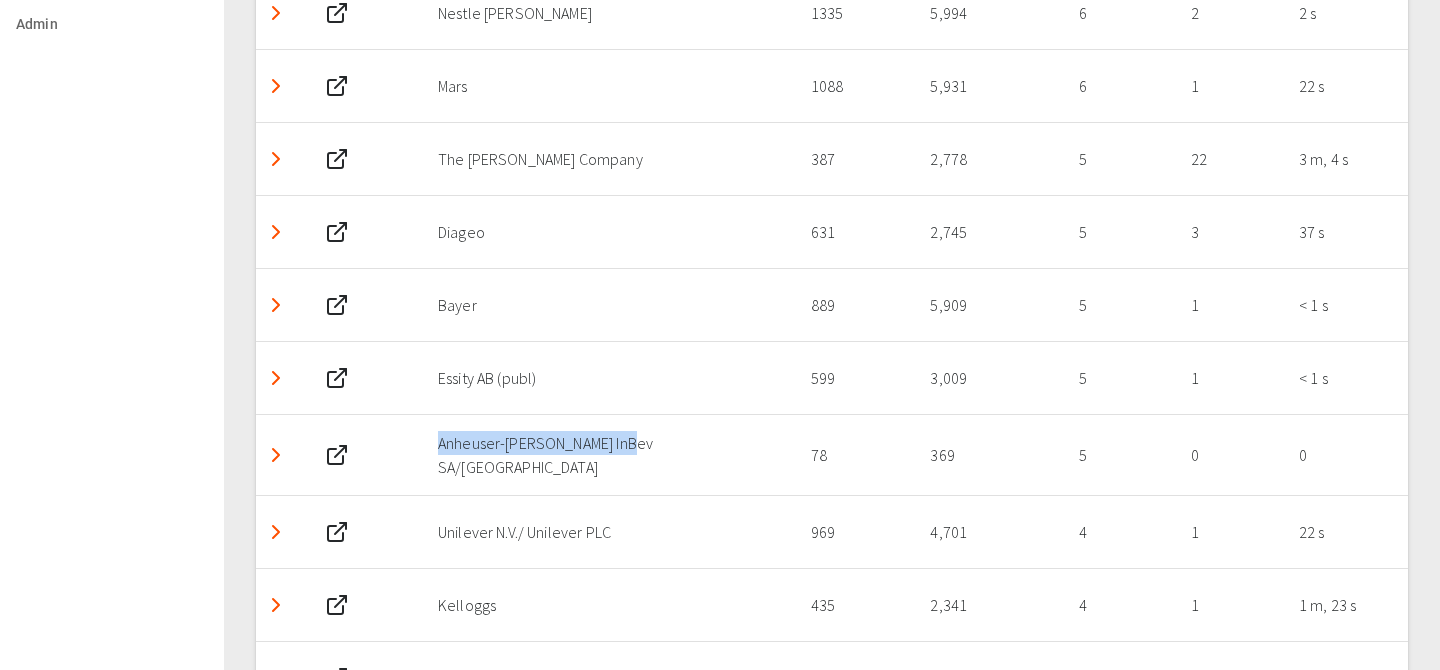 drag, startPoint x: 431, startPoint y: 453, endPoint x: 787, endPoint y: 455, distance: 356.0056 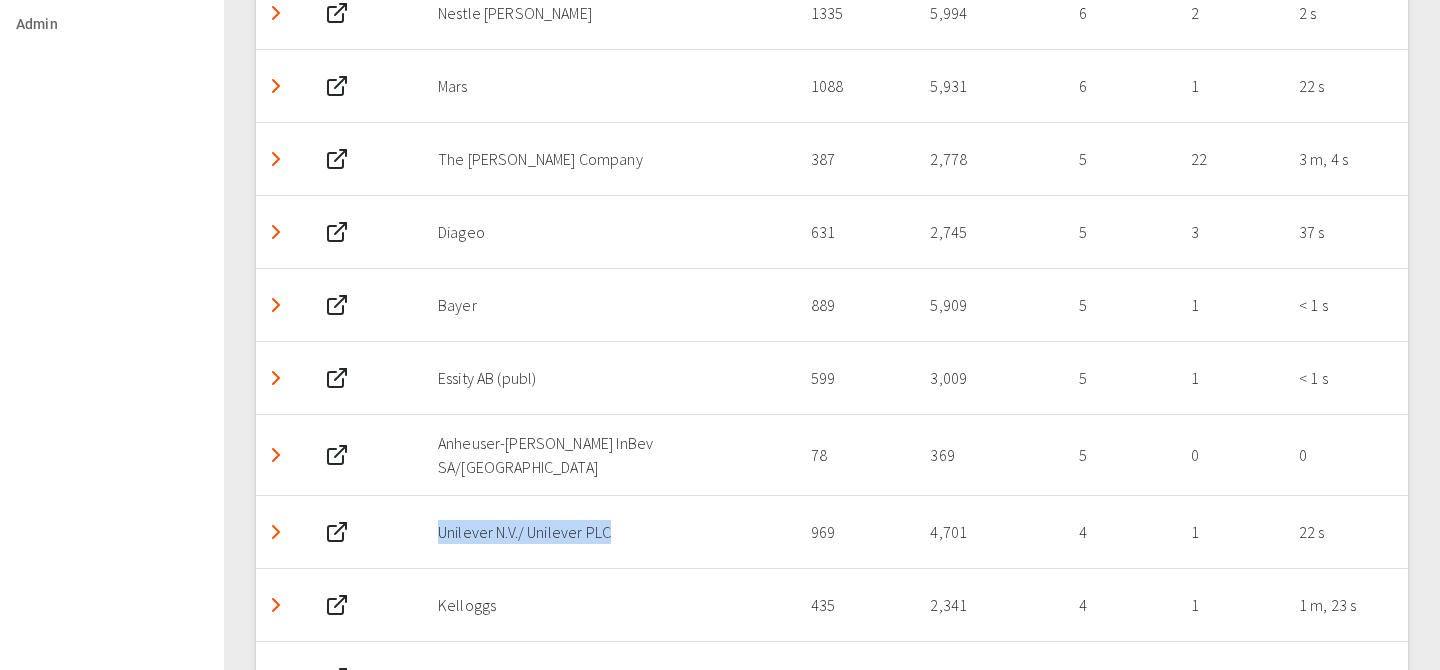 copy on "Unilever N.V./ Unilever PLC" 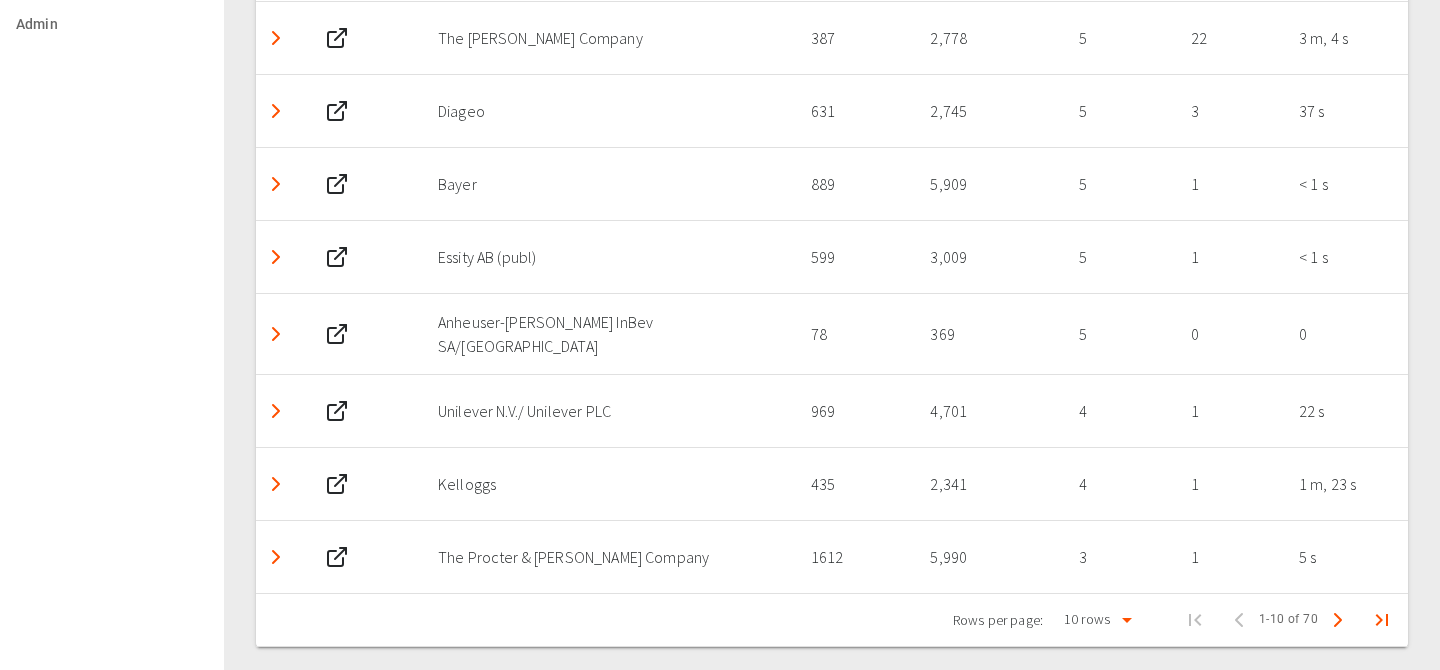 click on "Kelloggs" at bounding box center [608, 484] 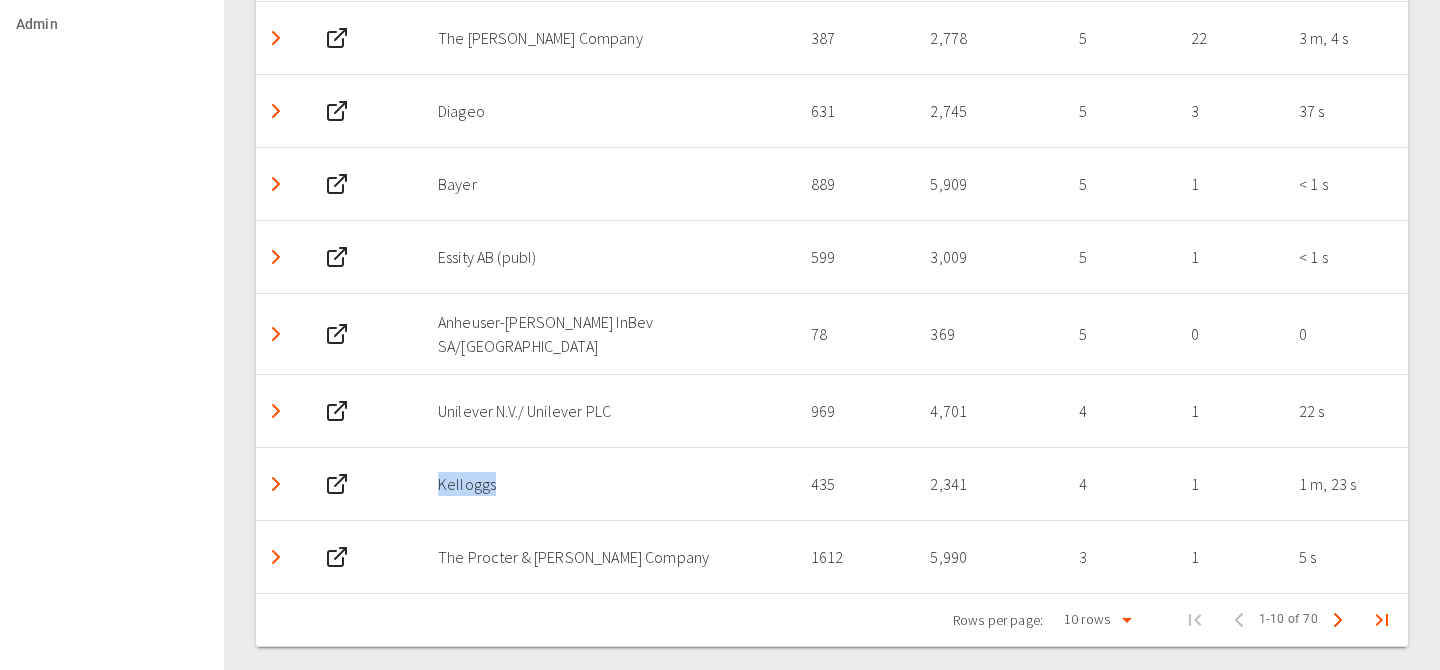click on "Kelloggs" at bounding box center (608, 484) 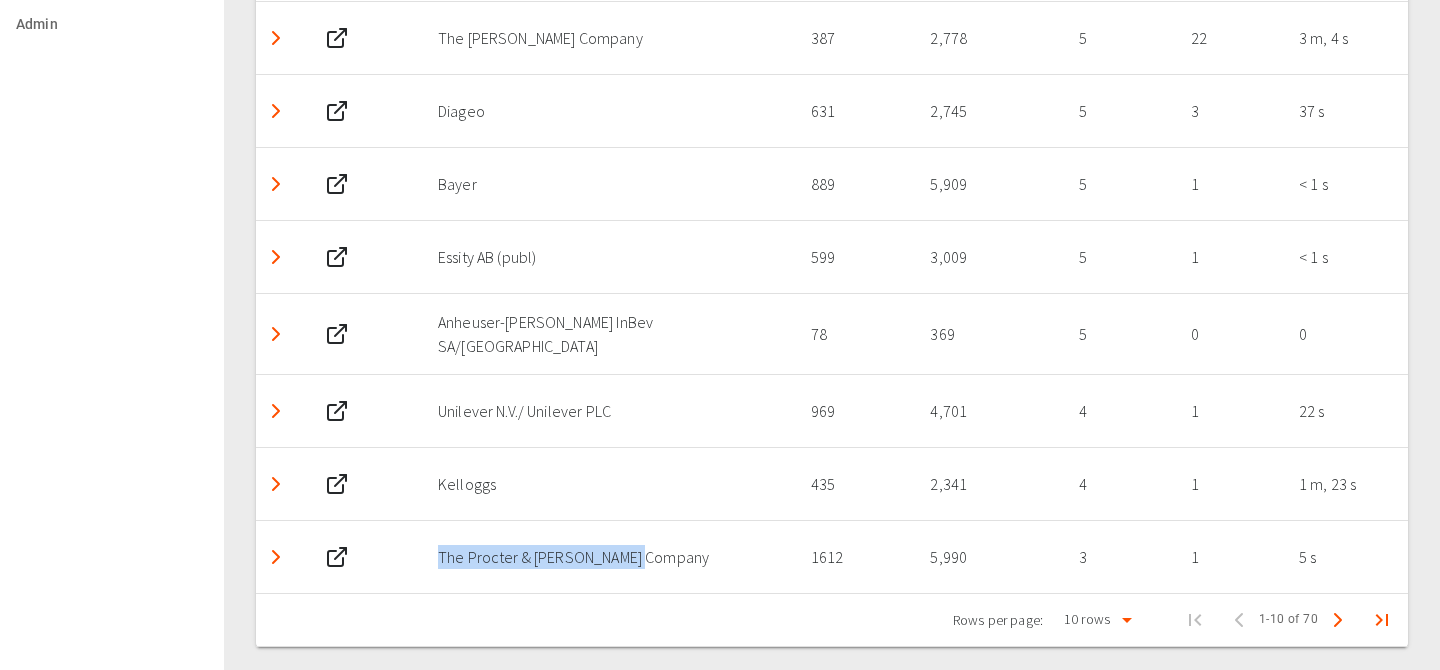 drag, startPoint x: 440, startPoint y: 546, endPoint x: 728, endPoint y: 550, distance: 288.02777 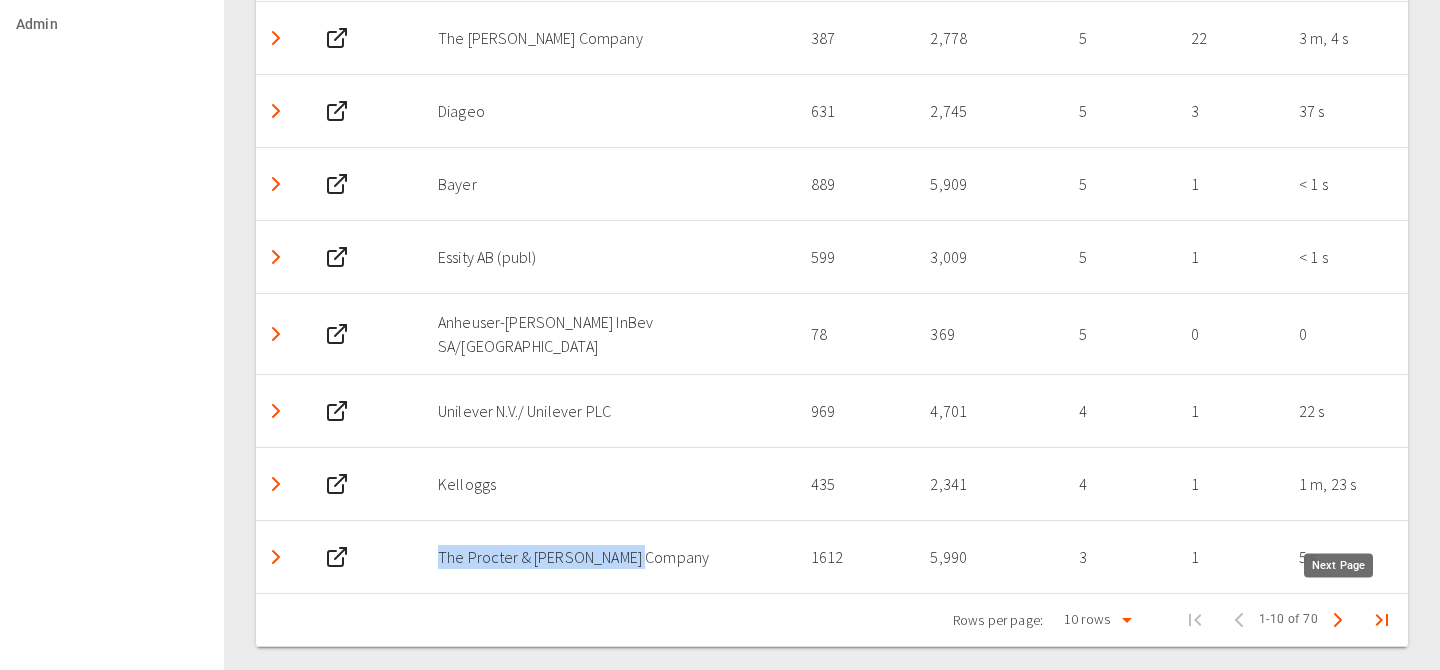 click 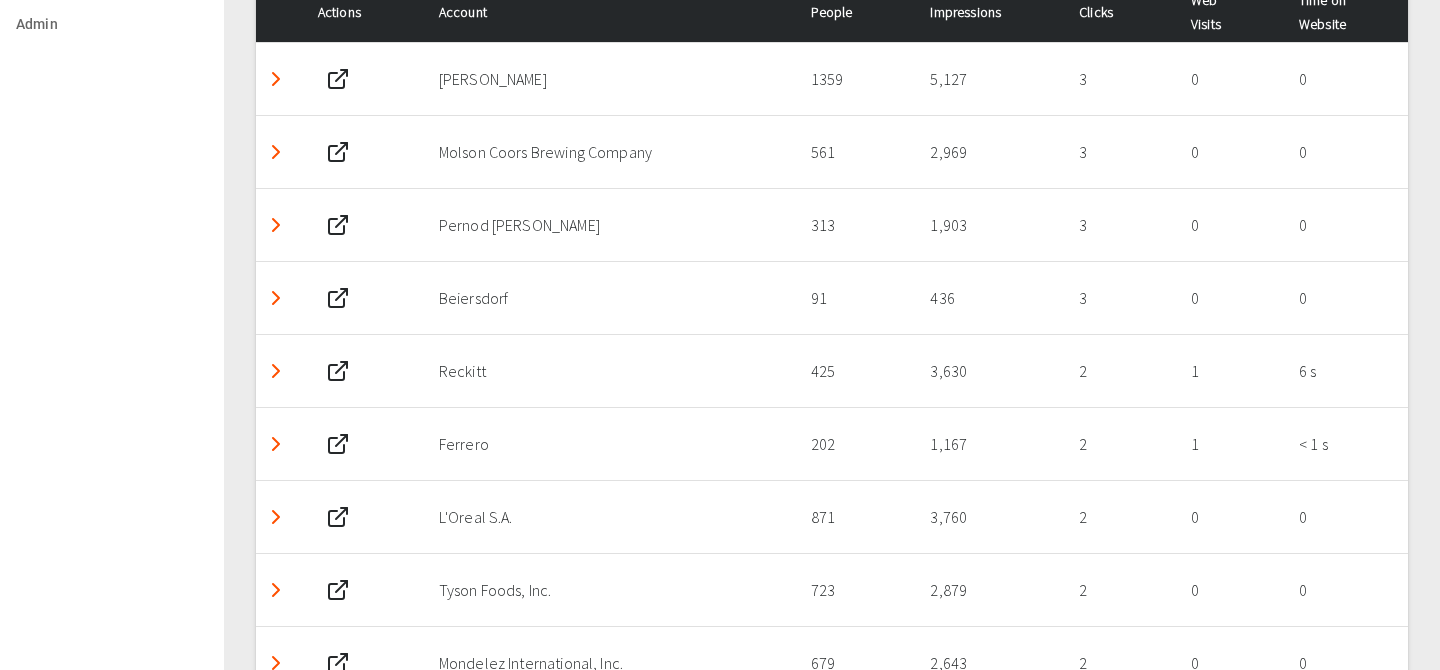 scroll, scrollTop: 1071, scrollLeft: 0, axis: vertical 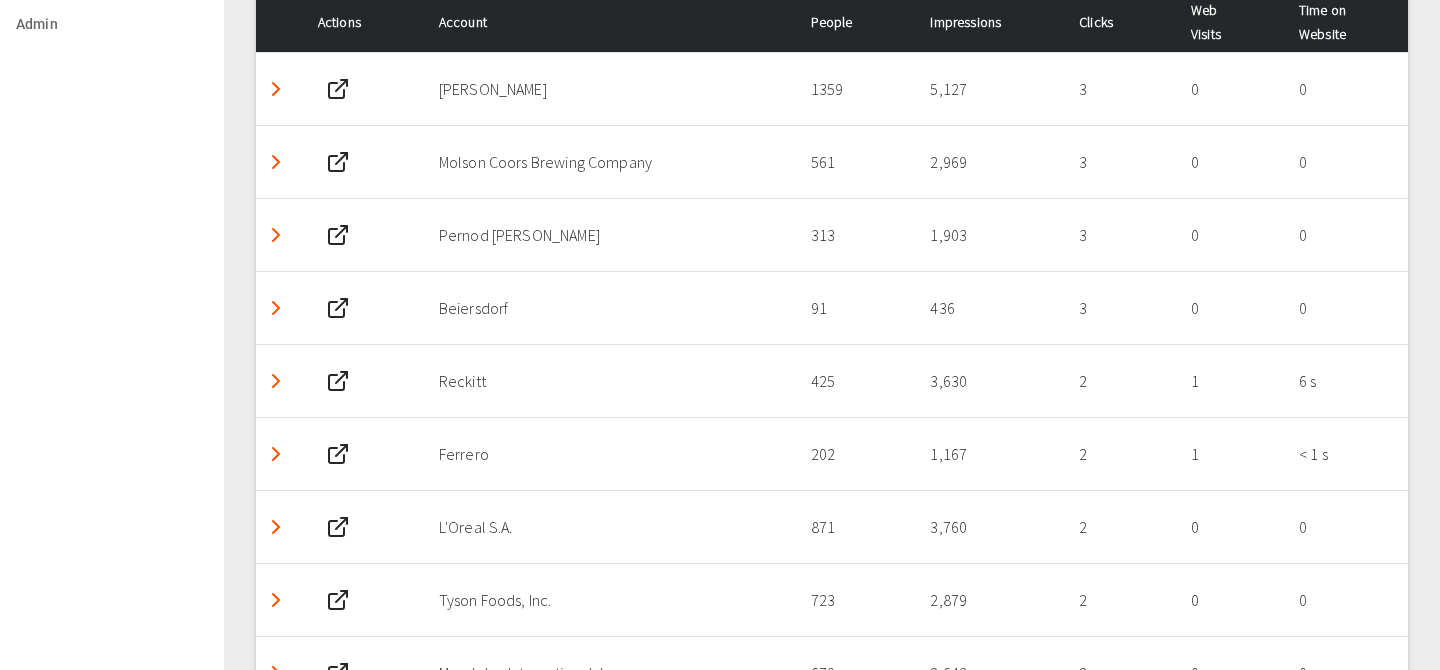 click on "[PERSON_NAME]" at bounding box center (609, 89) 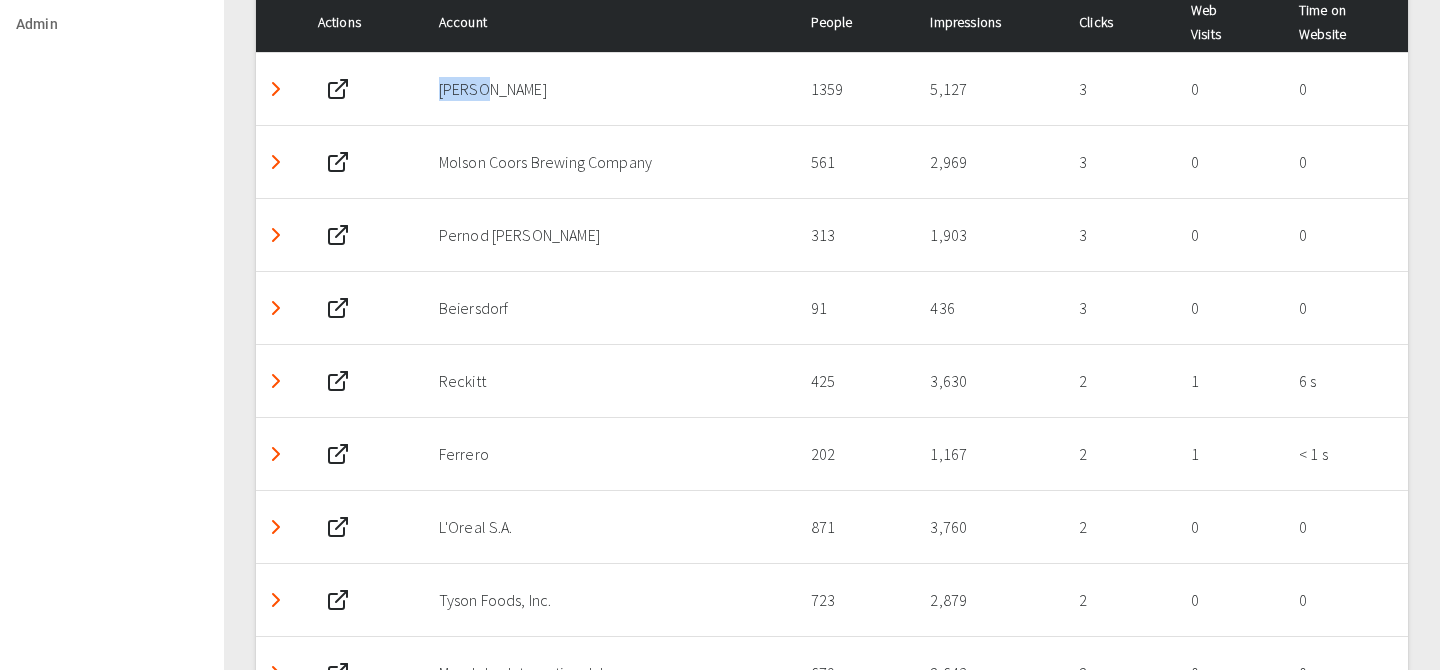 click on "[PERSON_NAME]" at bounding box center (609, 89) 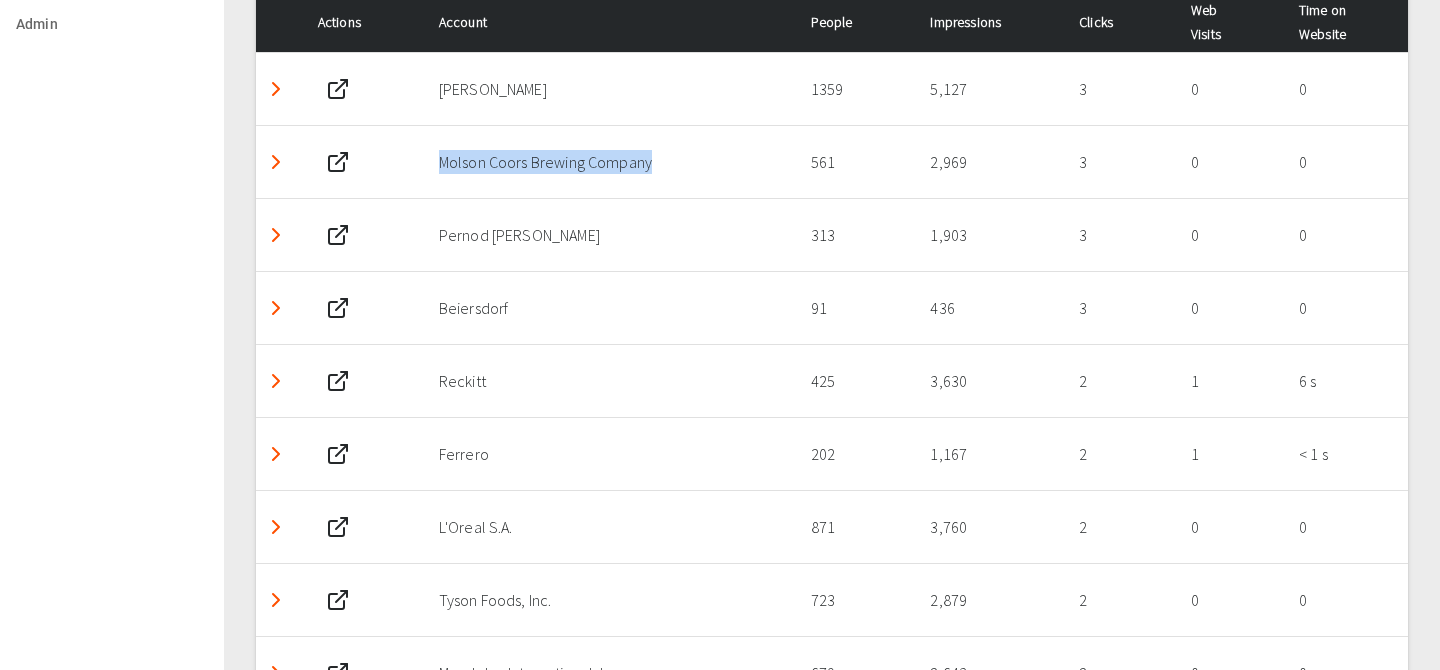 drag, startPoint x: 440, startPoint y: 165, endPoint x: 773, endPoint y: 181, distance: 333.38416 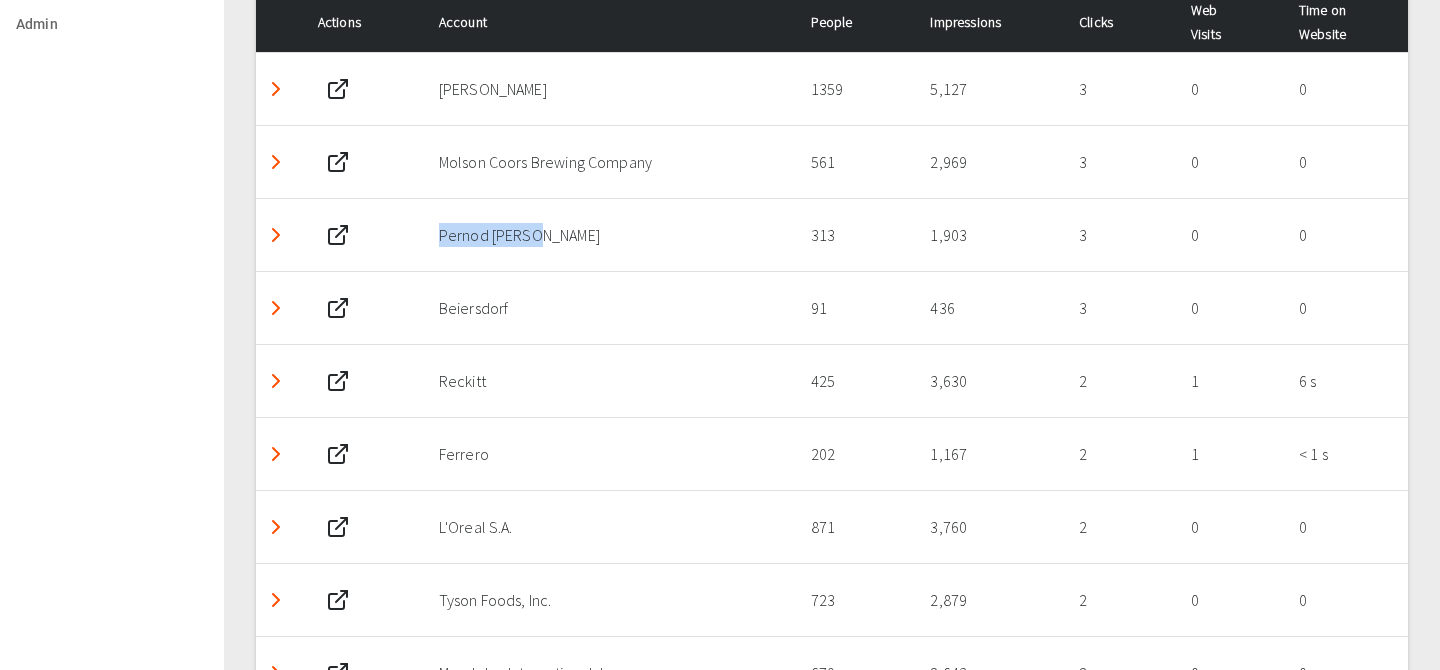 drag, startPoint x: 441, startPoint y: 235, endPoint x: 631, endPoint y: 229, distance: 190.09471 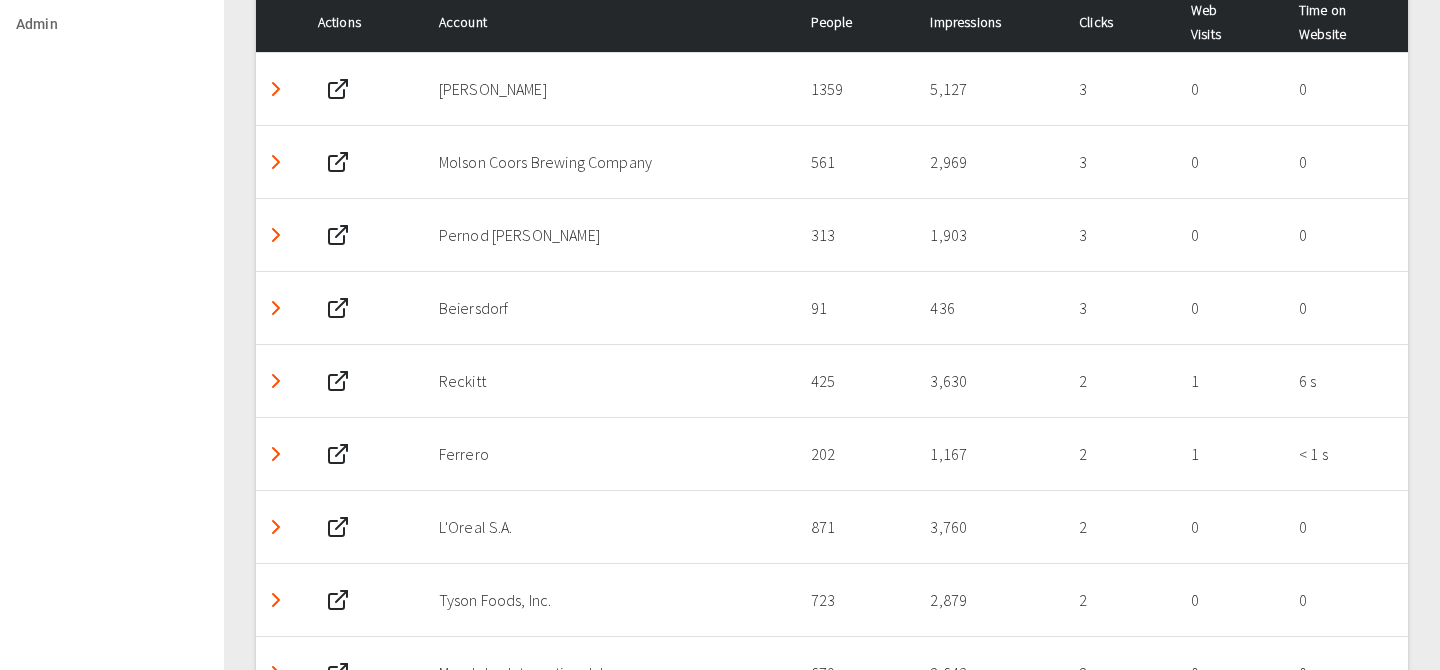 click on "Beiersdorf" at bounding box center [609, 308] 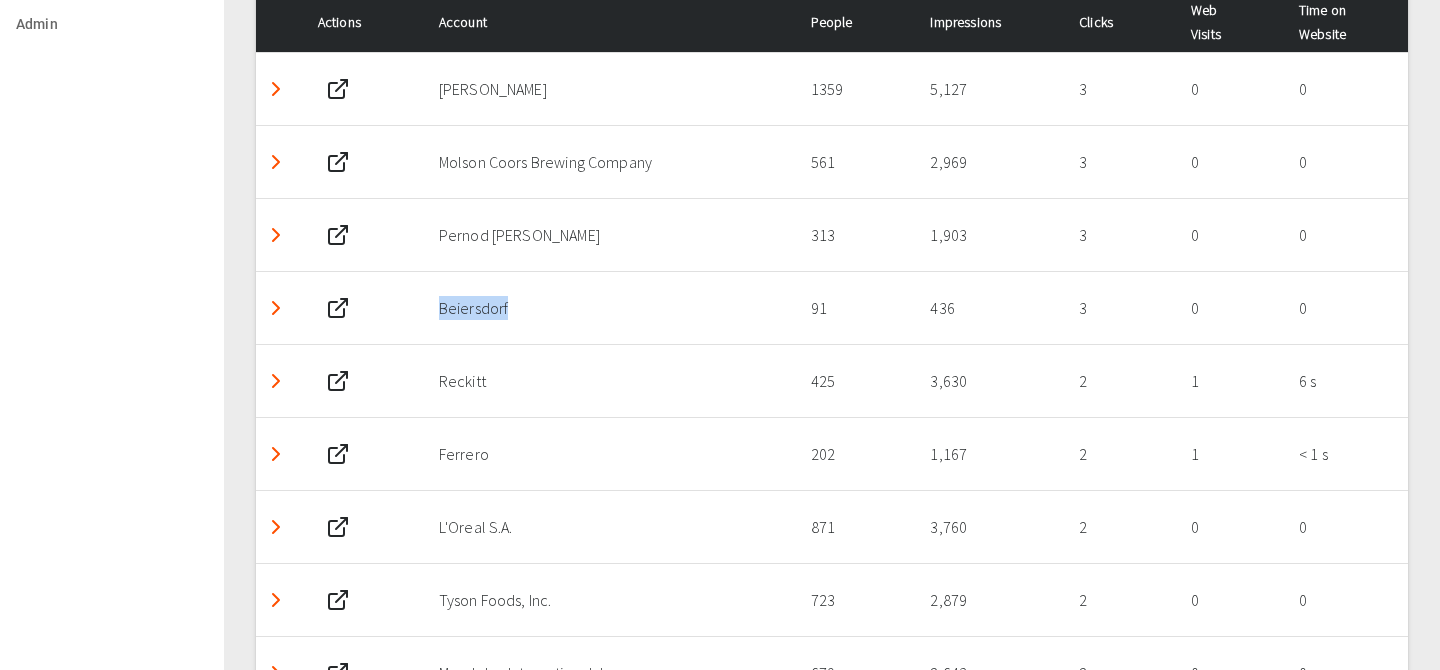 click on "Beiersdorf" at bounding box center (609, 308) 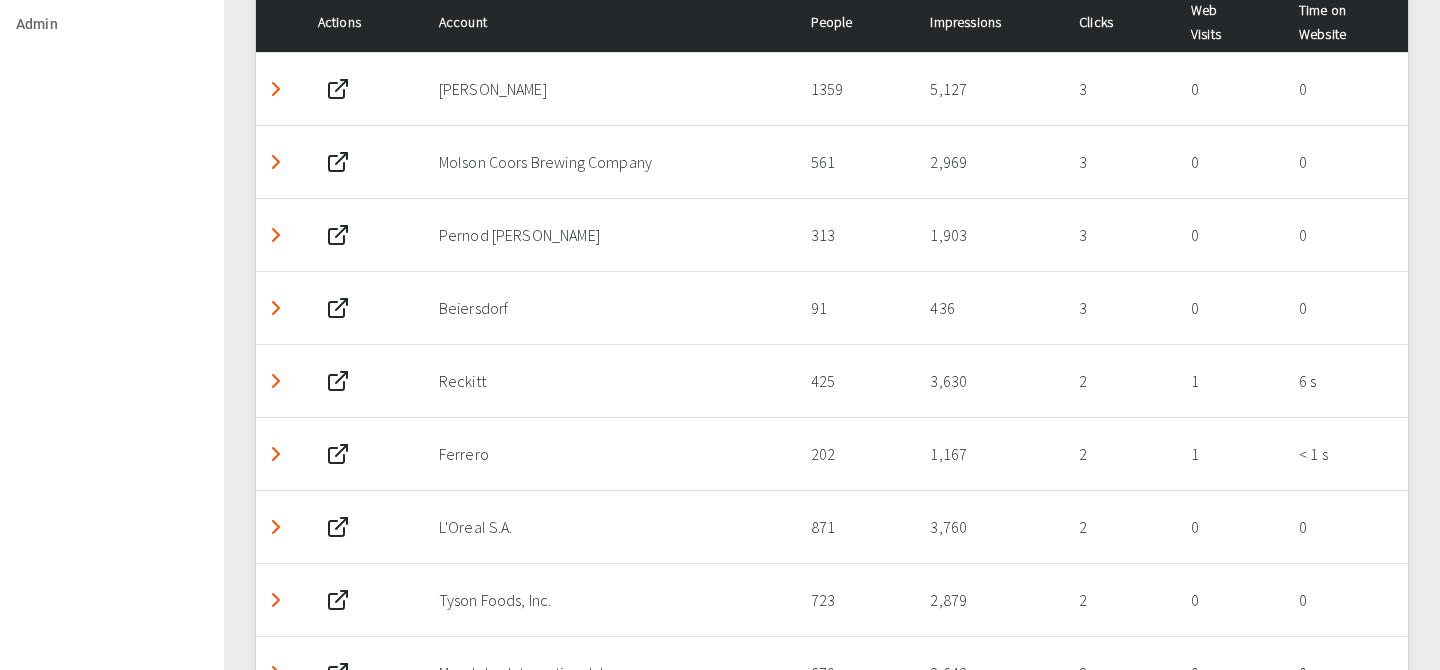 click on "Ferrero" at bounding box center (609, 454) 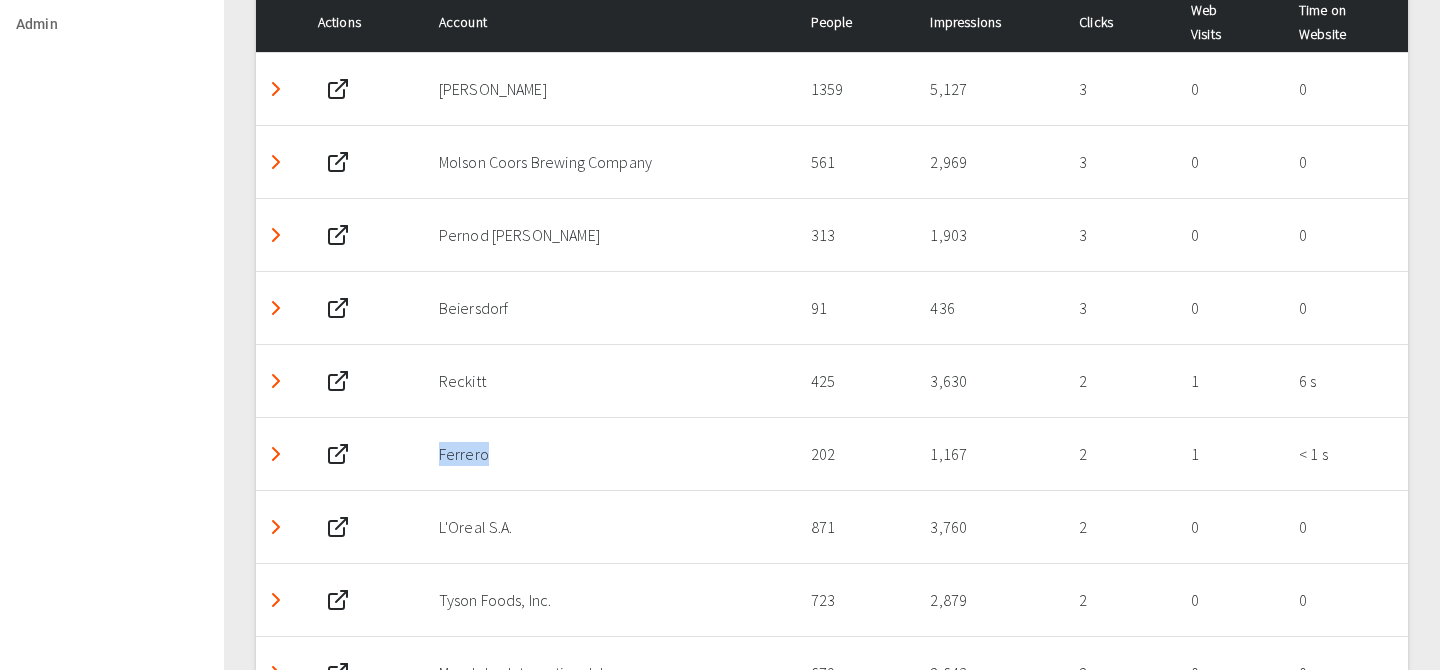 click on "Ferrero" at bounding box center [609, 454] 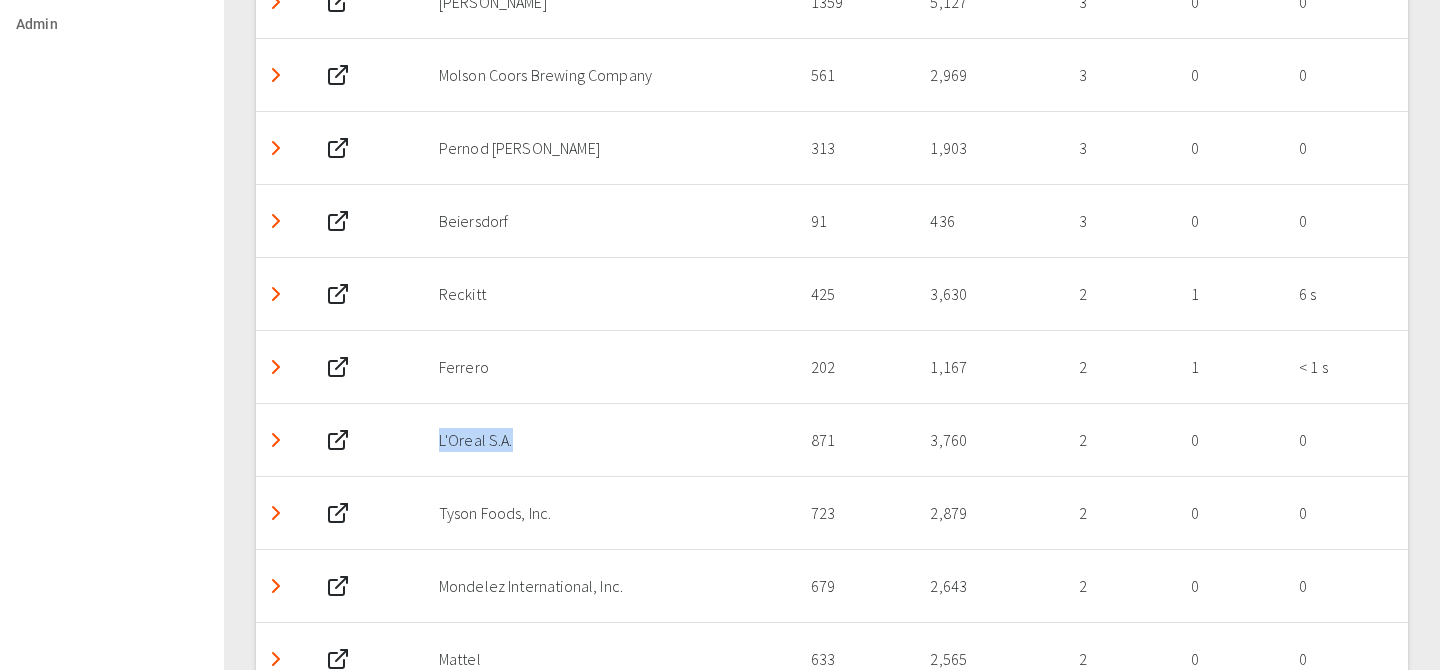 drag, startPoint x: 436, startPoint y: 439, endPoint x: 621, endPoint y: 436, distance: 185.02432 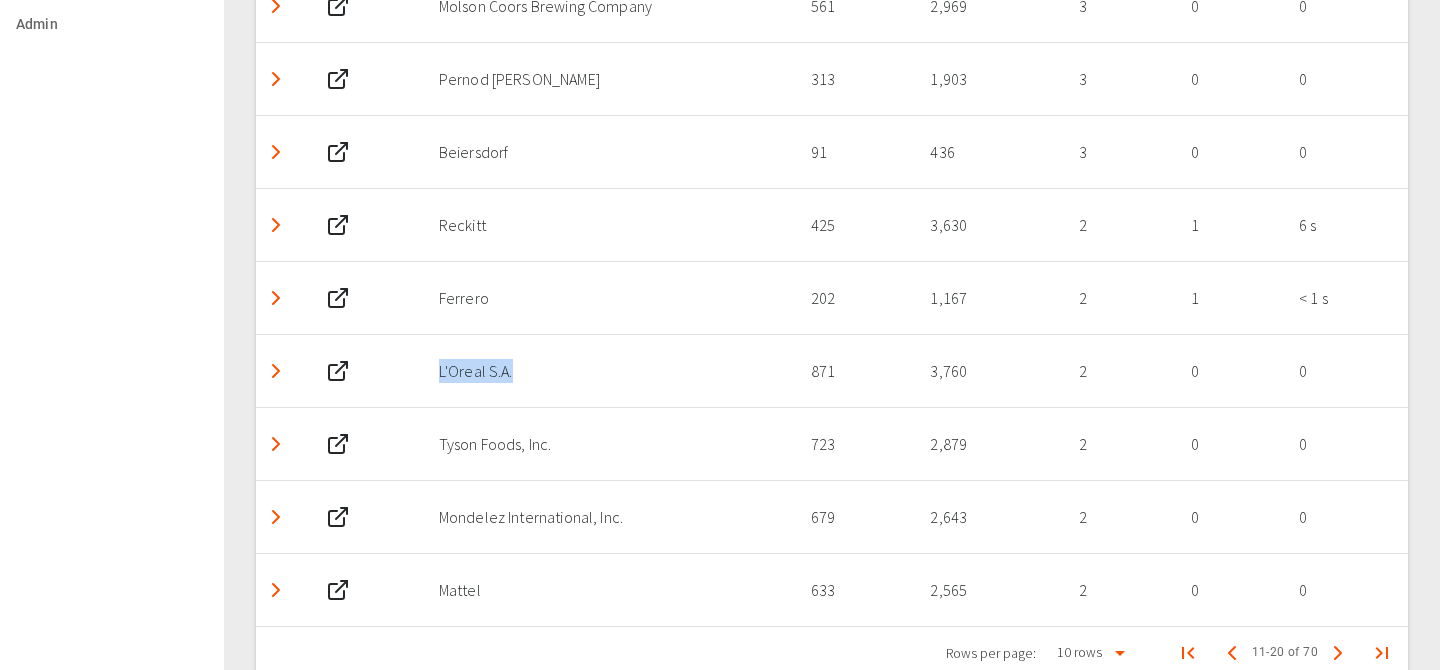 scroll, scrollTop: 1229, scrollLeft: 0, axis: vertical 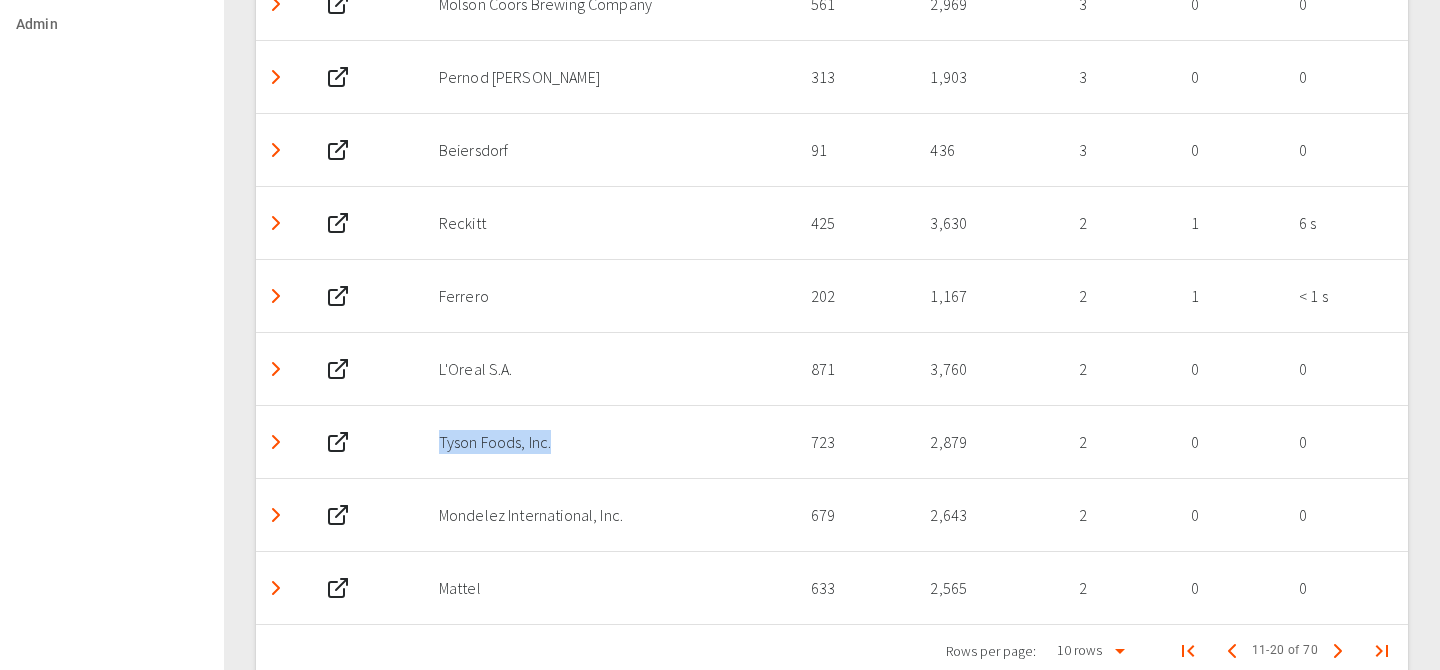 drag, startPoint x: 442, startPoint y: 442, endPoint x: 607, endPoint y: 442, distance: 165 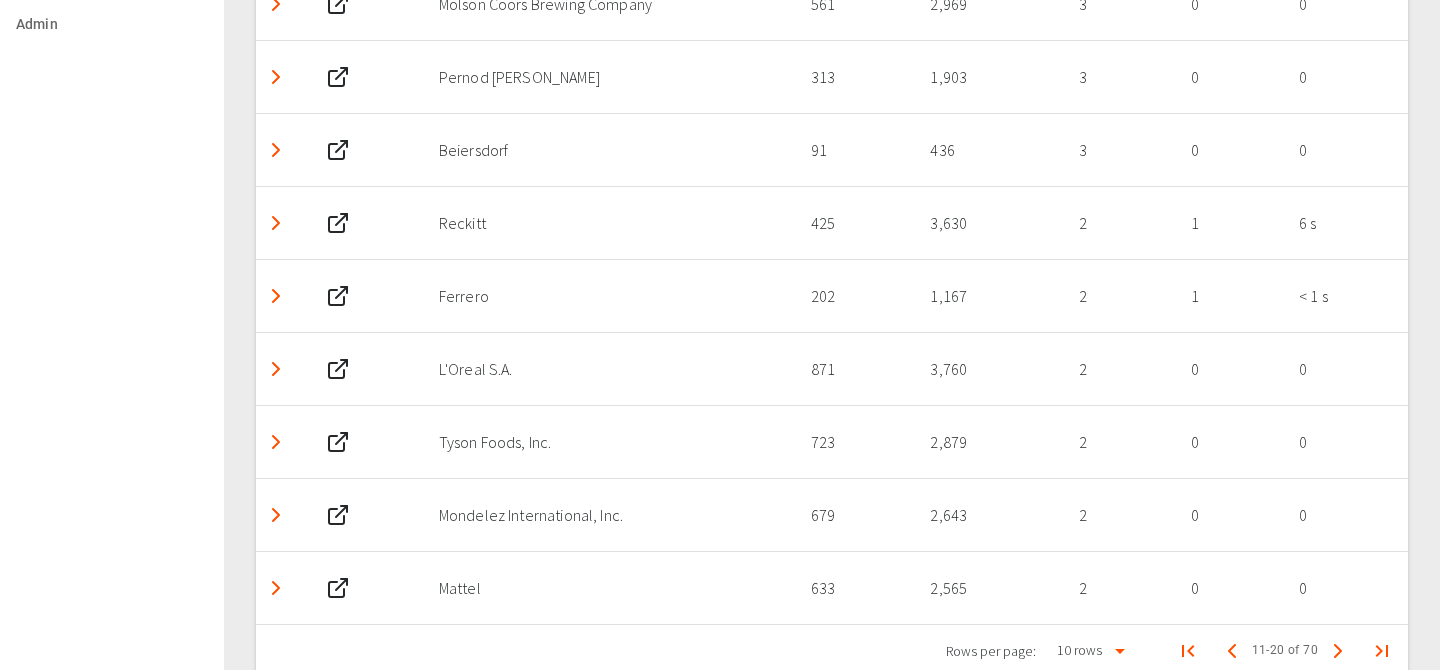 drag, startPoint x: 444, startPoint y: 511, endPoint x: 718, endPoint y: 511, distance: 274 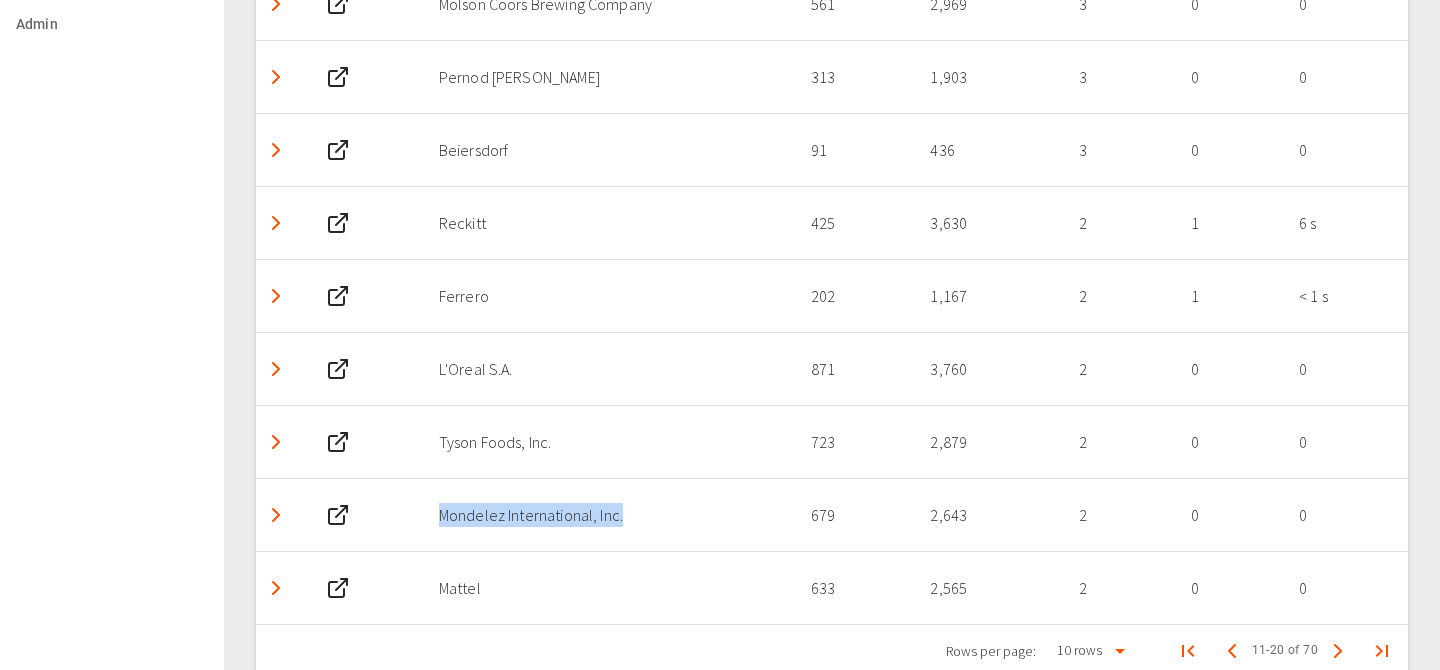 drag, startPoint x: 663, startPoint y: 518, endPoint x: 392, endPoint y: 518, distance: 271 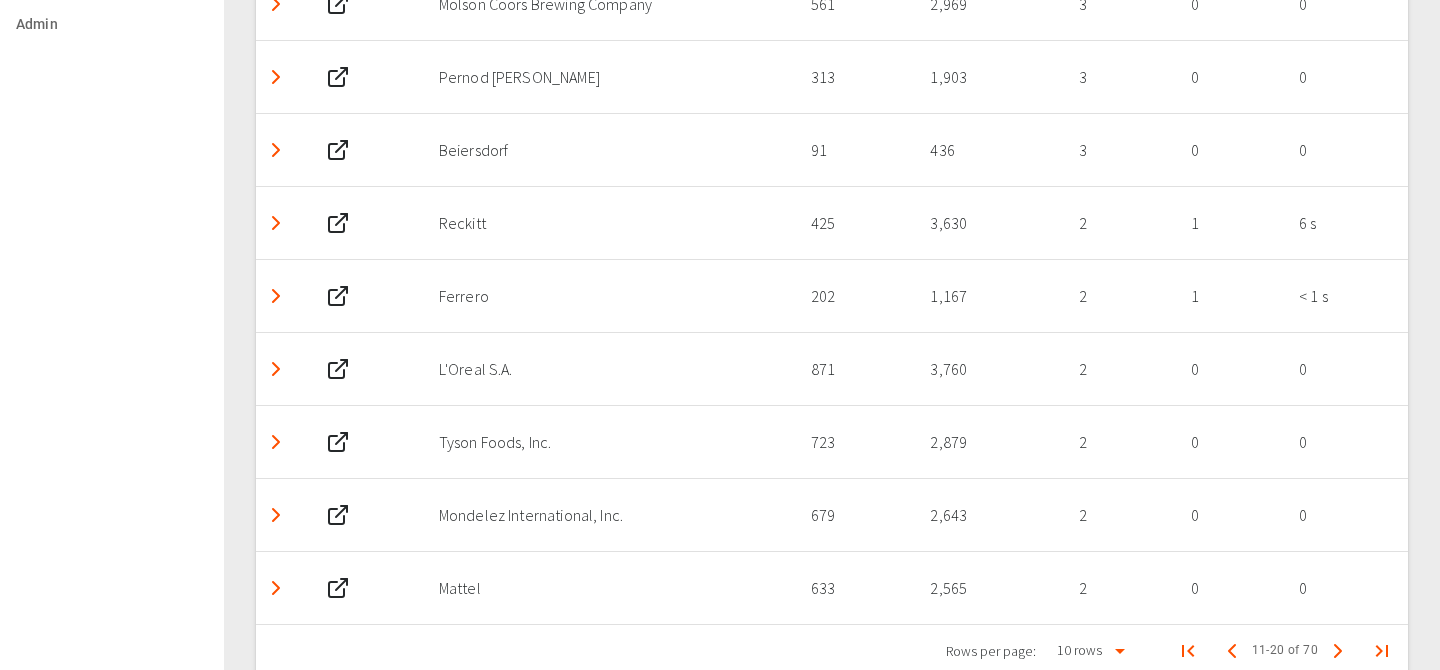 click on "Mattel" at bounding box center (609, 588) 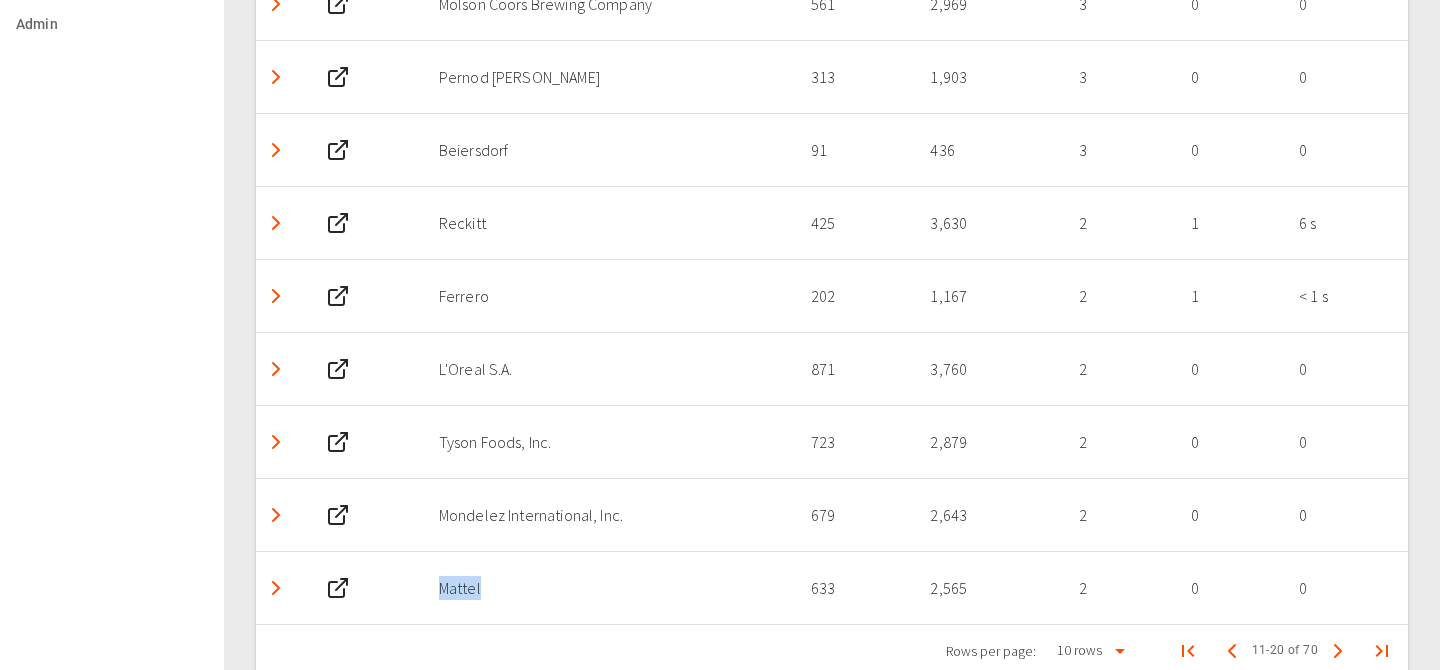 click on "Mattel" at bounding box center (609, 588) 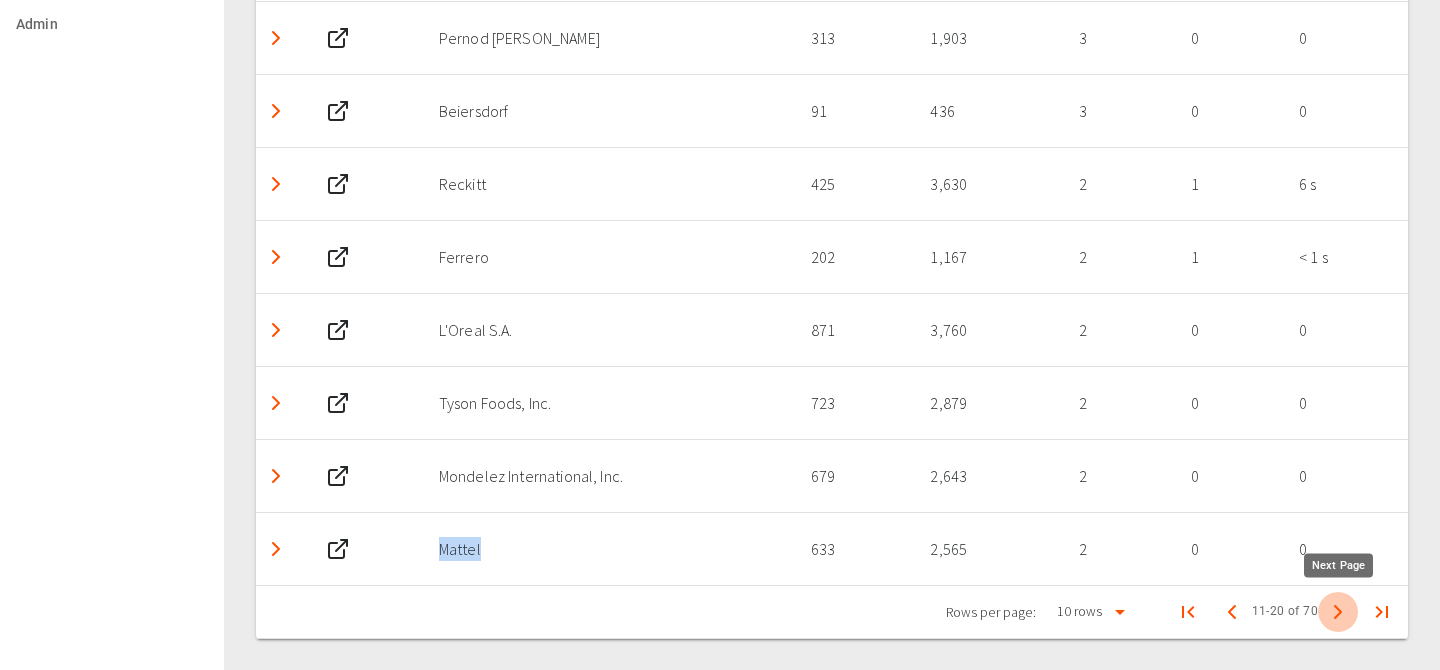 click 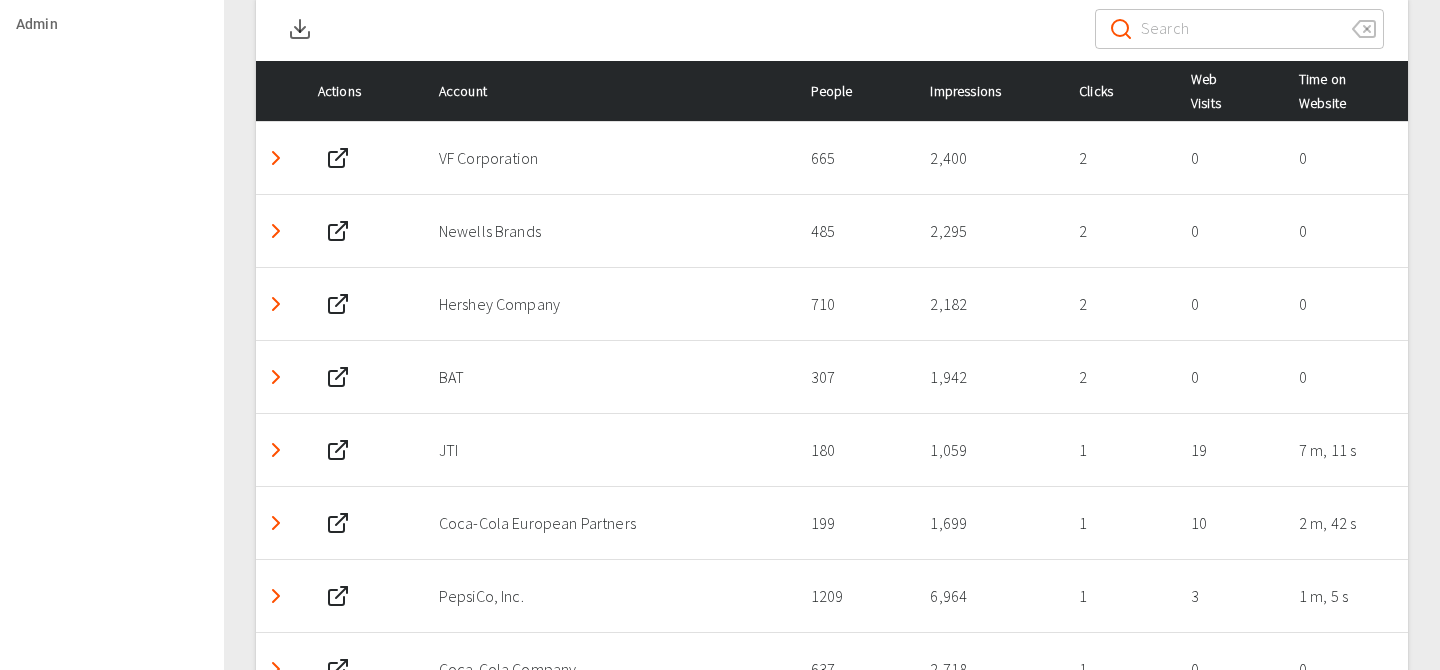 scroll, scrollTop: 992, scrollLeft: 0, axis: vertical 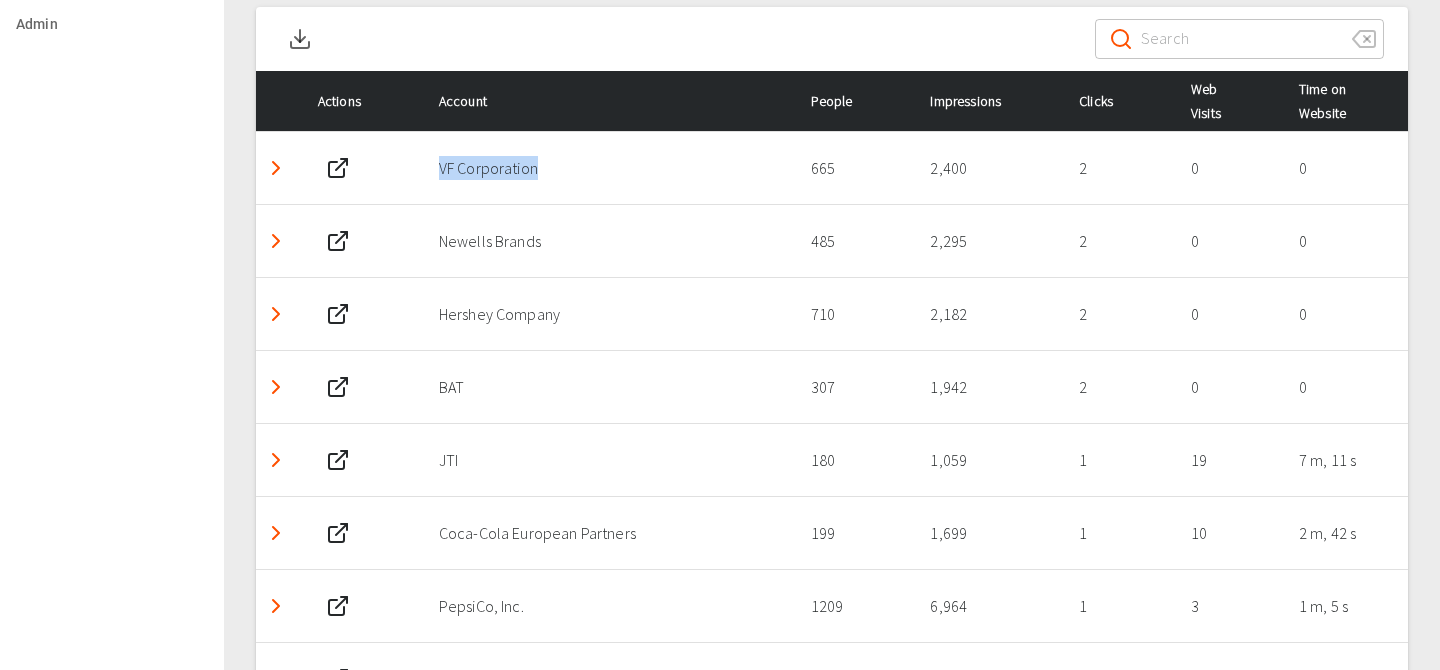 drag, startPoint x: 429, startPoint y: 172, endPoint x: 594, endPoint y: 170, distance: 165.01212 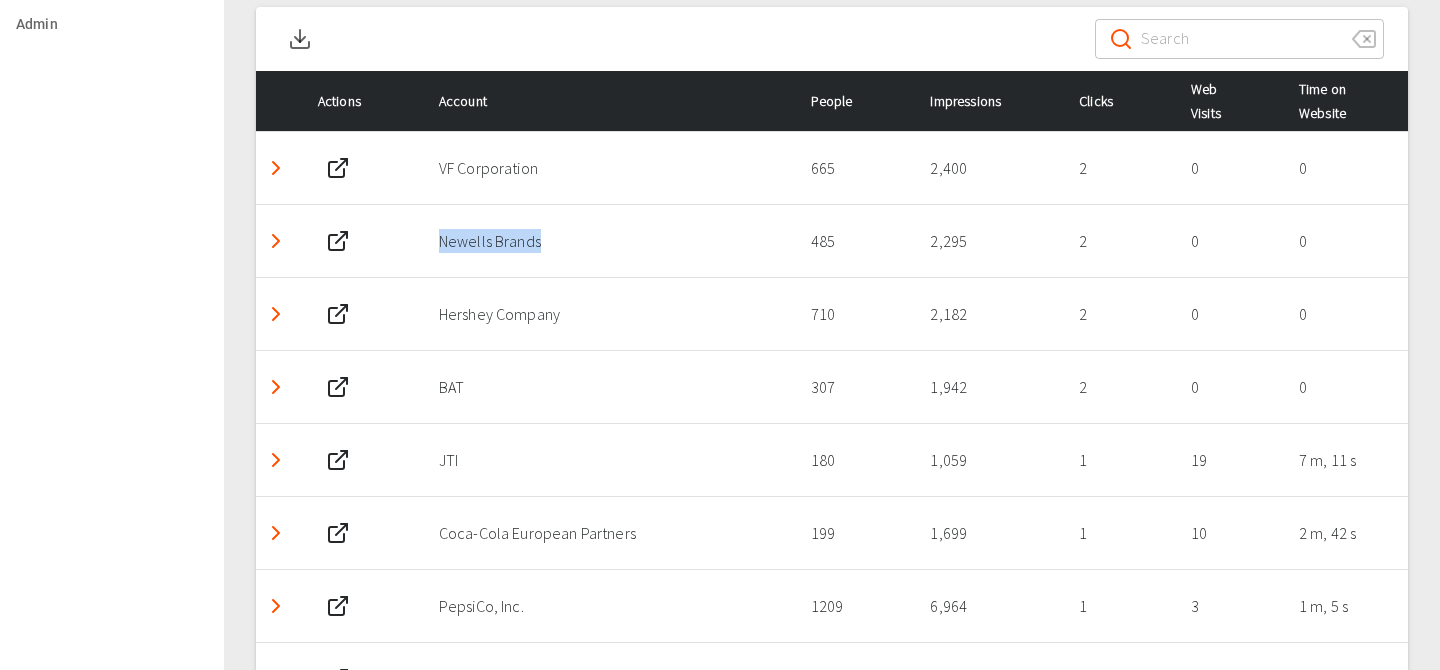 drag, startPoint x: 561, startPoint y: 241, endPoint x: 395, endPoint y: 241, distance: 166 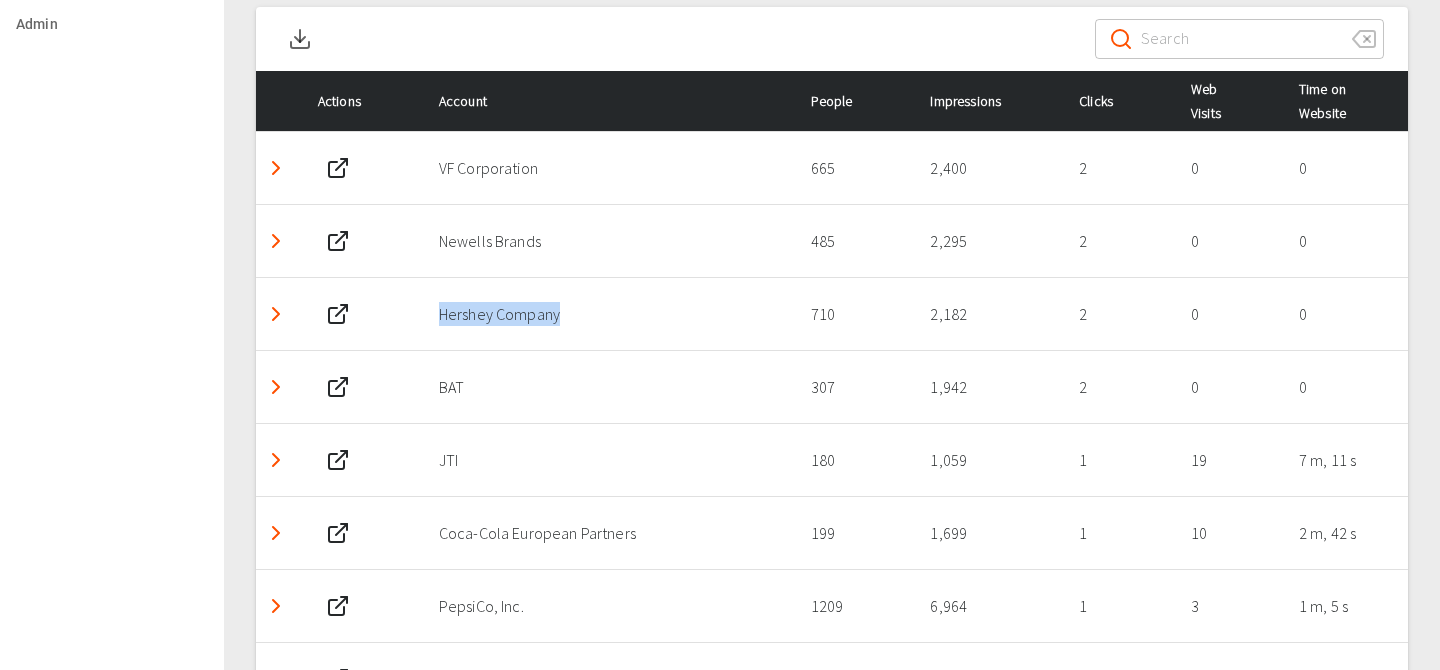 drag, startPoint x: 579, startPoint y: 311, endPoint x: 415, endPoint y: 309, distance: 164.01219 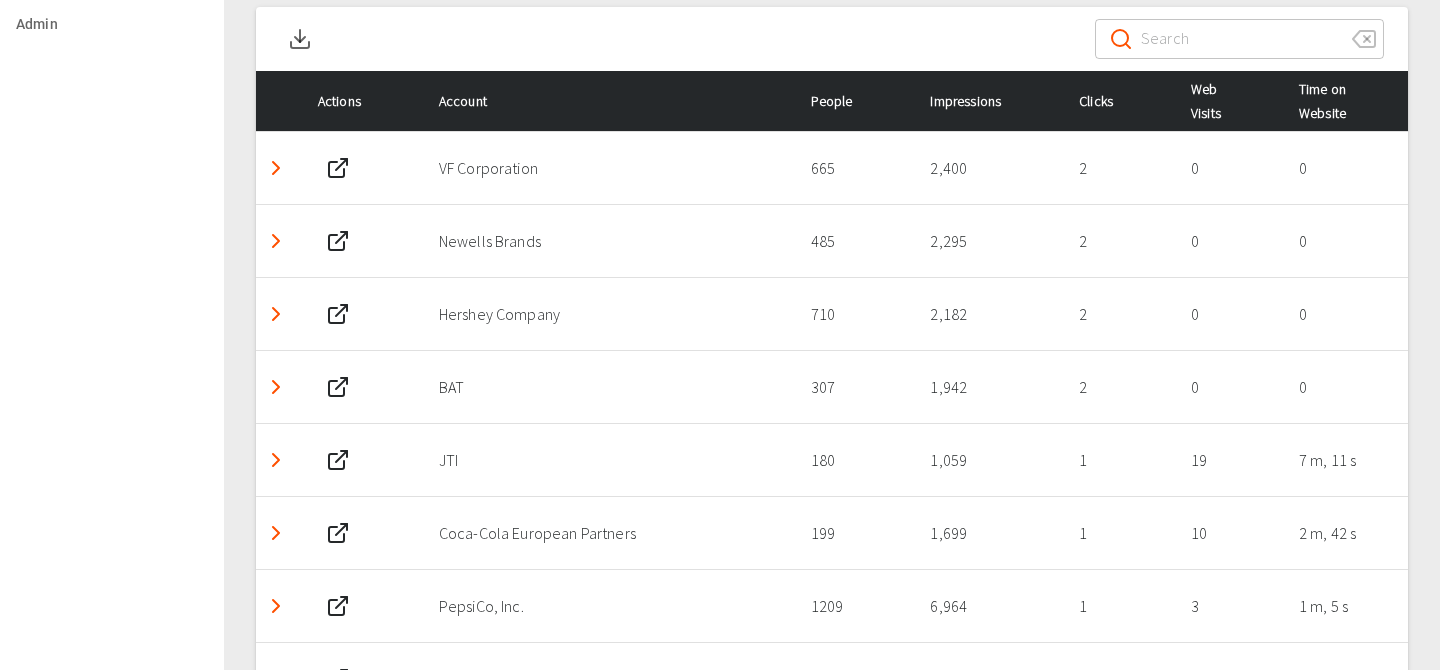 click on "BAT" at bounding box center [609, 386] 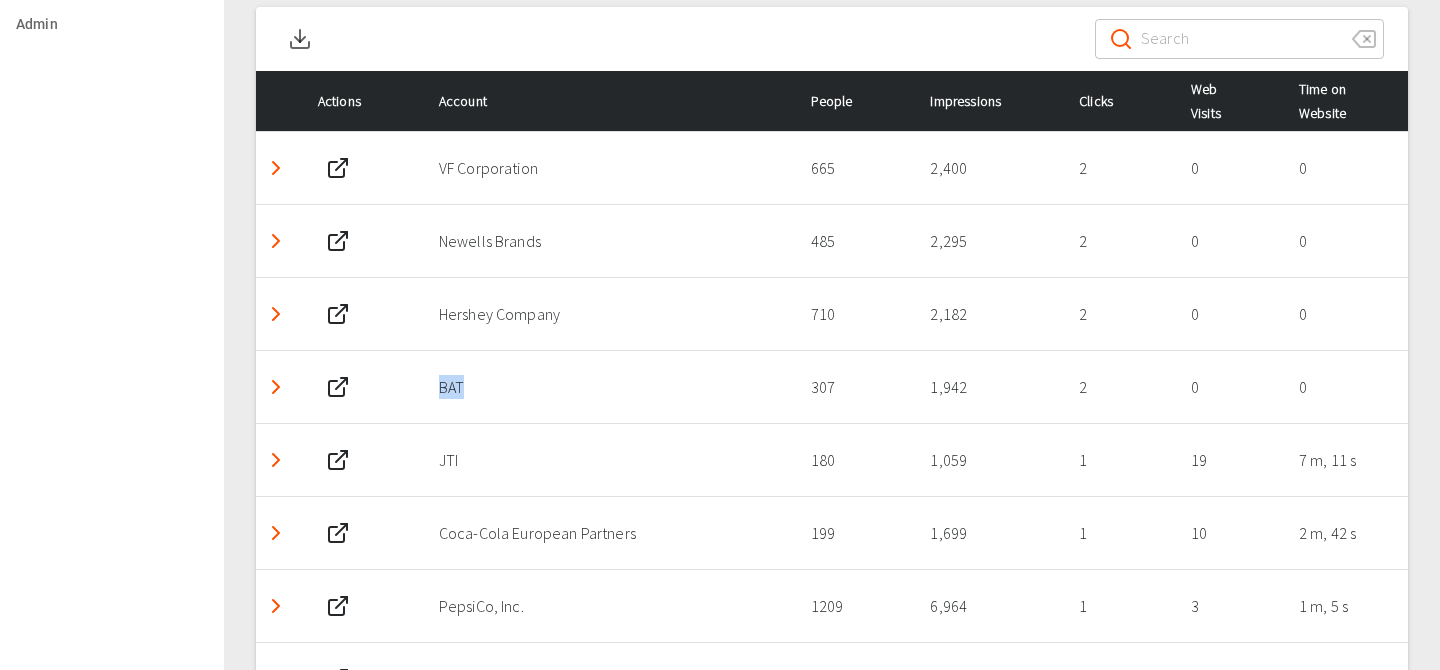 click on "BAT" at bounding box center (609, 386) 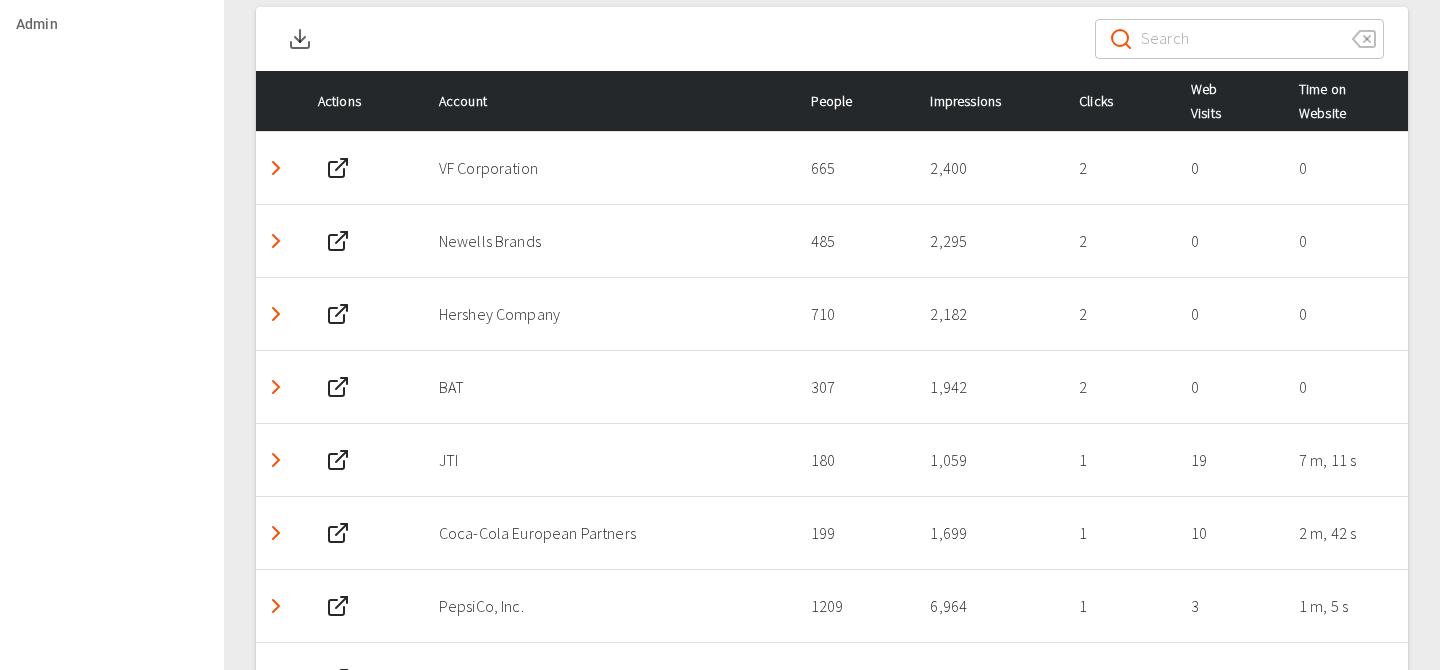 click on "JTI" at bounding box center [609, 460] 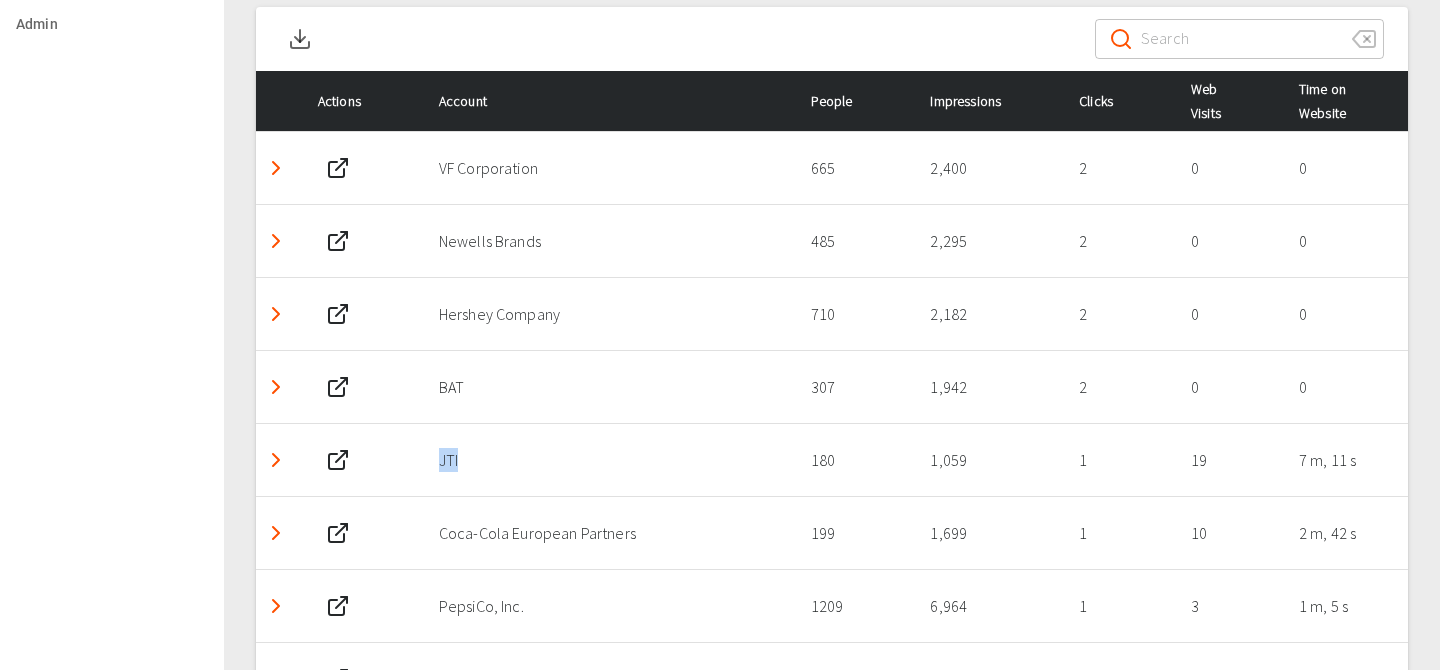 click on "JTI" at bounding box center (609, 460) 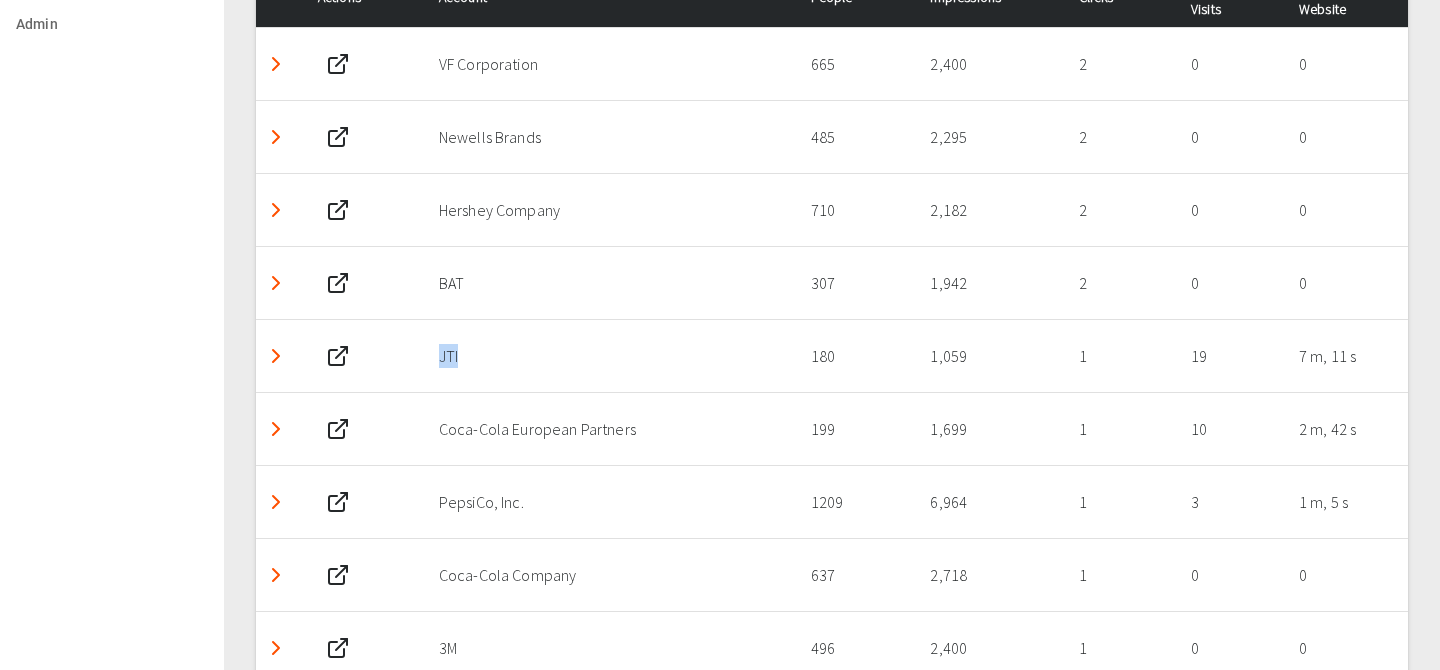 scroll, scrollTop: 1130, scrollLeft: 0, axis: vertical 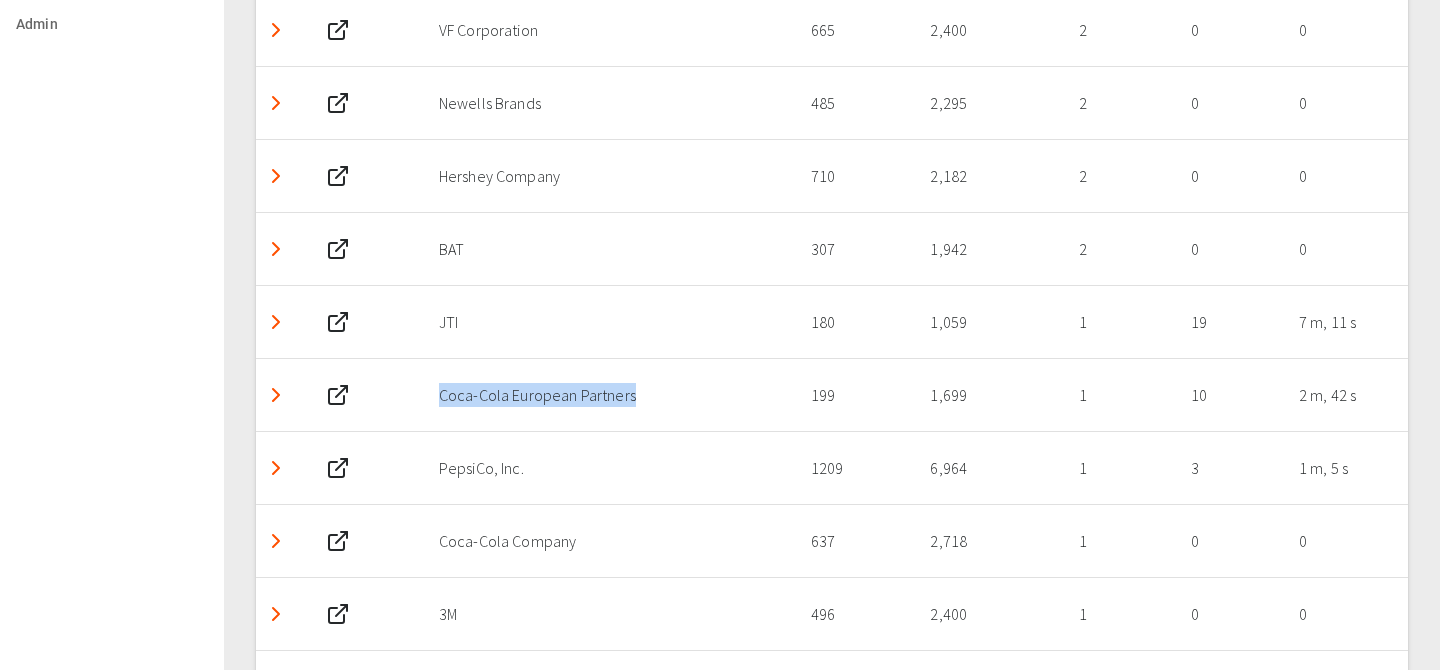 drag, startPoint x: 441, startPoint y: 399, endPoint x: 715, endPoint y: 398, distance: 274.00183 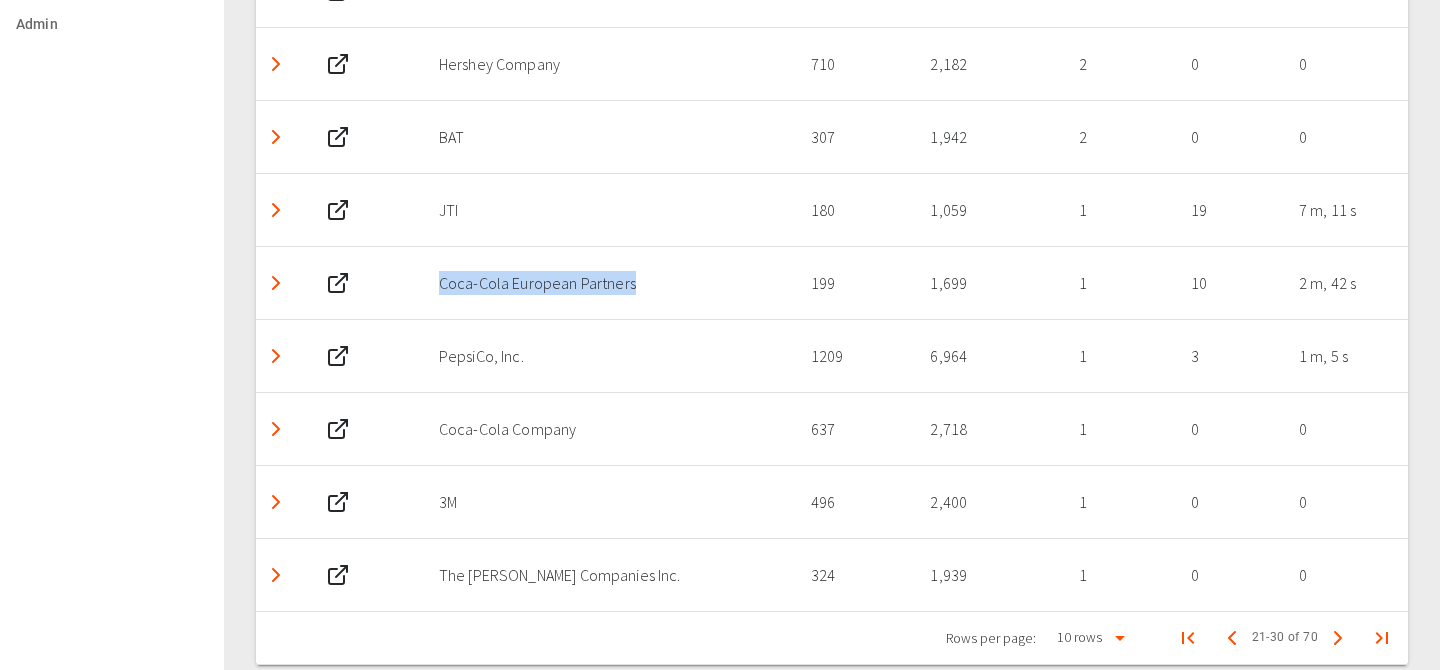 scroll, scrollTop: 1268, scrollLeft: 0, axis: vertical 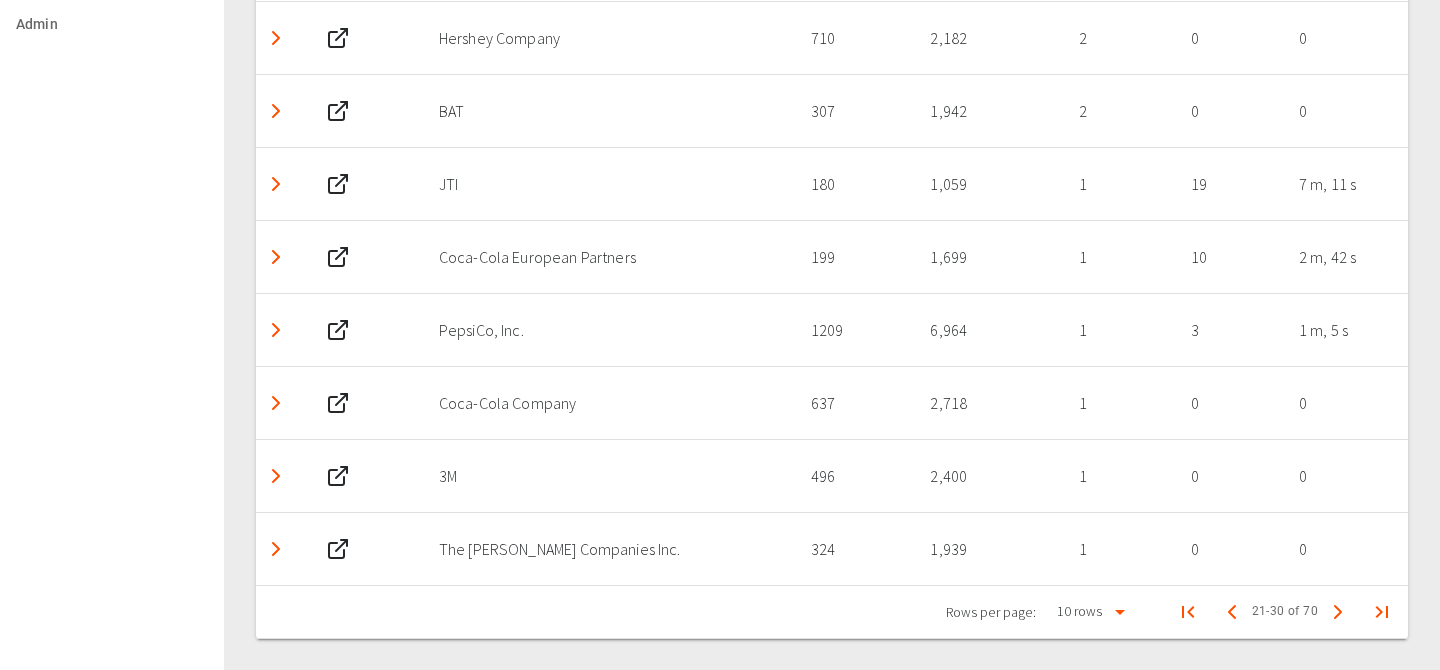 drag, startPoint x: 534, startPoint y: 338, endPoint x: 427, endPoint y: 336, distance: 107.01869 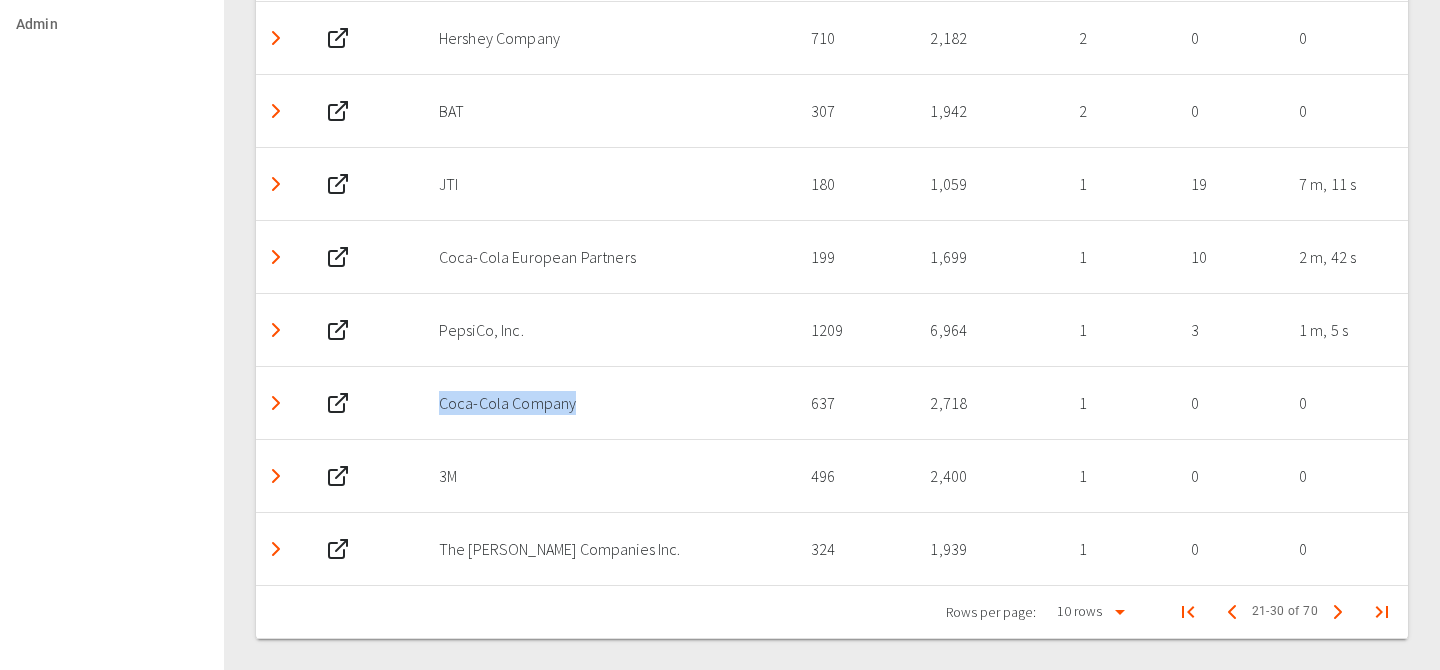 drag, startPoint x: 585, startPoint y: 404, endPoint x: 385, endPoint y: 402, distance: 200.01 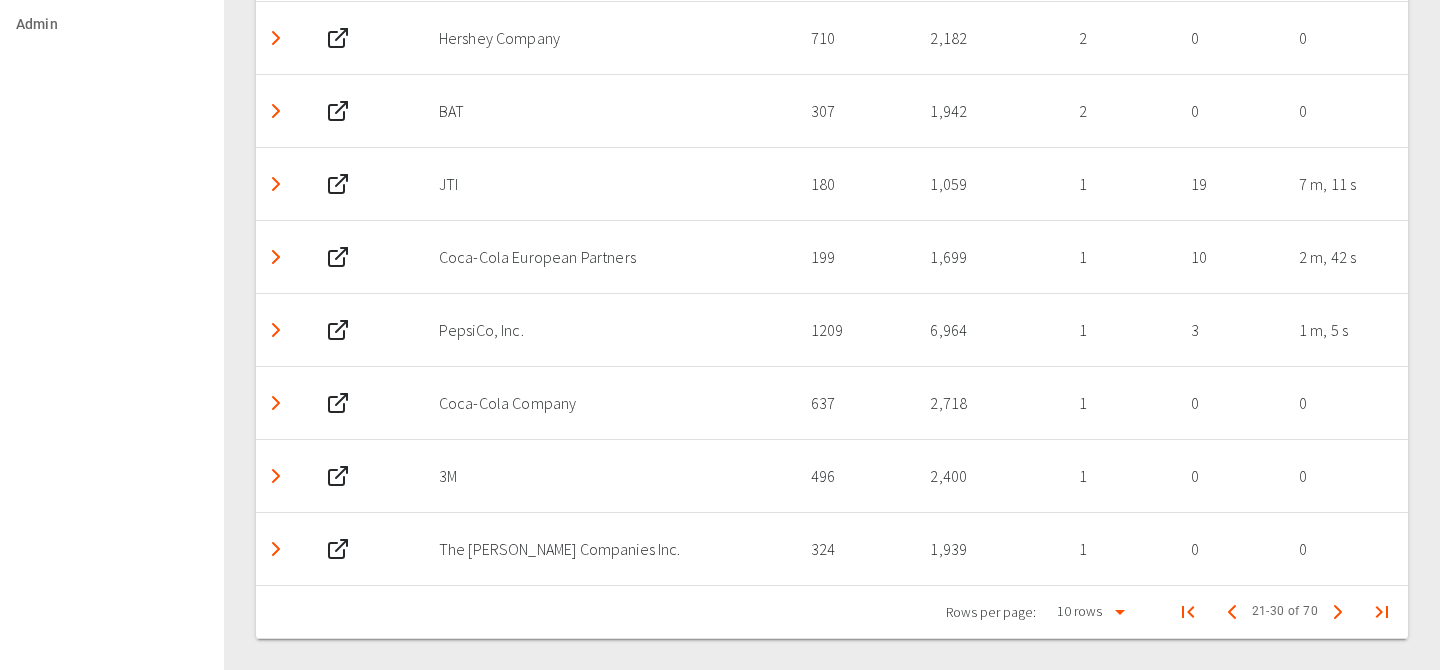 click on "3M" at bounding box center (609, 476) 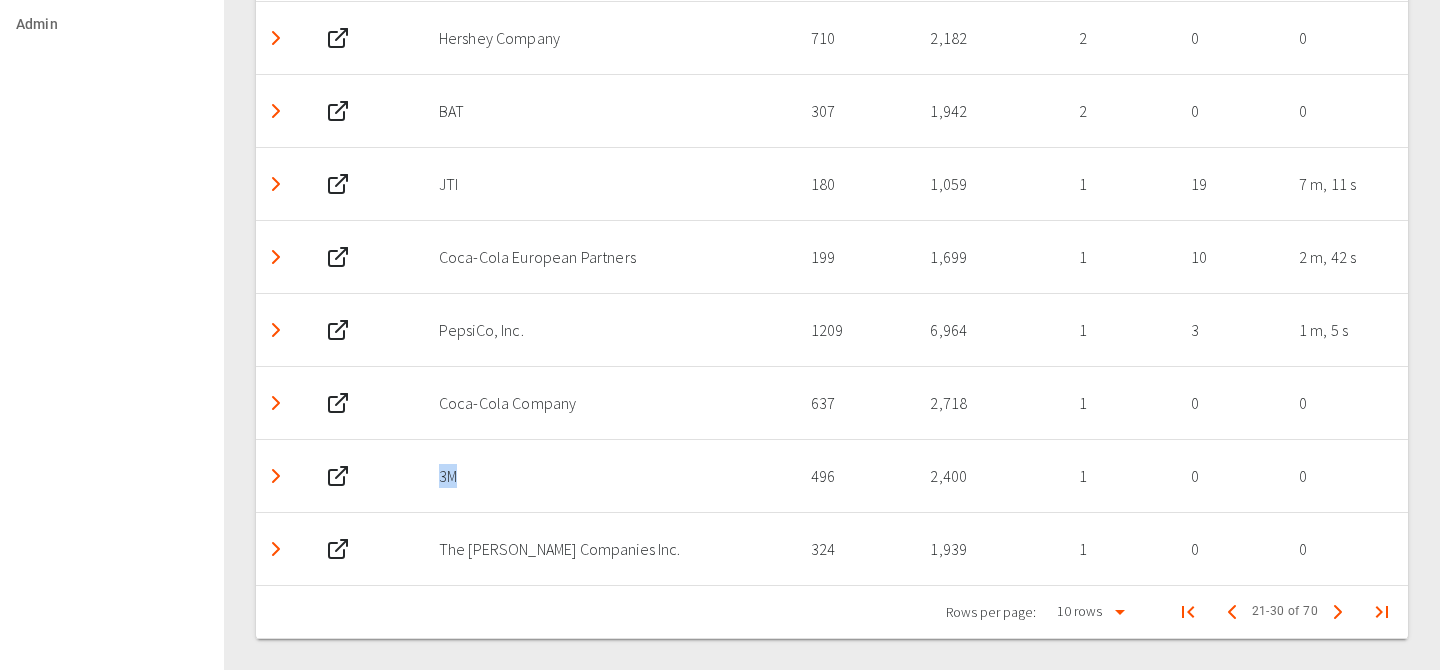 click on "3M" at bounding box center [609, 476] 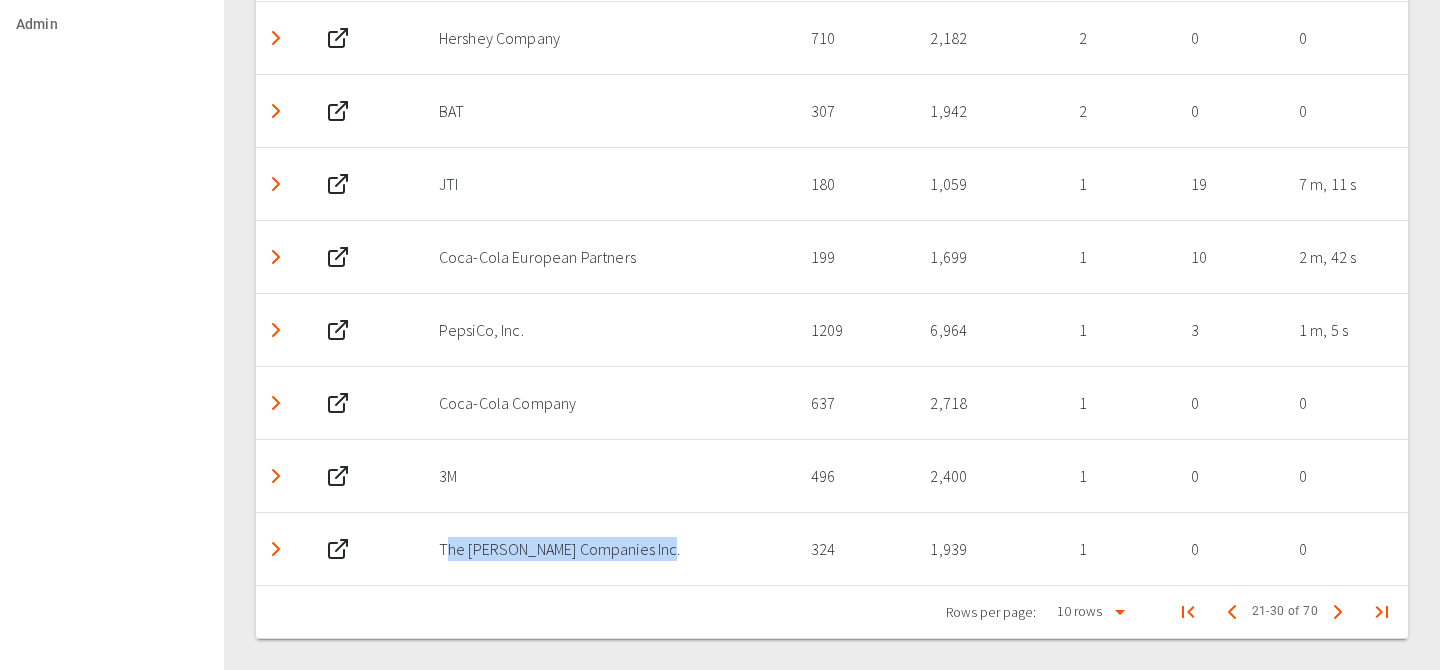 drag, startPoint x: 443, startPoint y: 542, endPoint x: 681, endPoint y: 573, distance: 240.01042 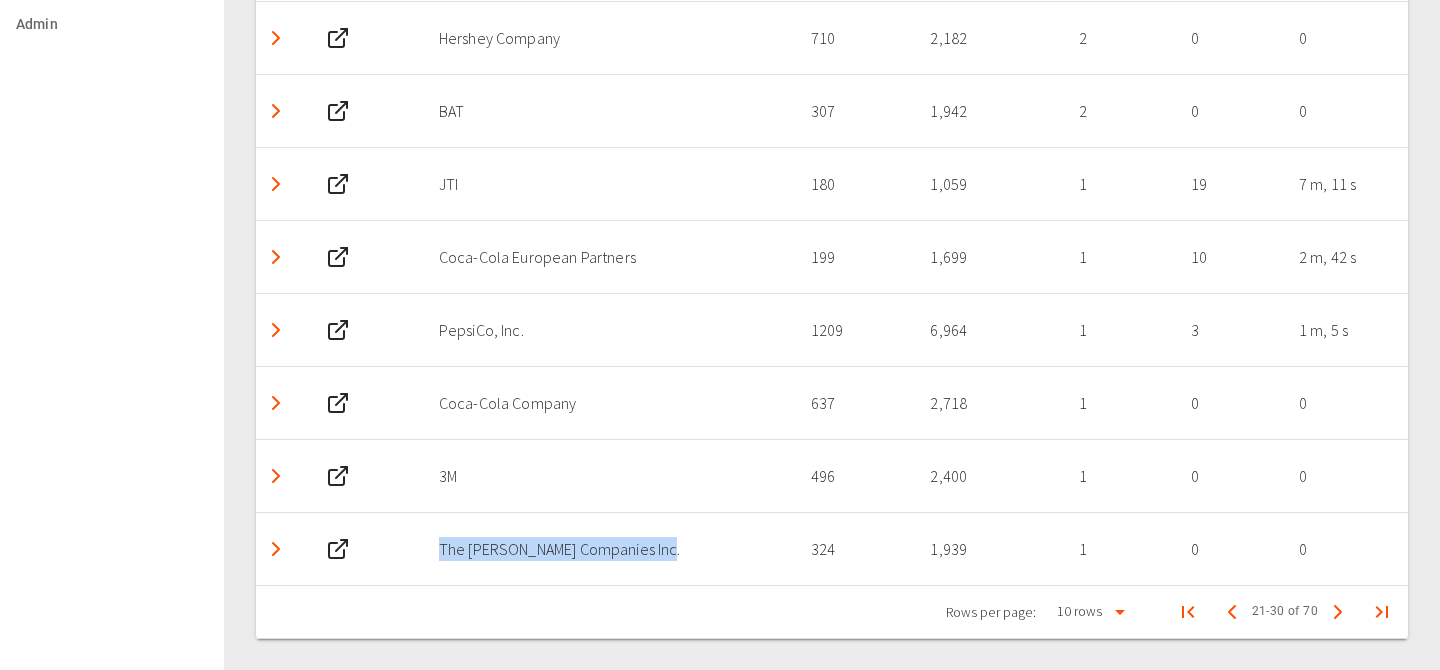 drag, startPoint x: 576, startPoint y: 557, endPoint x: 395, endPoint y: 541, distance: 181.70581 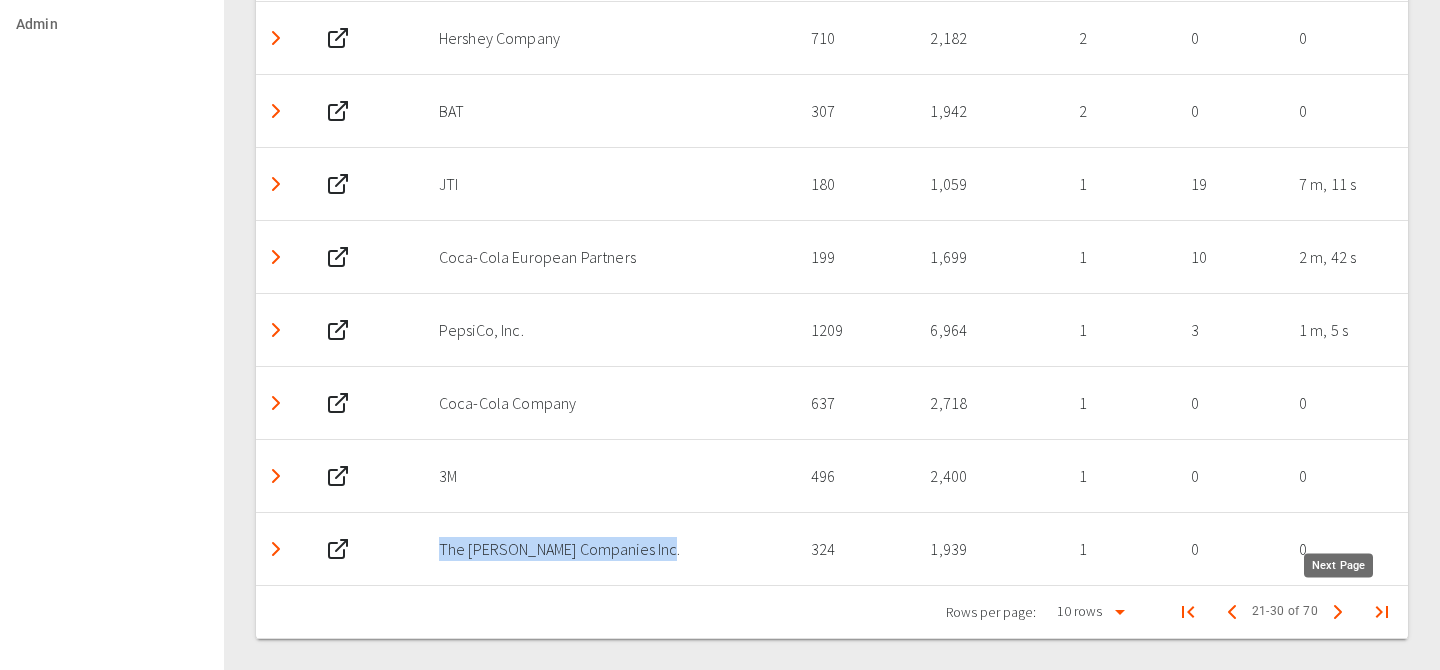 click 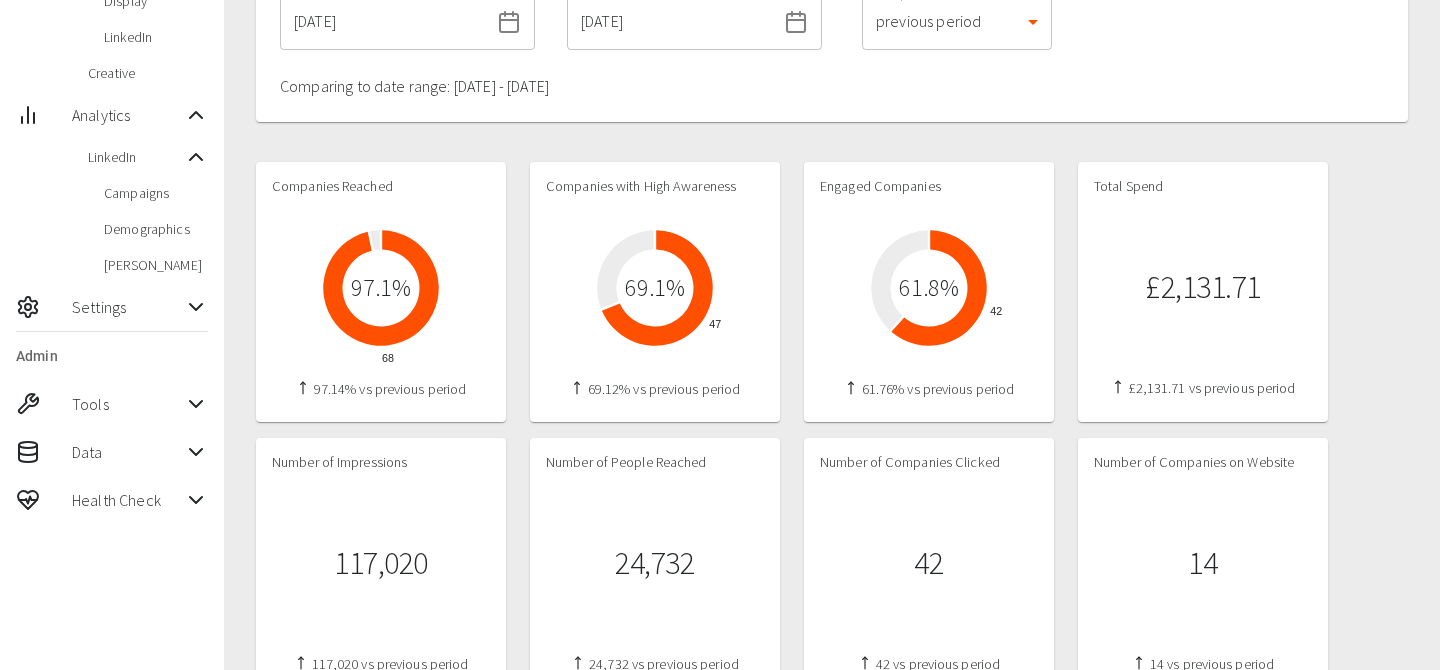 scroll, scrollTop: 111, scrollLeft: 0, axis: vertical 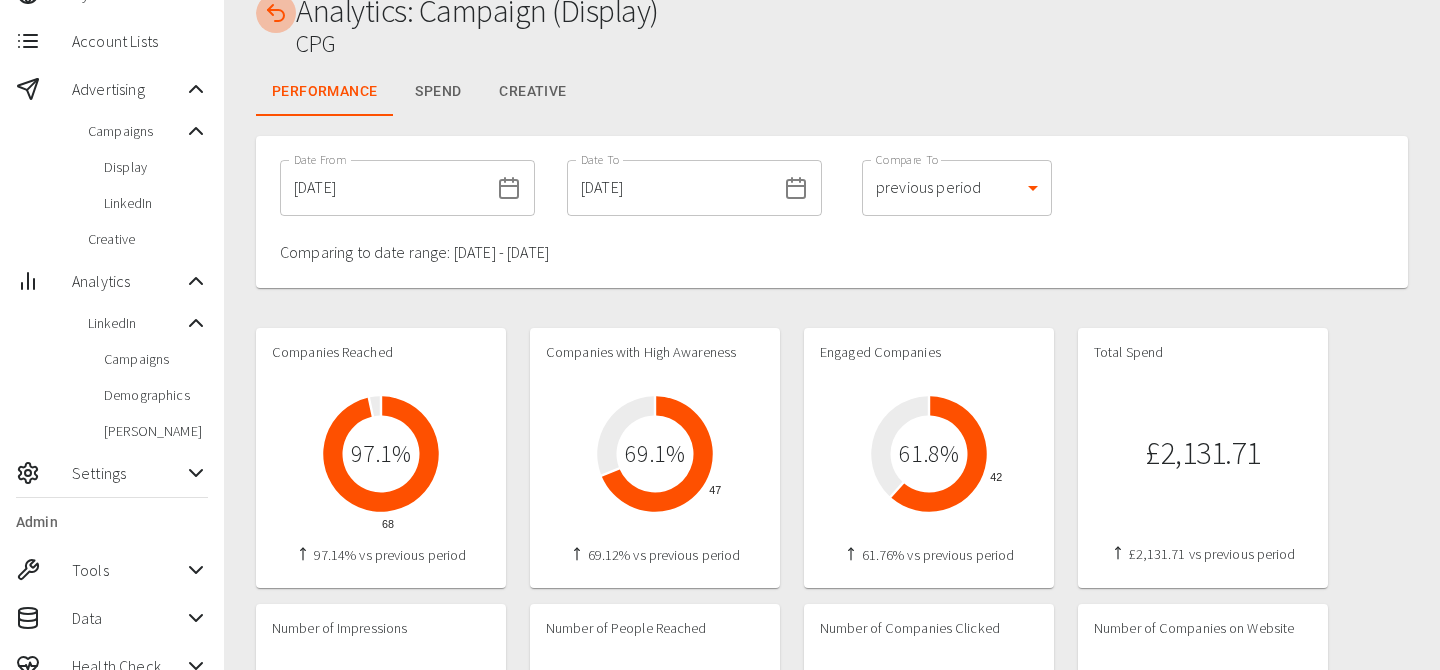 click at bounding box center (276, 13) 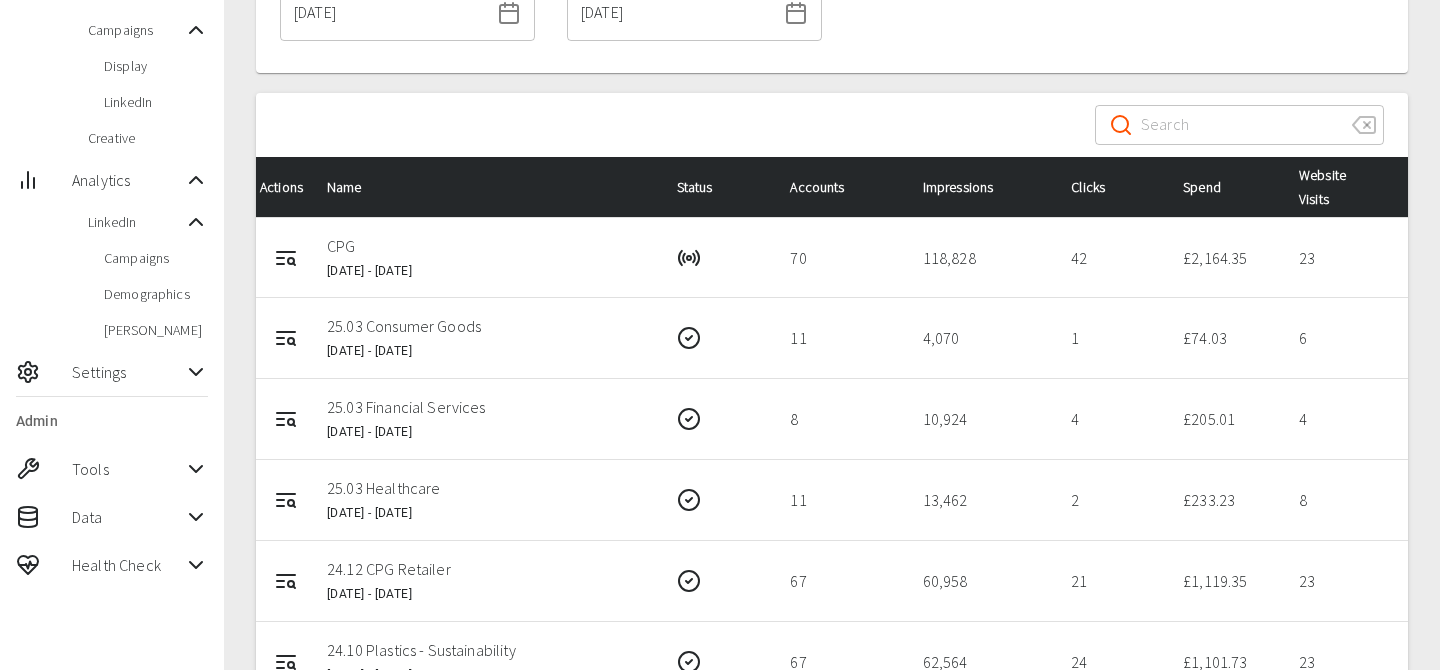 scroll, scrollTop: 216, scrollLeft: 0, axis: vertical 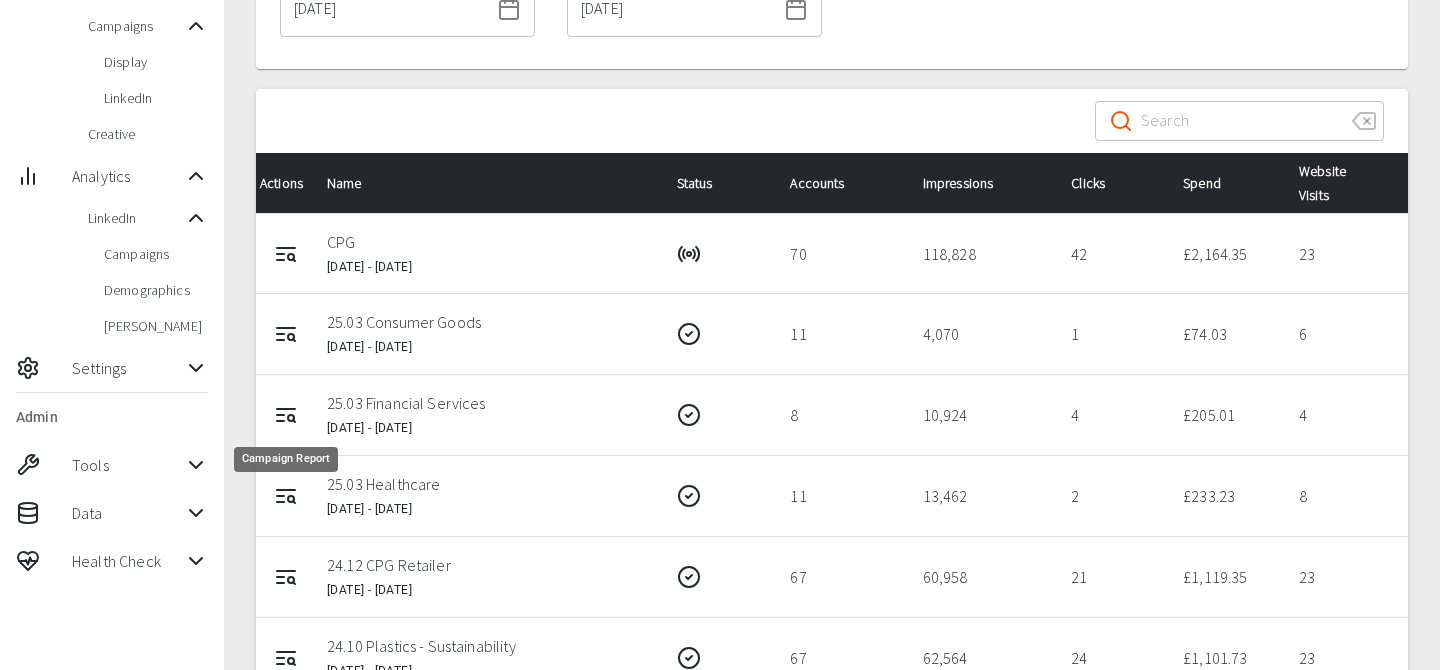 click 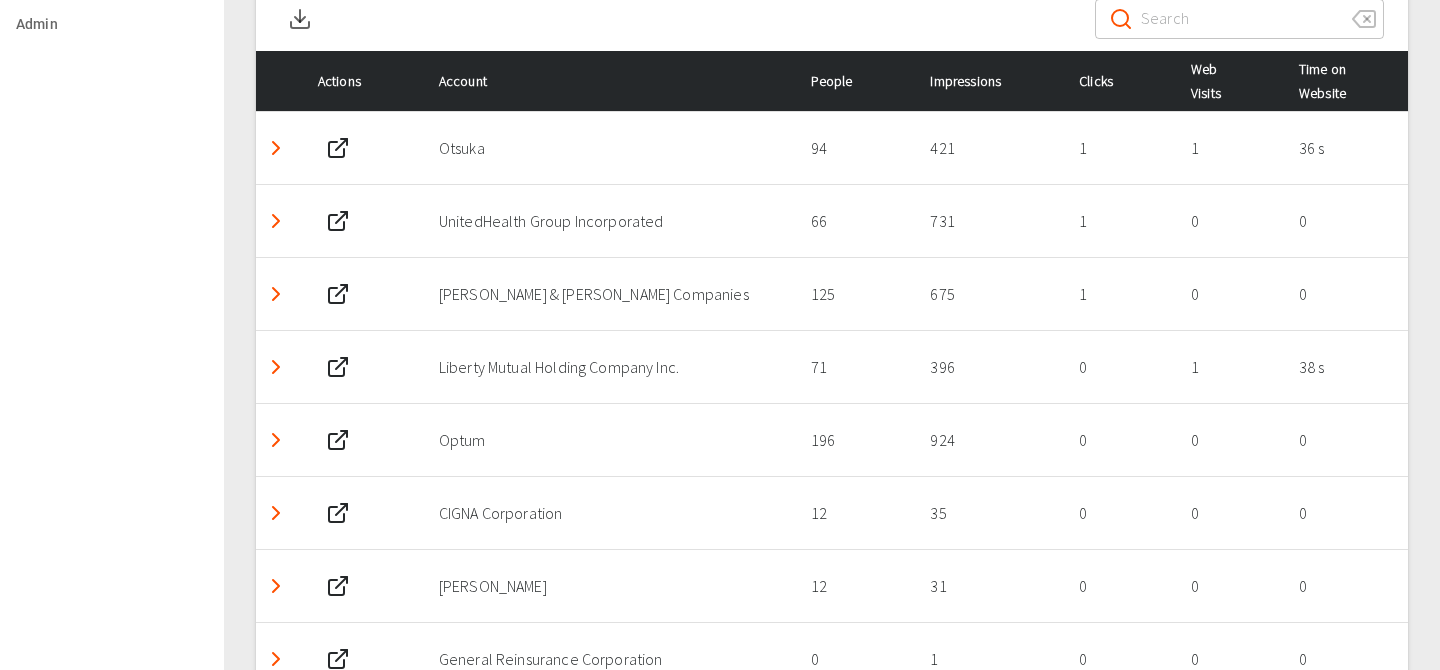 scroll, scrollTop: 1006, scrollLeft: 0, axis: vertical 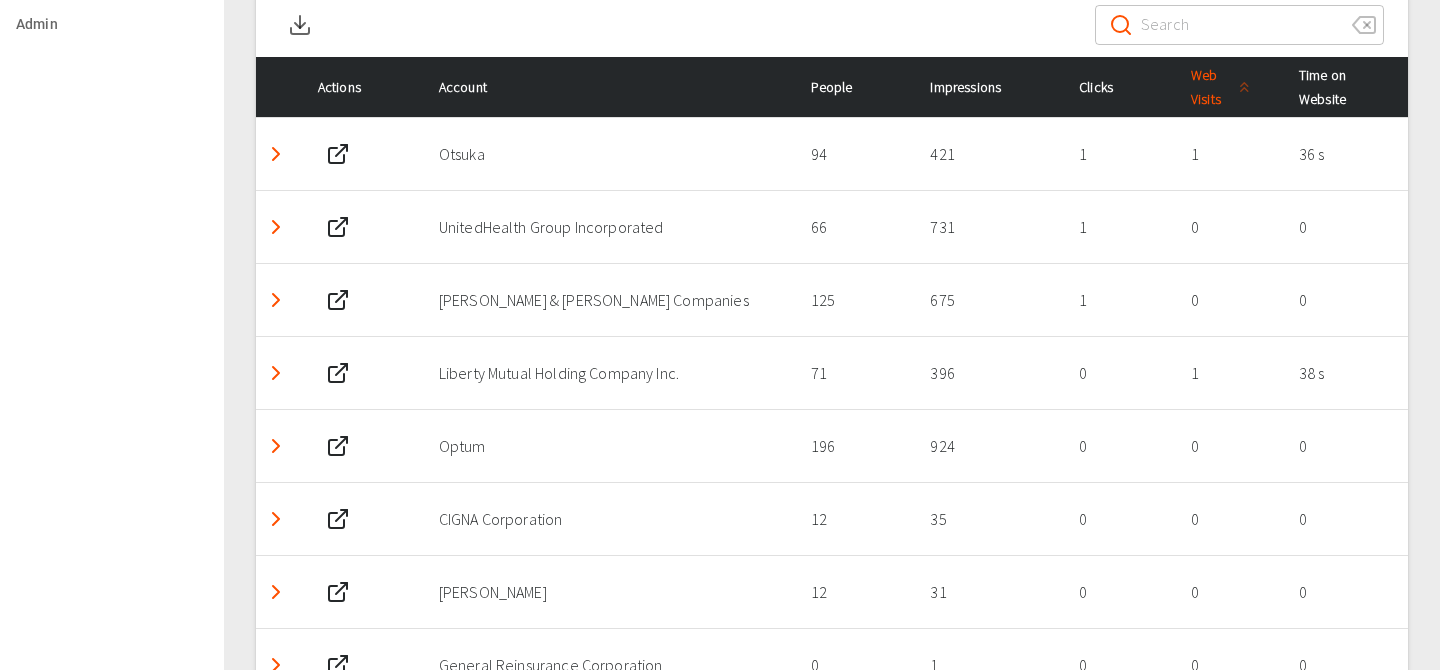 click on "Web Visits" at bounding box center [1224, 87] 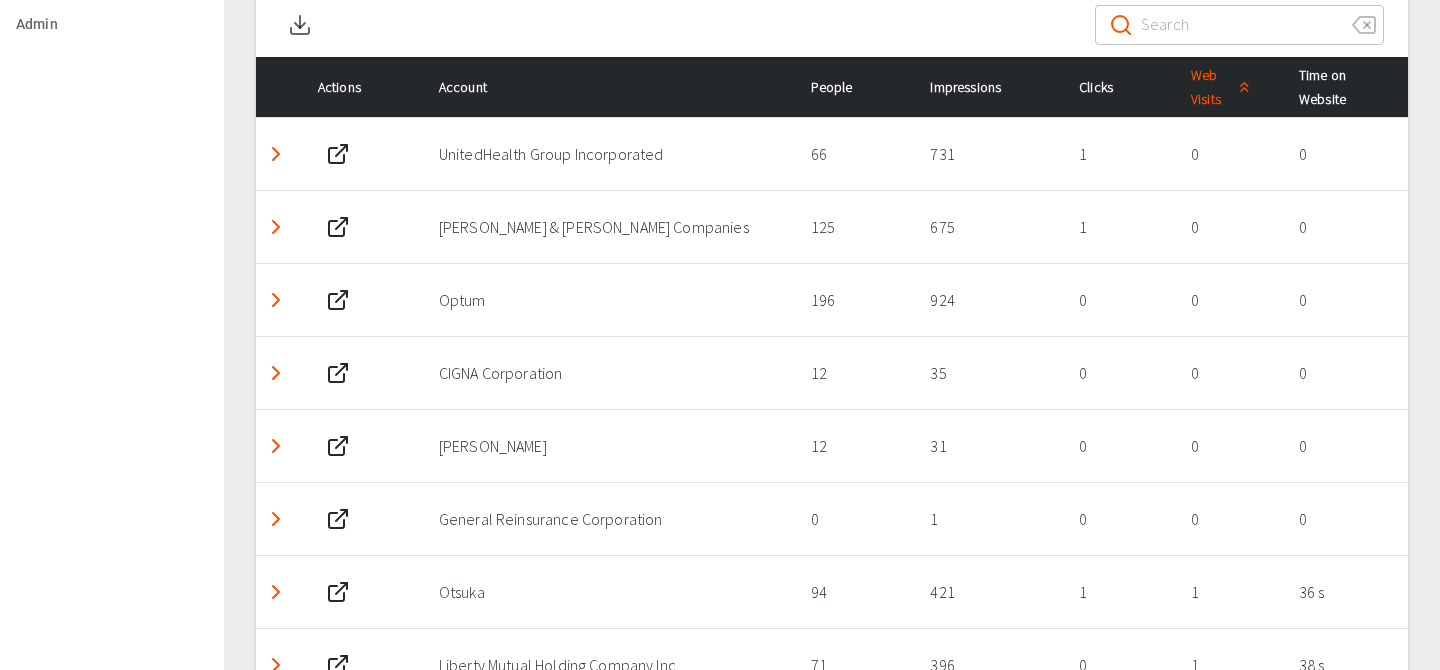 click on "Web Visits" at bounding box center [1224, 87] 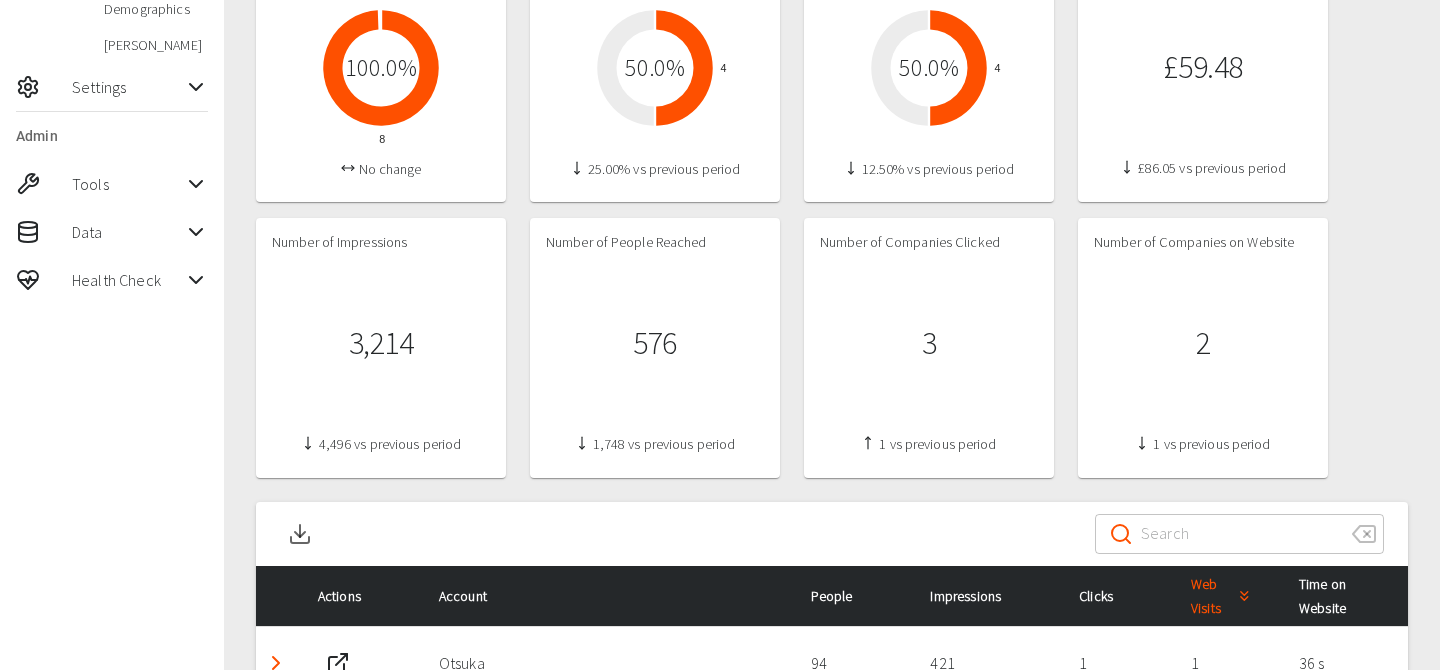 scroll, scrollTop: 0, scrollLeft: 0, axis: both 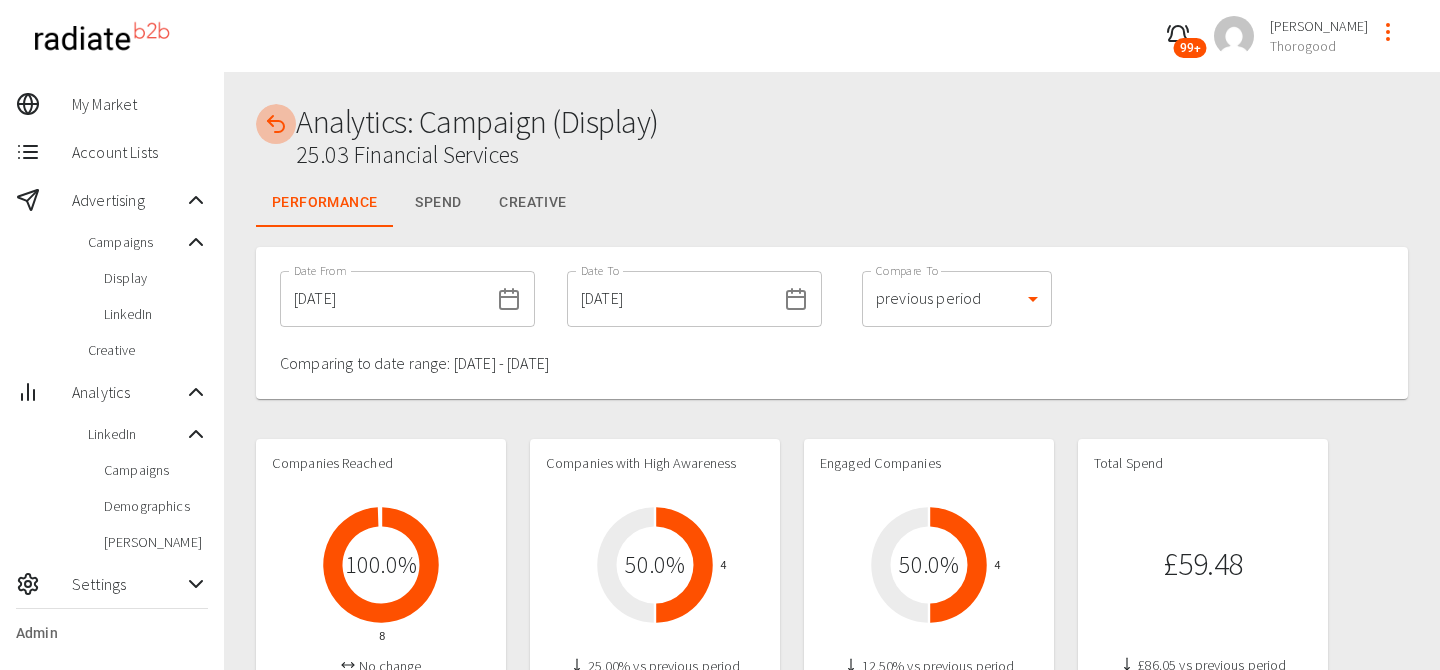 click at bounding box center [276, 124] 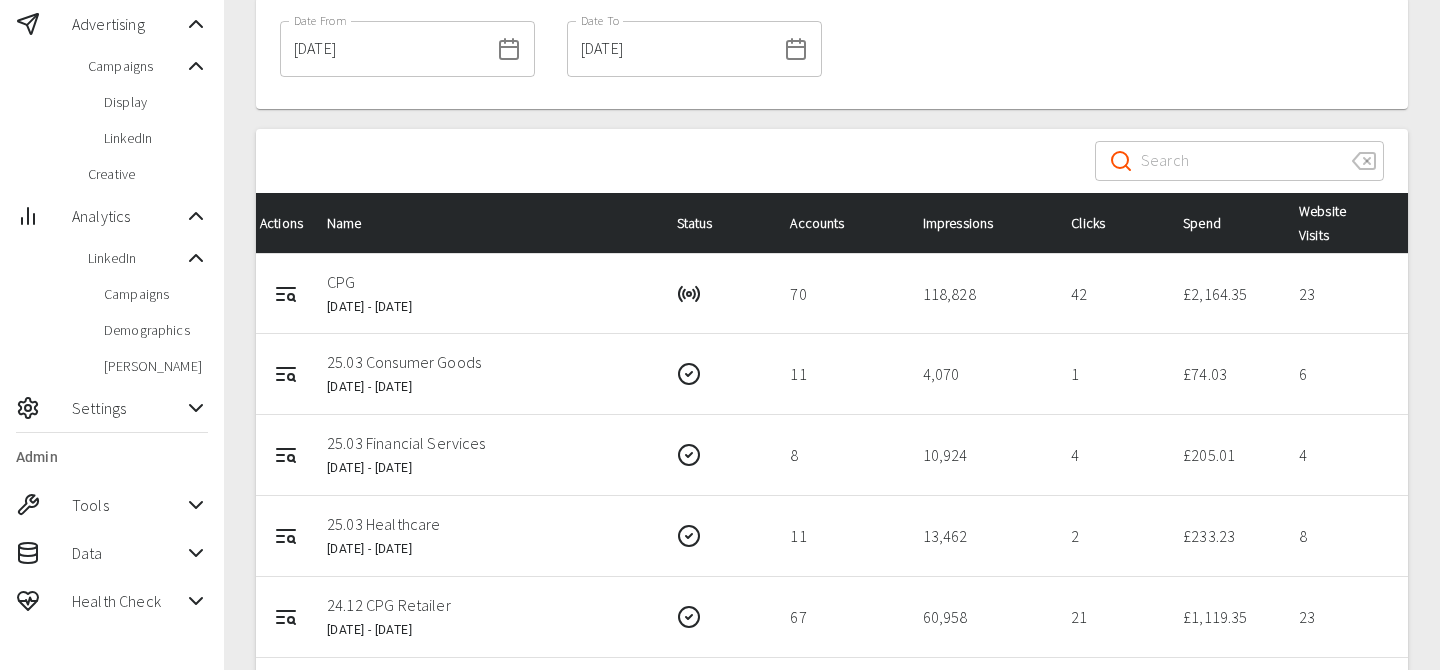 scroll, scrollTop: 317, scrollLeft: 0, axis: vertical 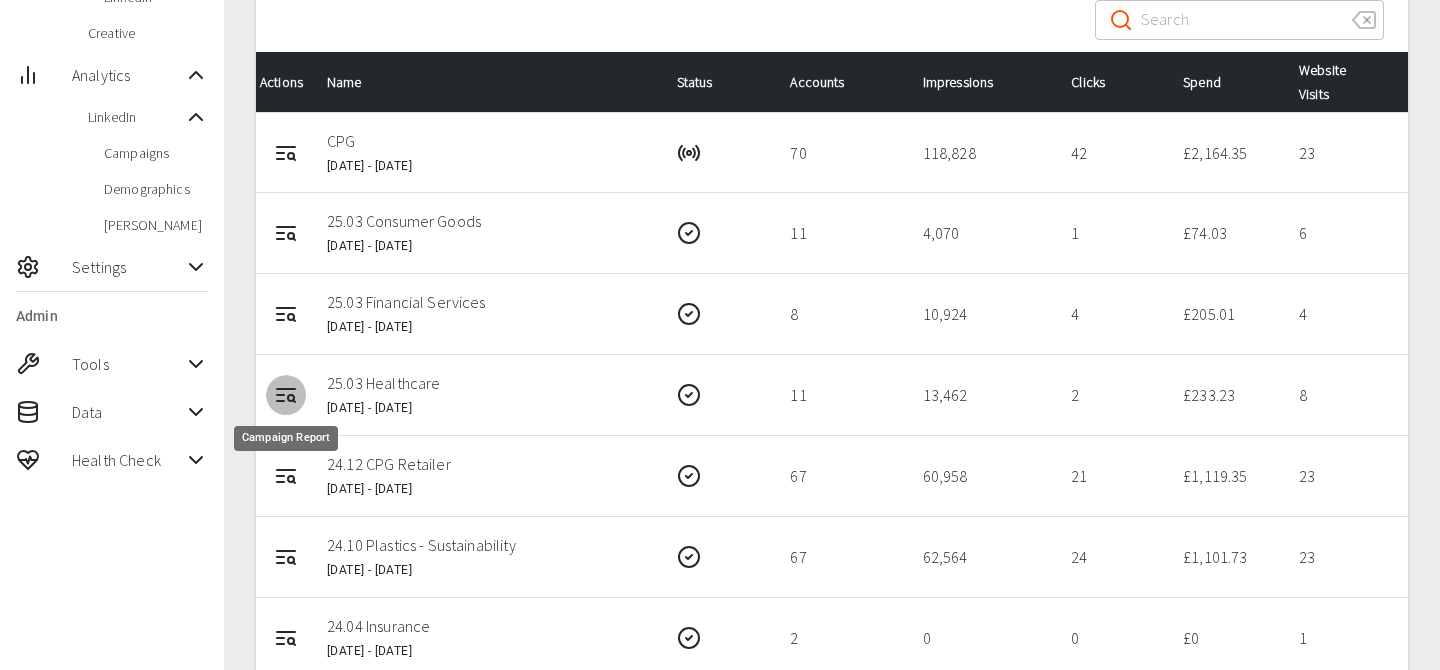 click 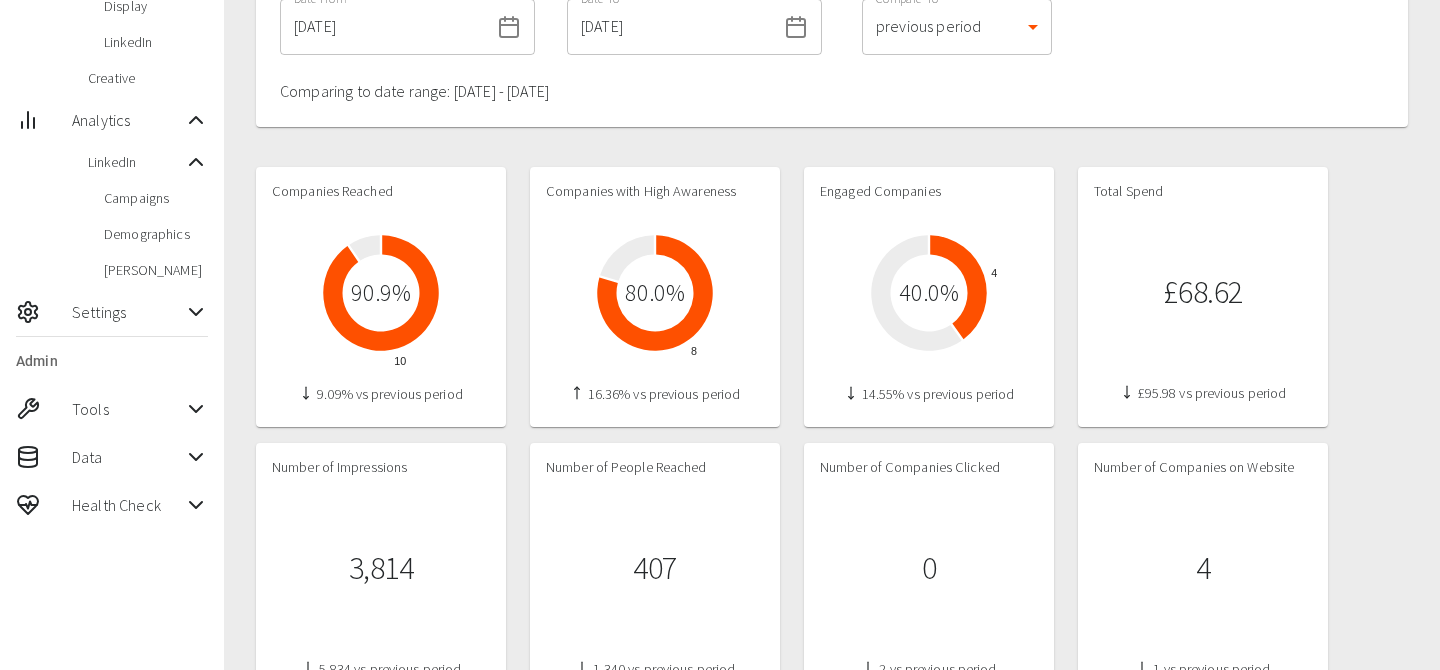 scroll, scrollTop: 0, scrollLeft: 0, axis: both 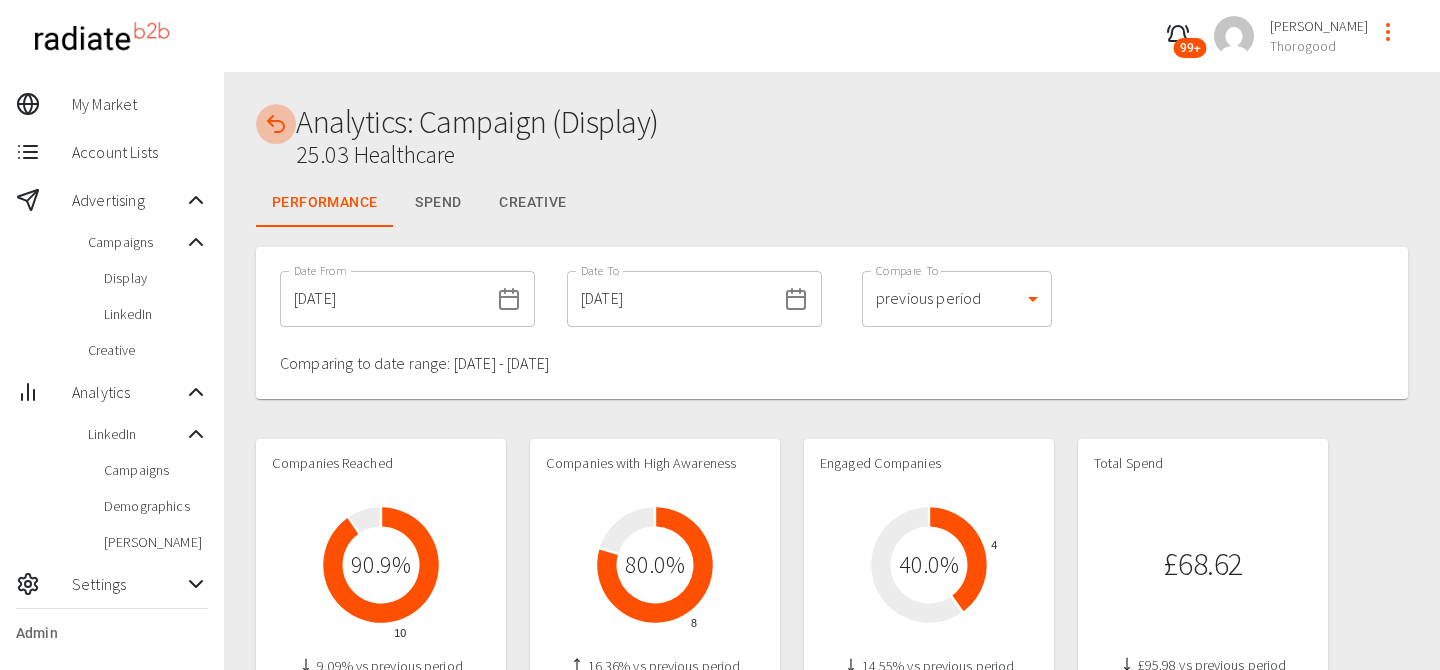 click 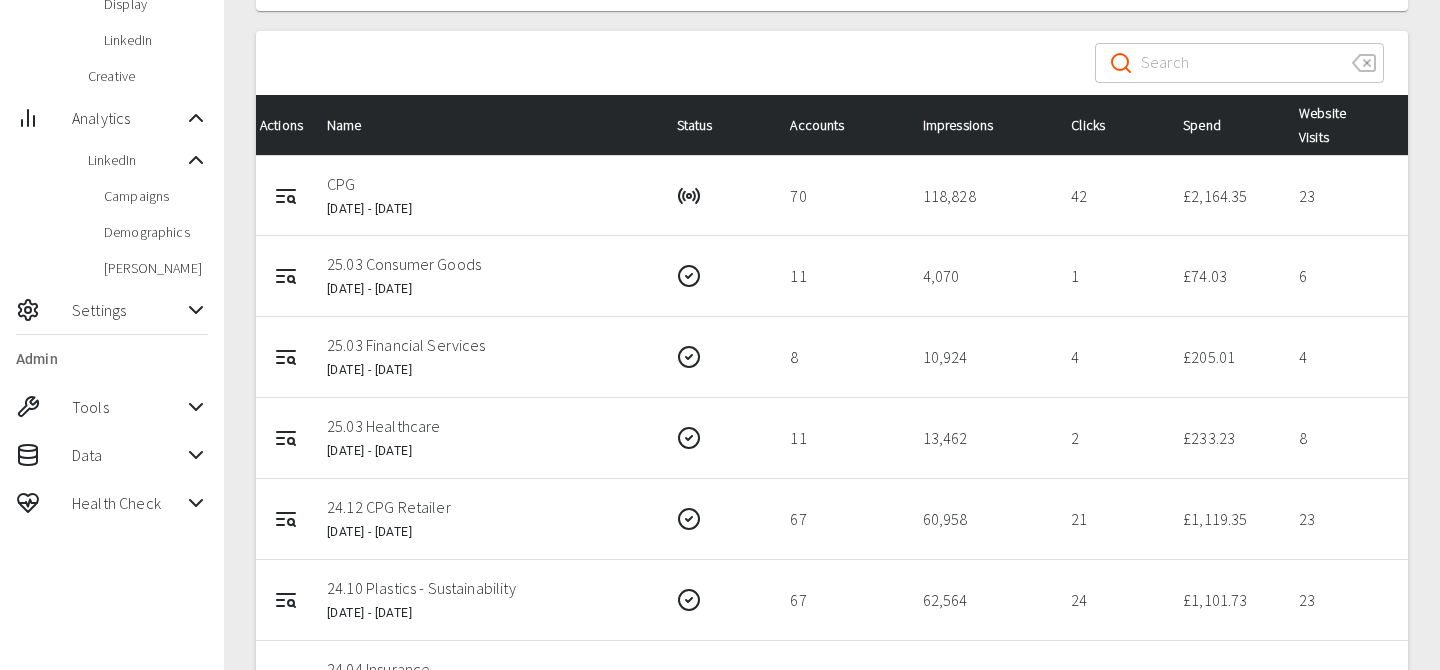 scroll, scrollTop: 278, scrollLeft: 0, axis: vertical 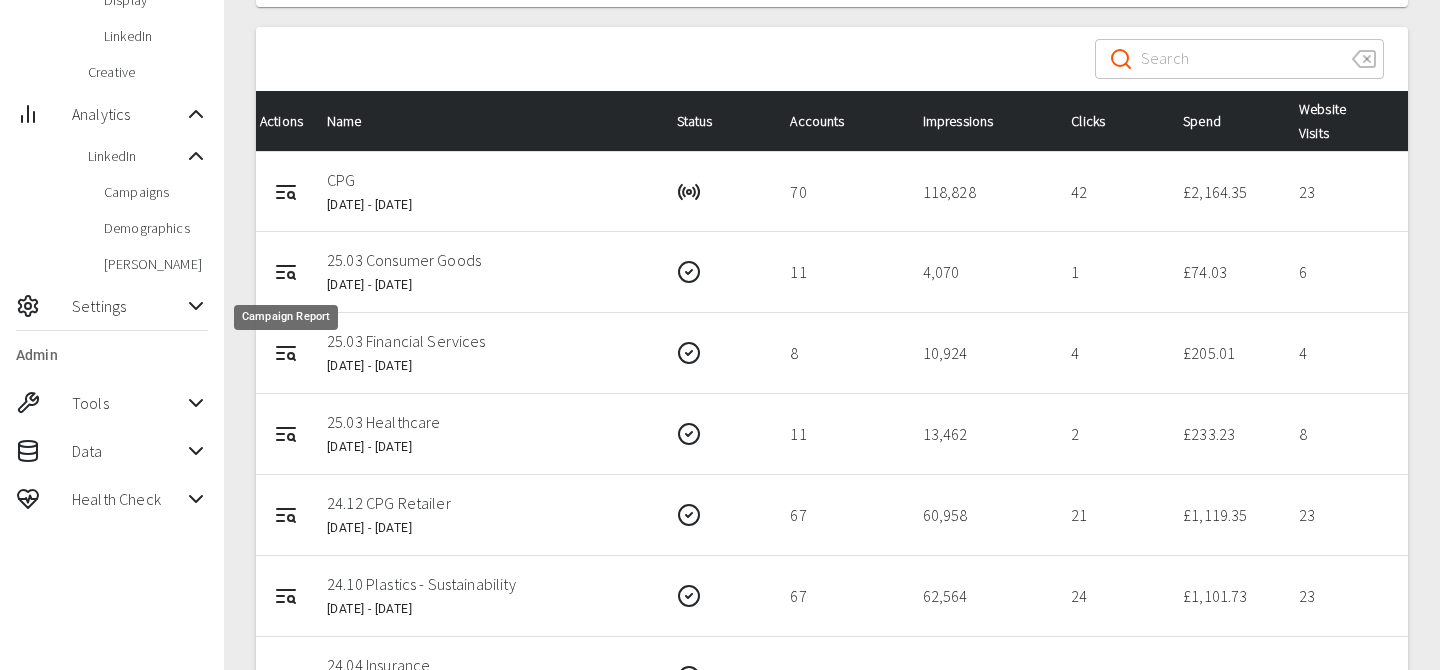 click 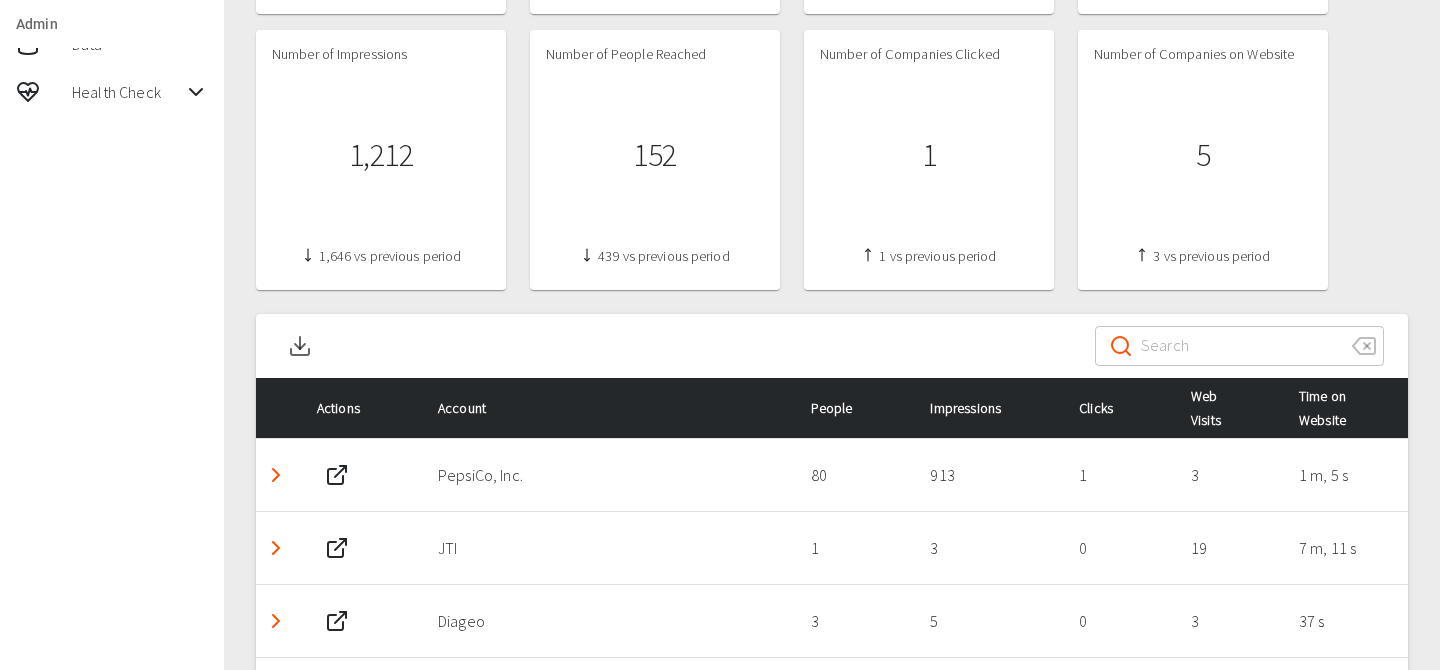 scroll, scrollTop: 698, scrollLeft: 0, axis: vertical 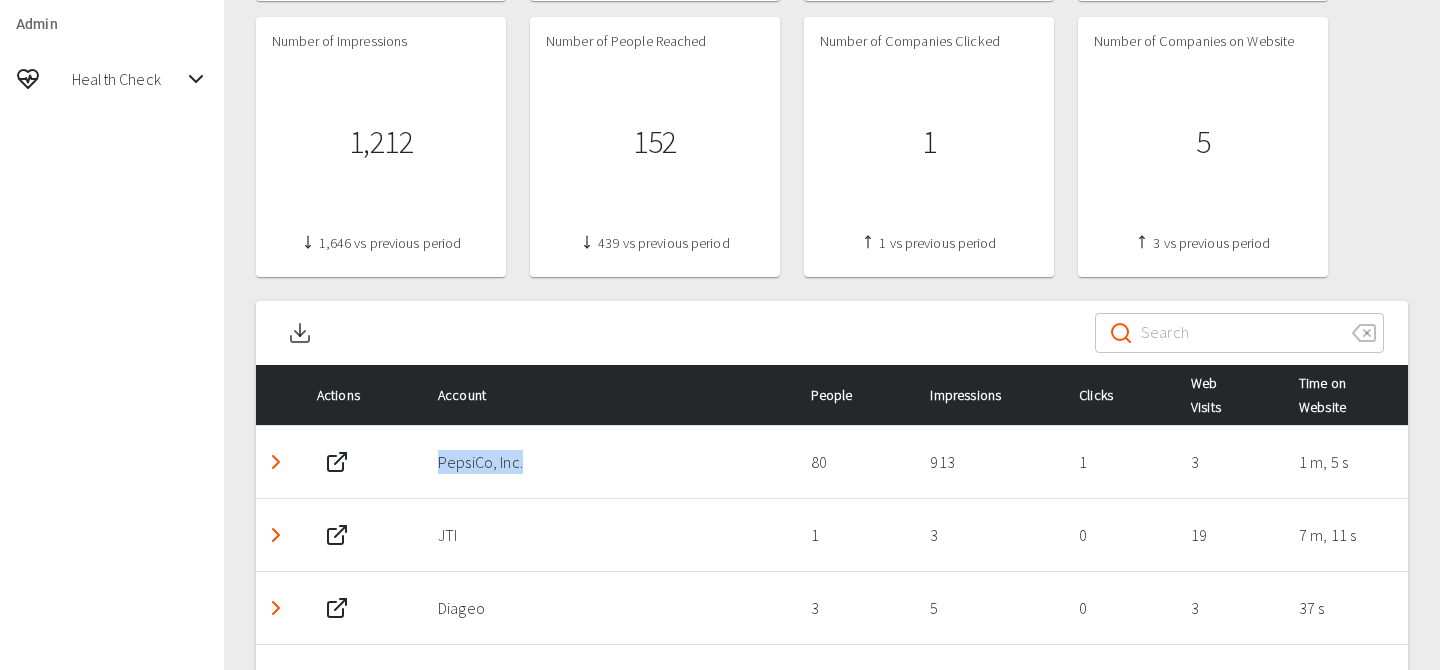 drag, startPoint x: 536, startPoint y: 467, endPoint x: 439, endPoint y: 464, distance: 97.04638 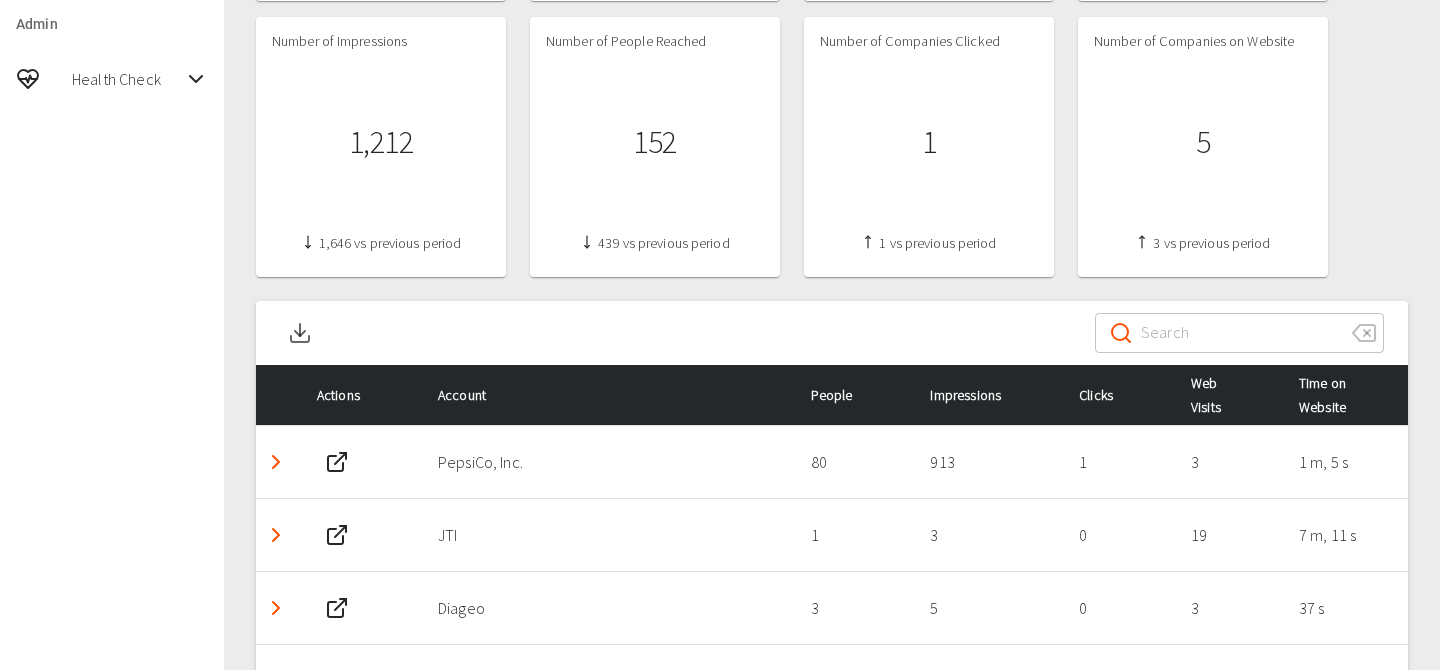 click on "JTI" at bounding box center [608, 535] 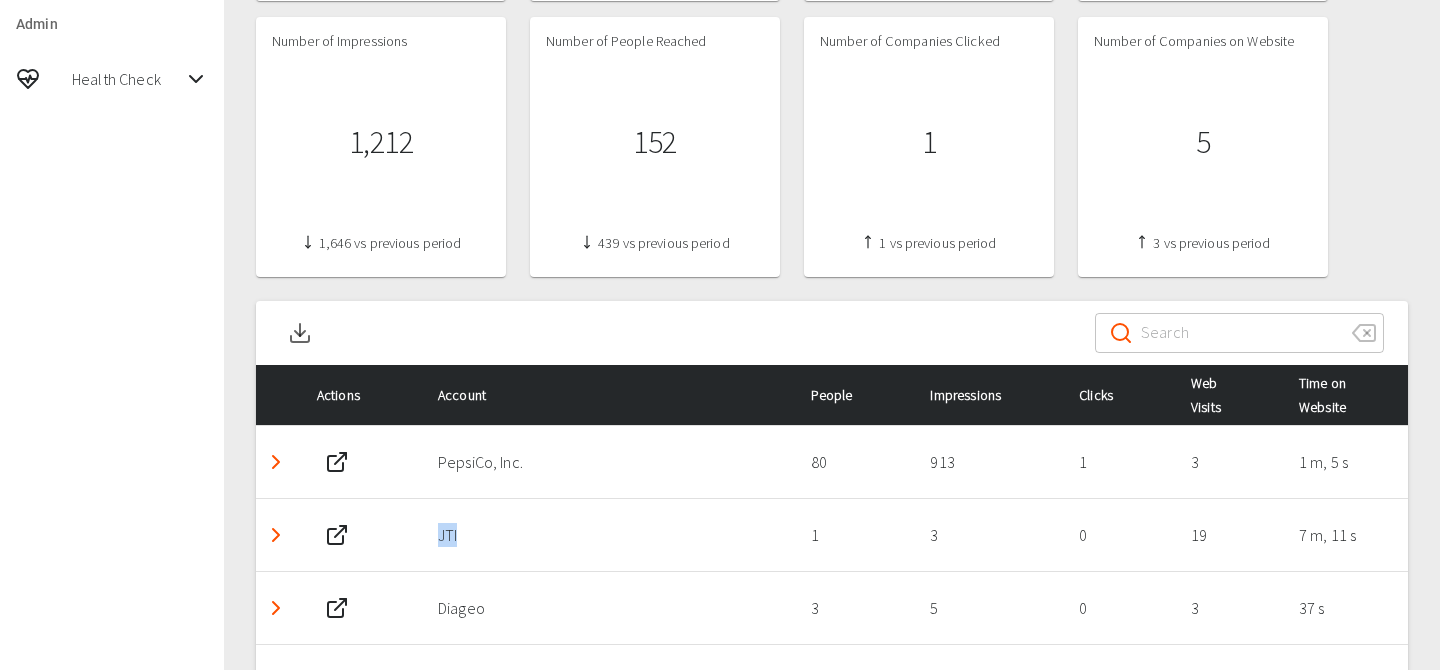 click on "JTI" at bounding box center [608, 535] 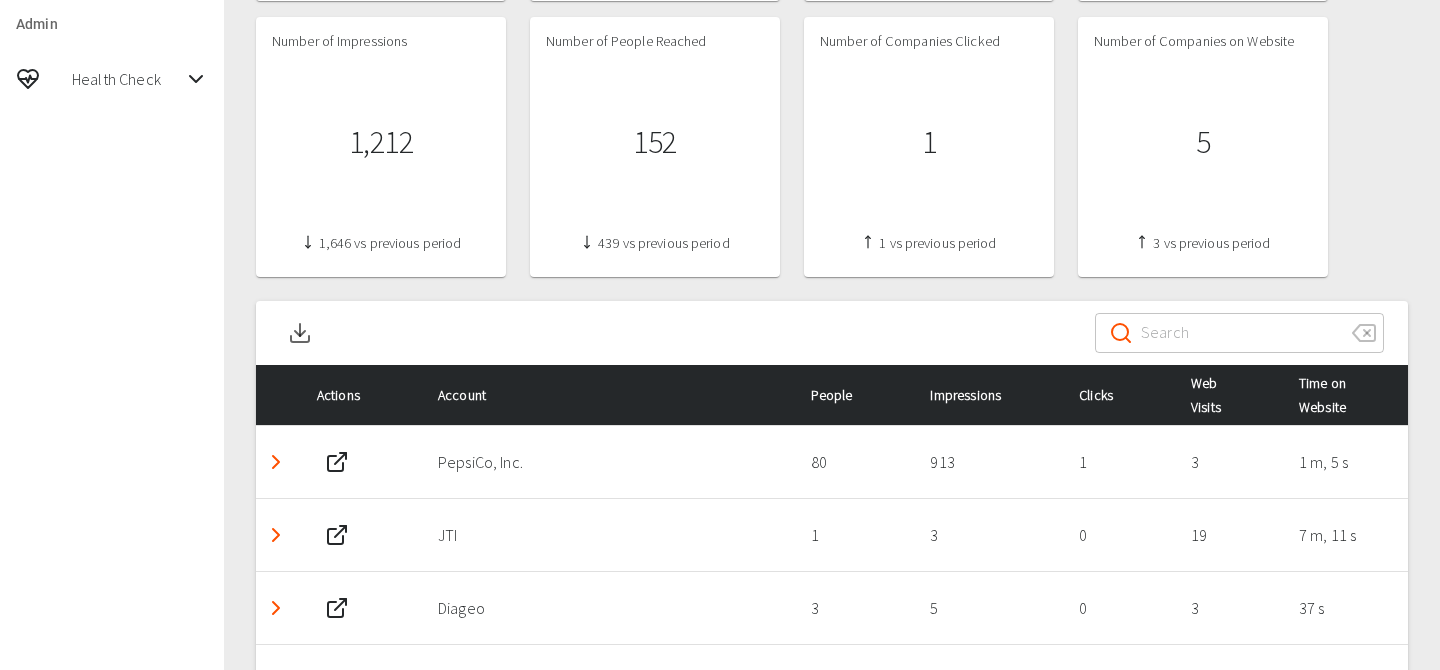 click on "Diageo" at bounding box center (608, 608) 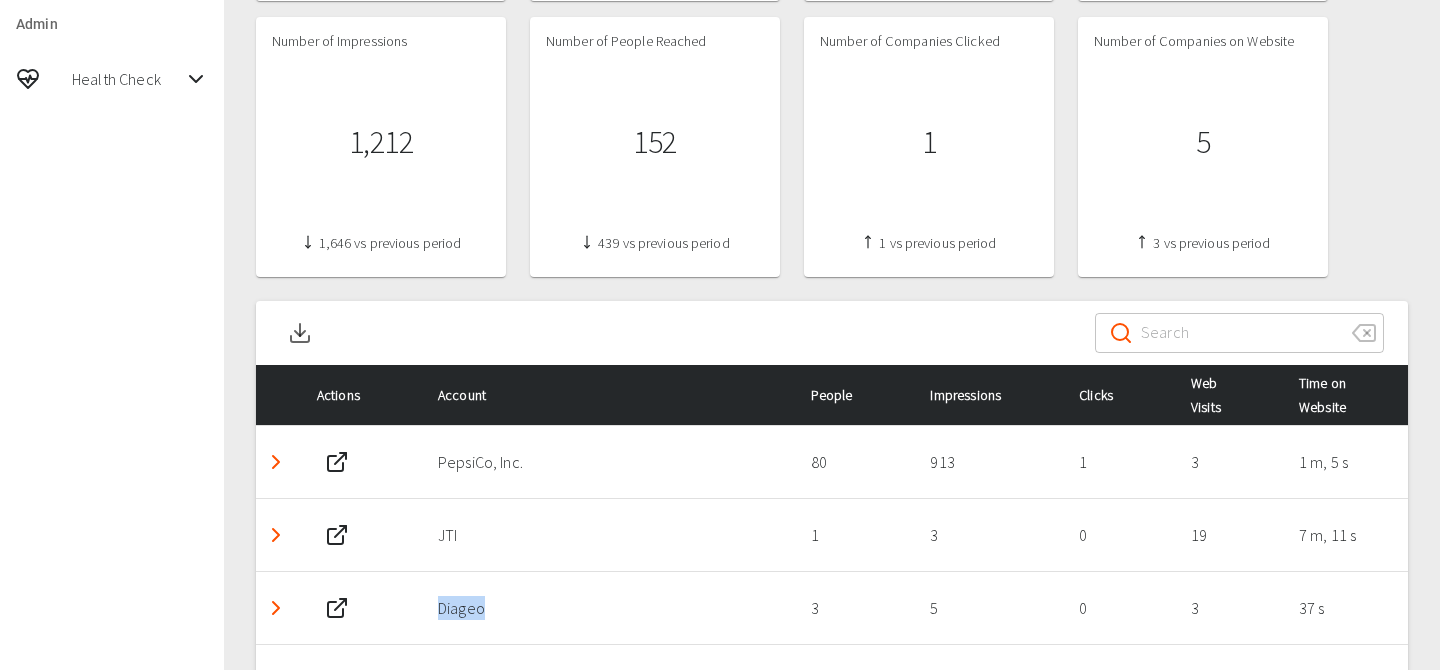click on "Diageo" at bounding box center (608, 608) 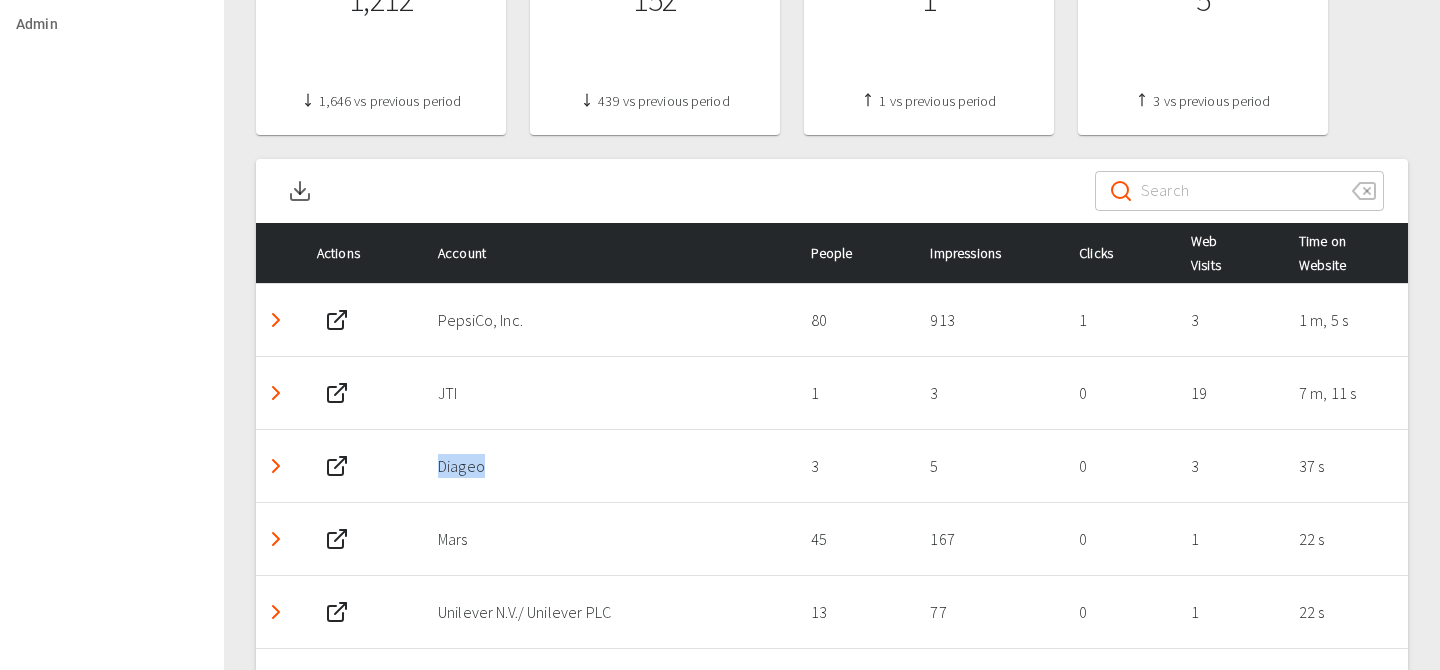 scroll, scrollTop: 847, scrollLeft: 0, axis: vertical 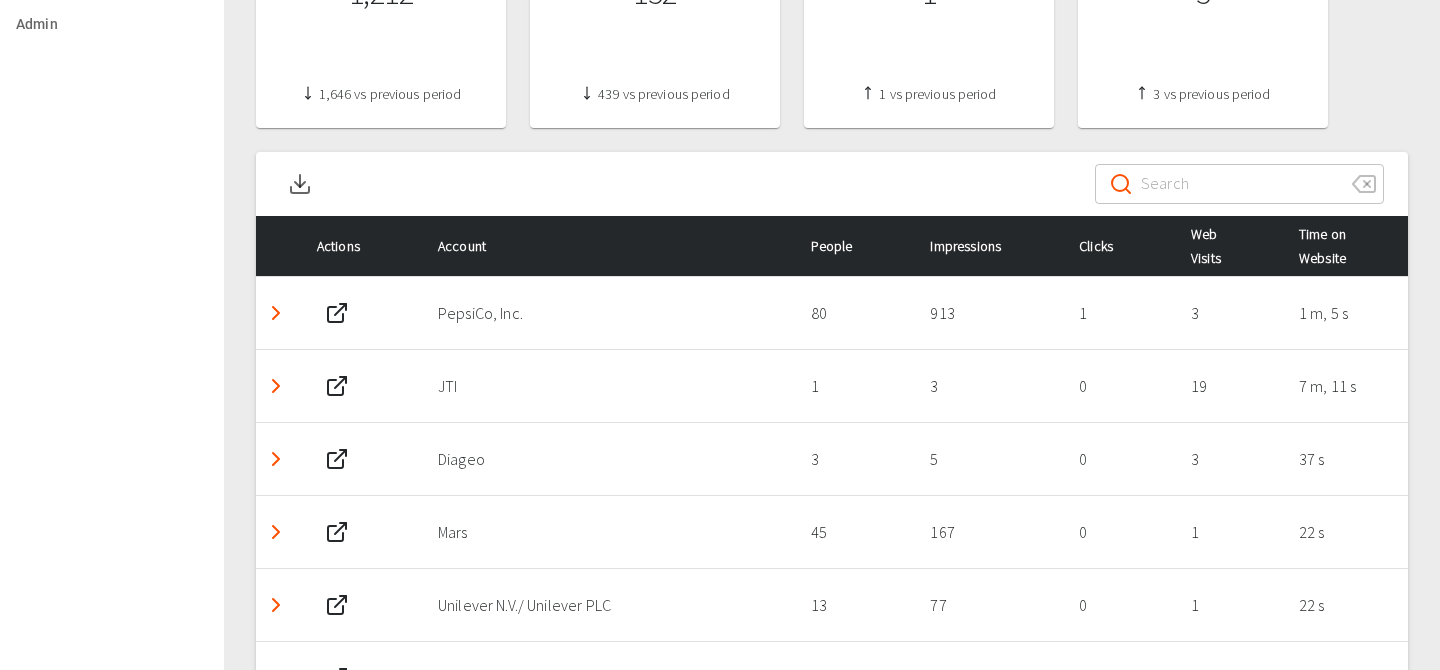 click on "Mars" at bounding box center (608, 532) 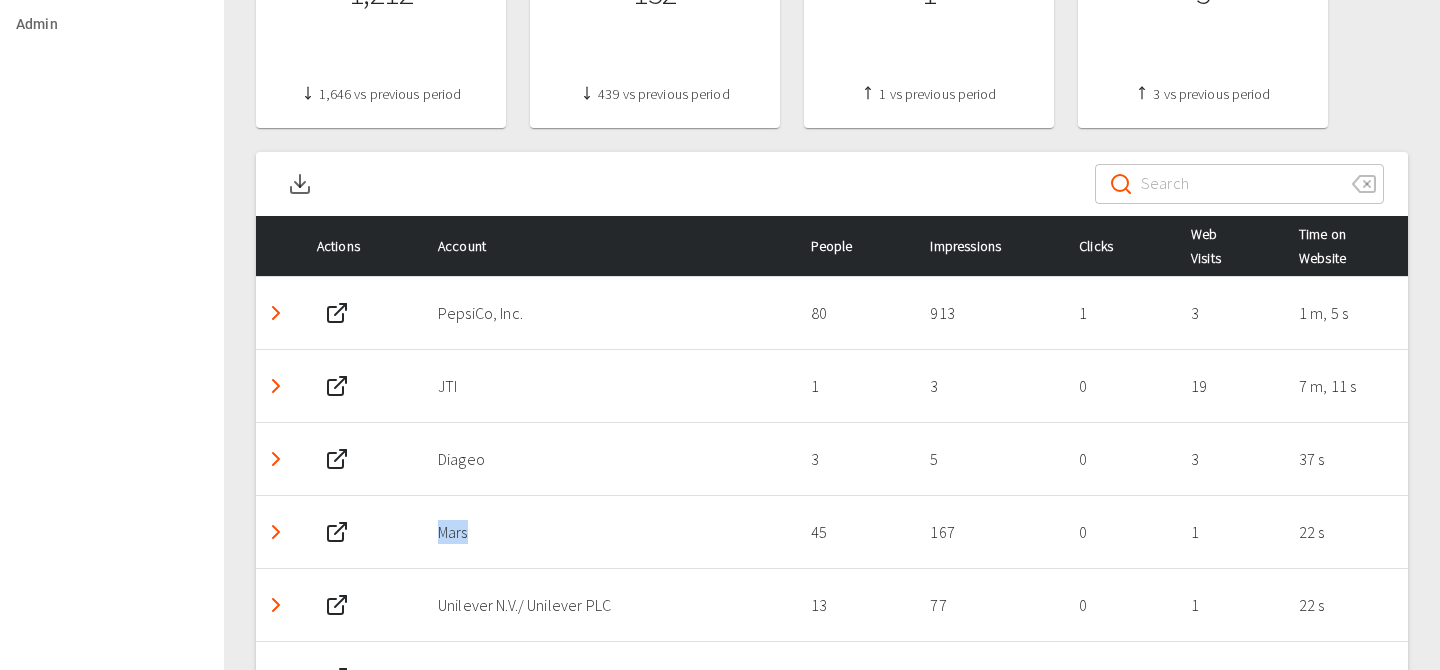click on "Mars" at bounding box center (608, 532) 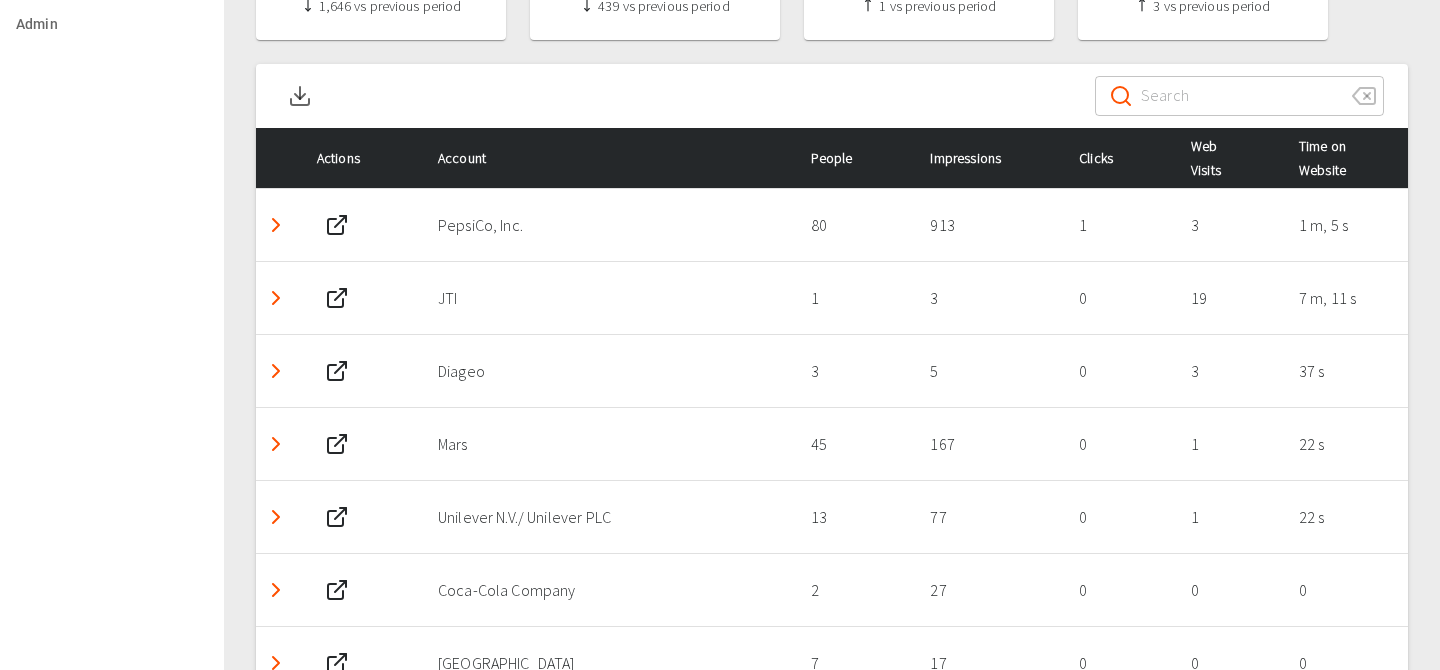 click on "Unilever N.V./ Unilever PLC" at bounding box center [608, 517] 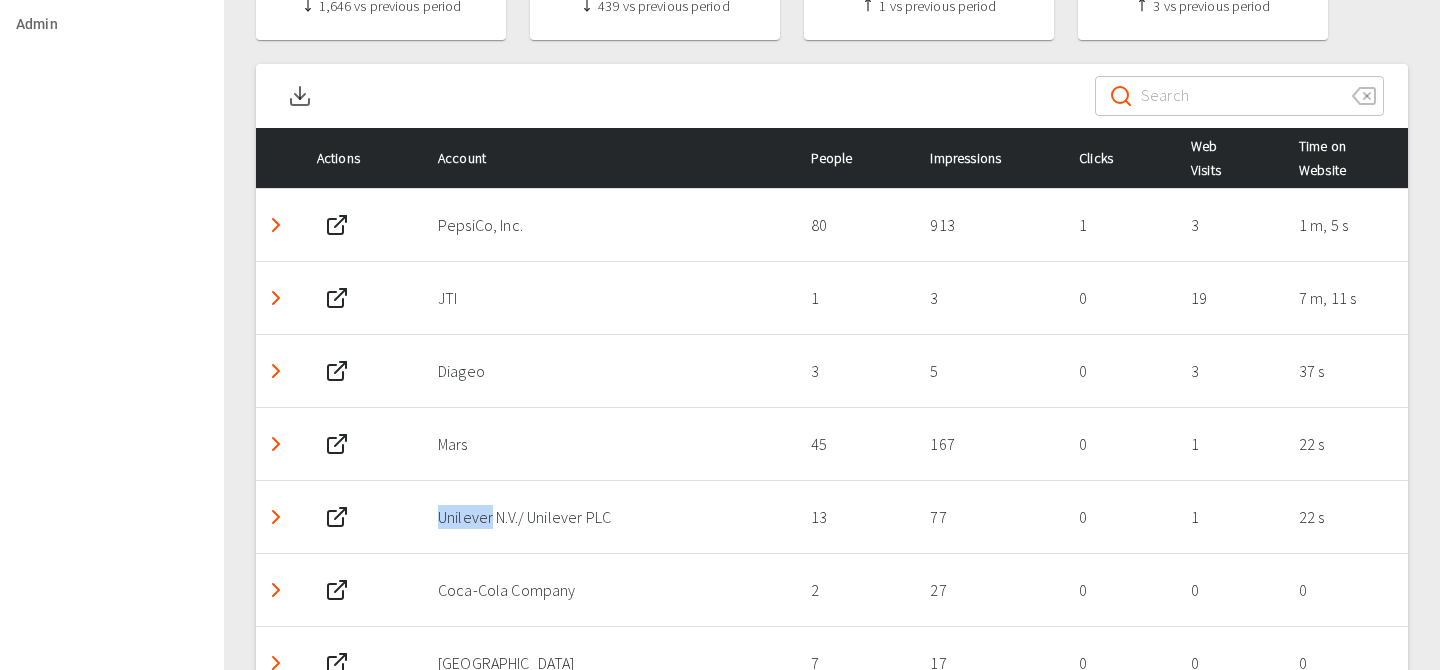 click on "Unilever N.V./ Unilever PLC" at bounding box center (608, 517) 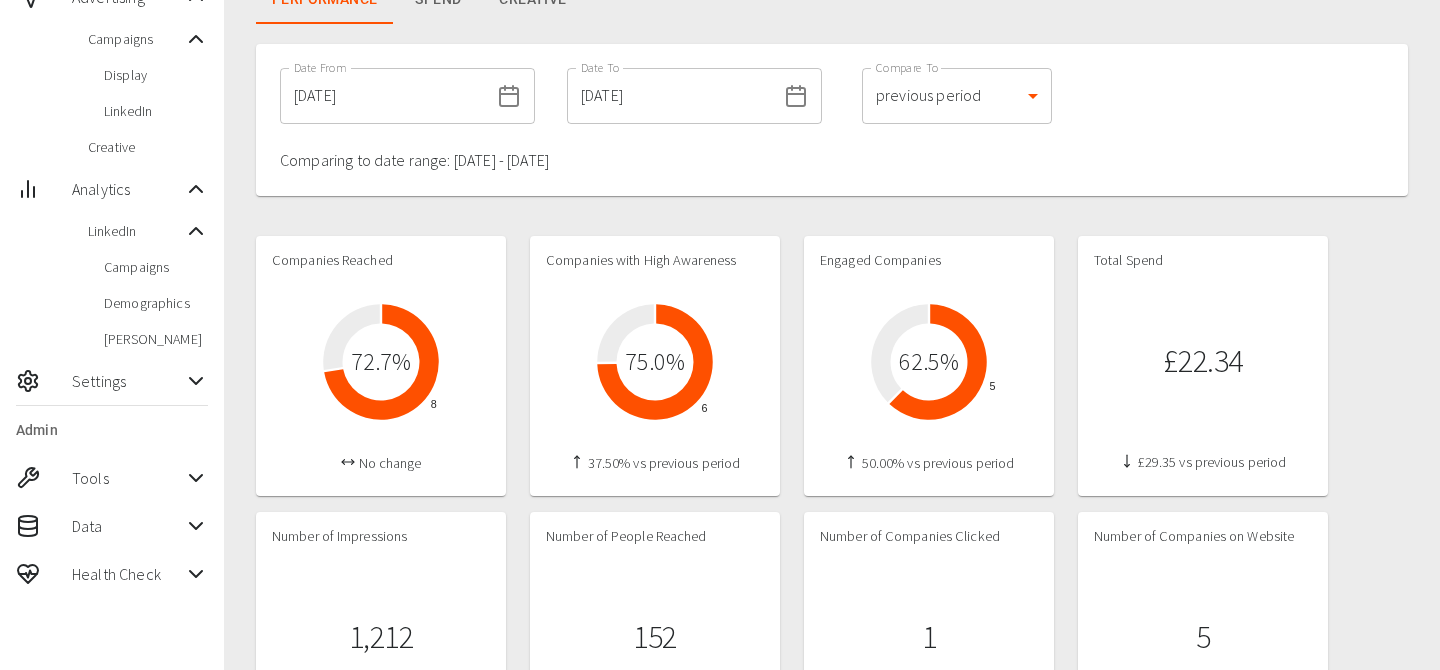 scroll, scrollTop: 0, scrollLeft: 0, axis: both 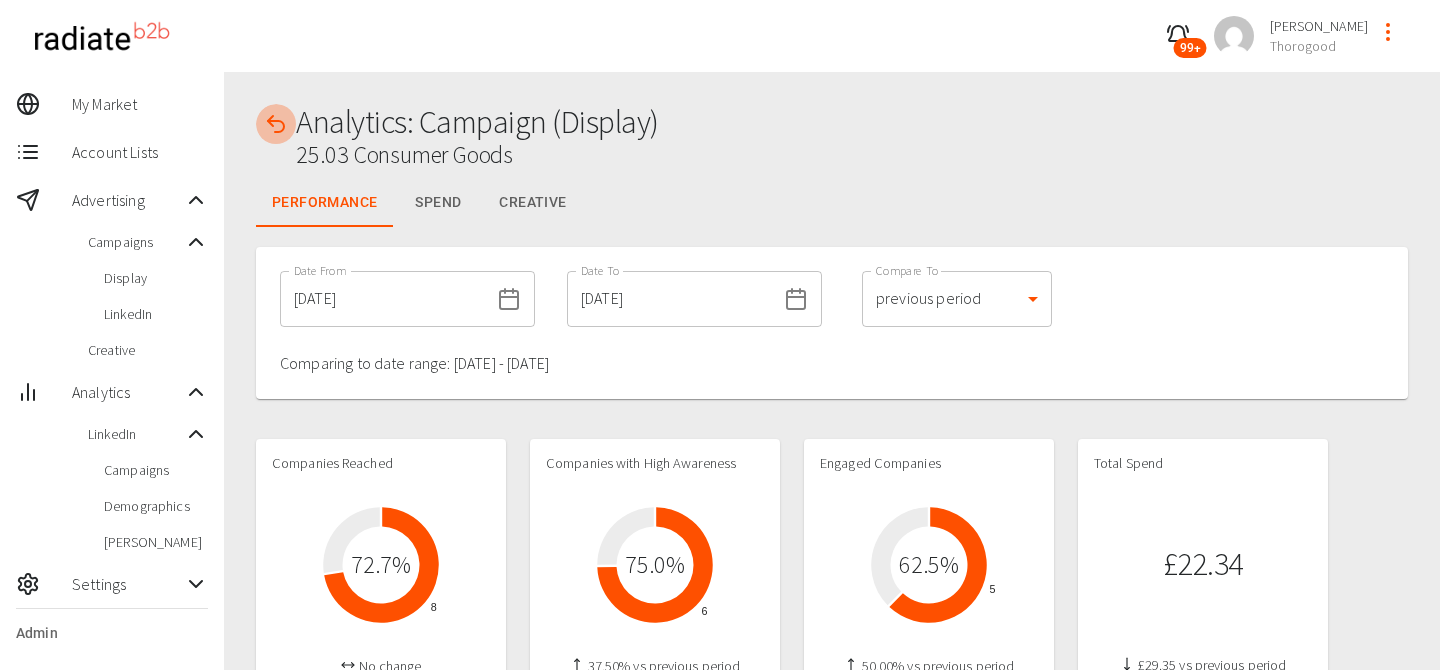 click 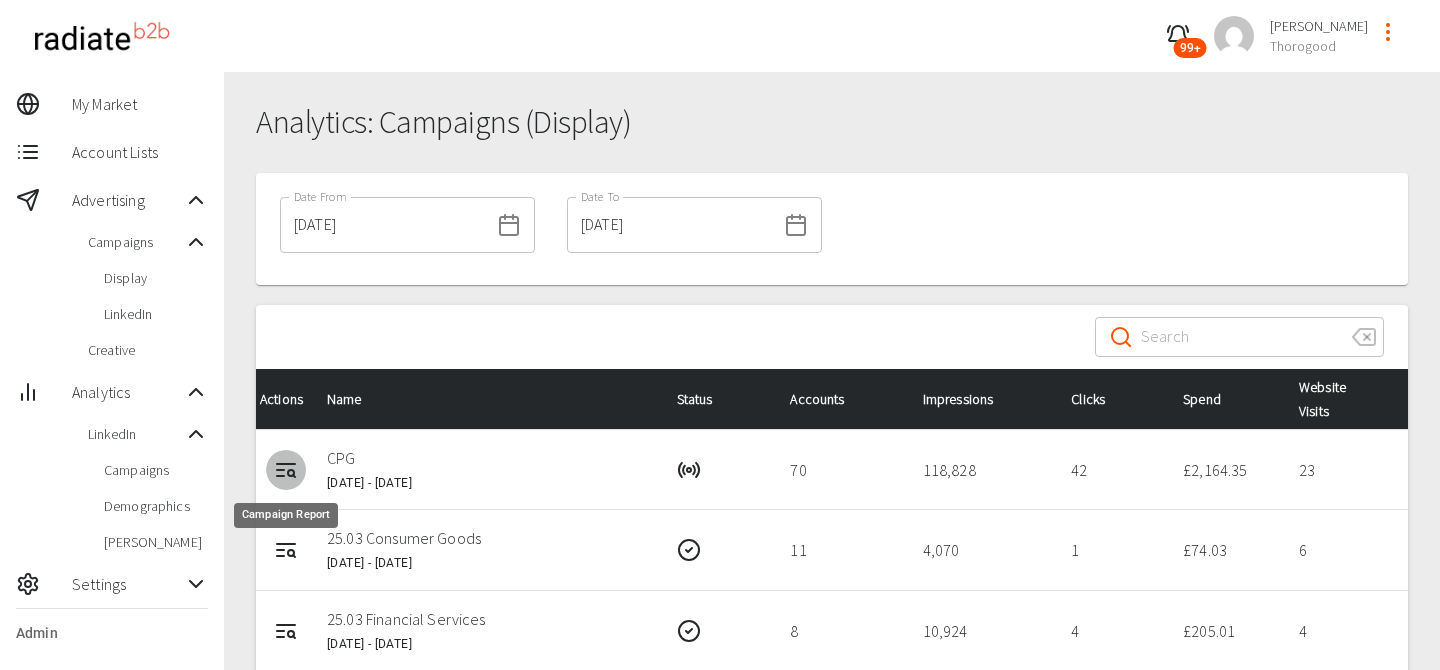 click 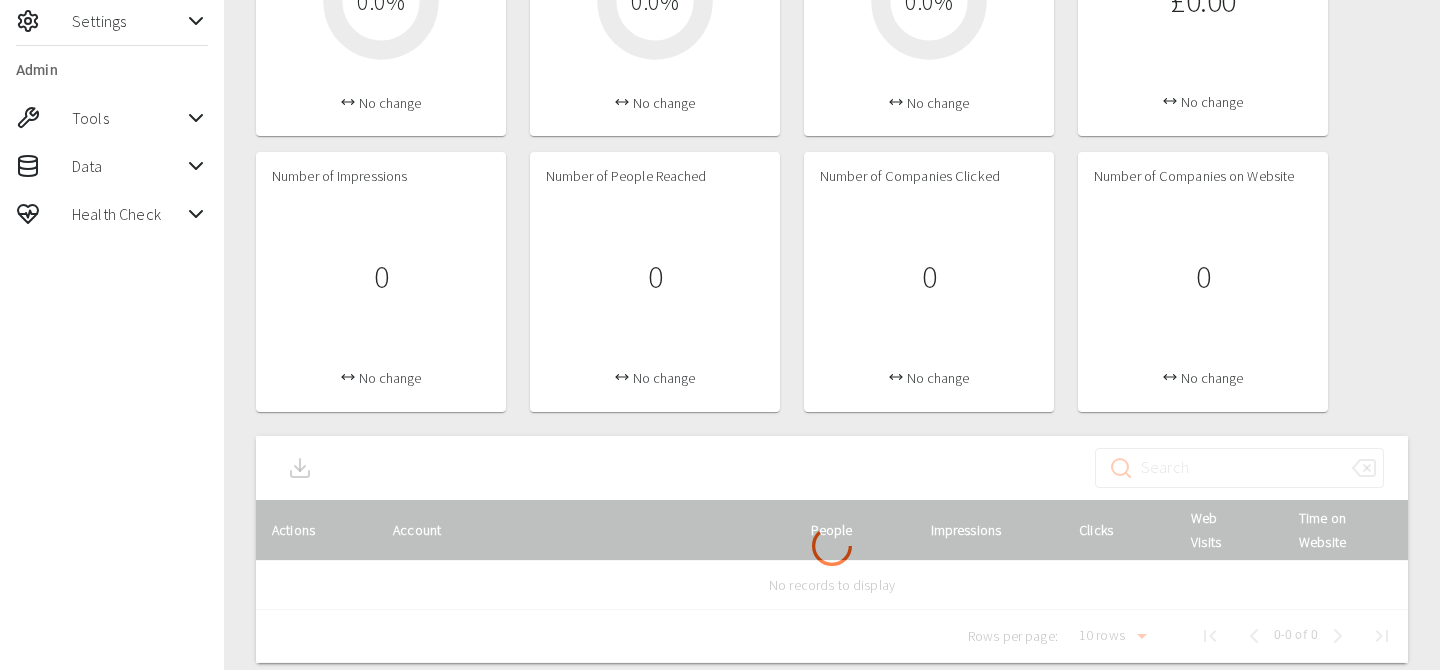 scroll, scrollTop: 587, scrollLeft: 0, axis: vertical 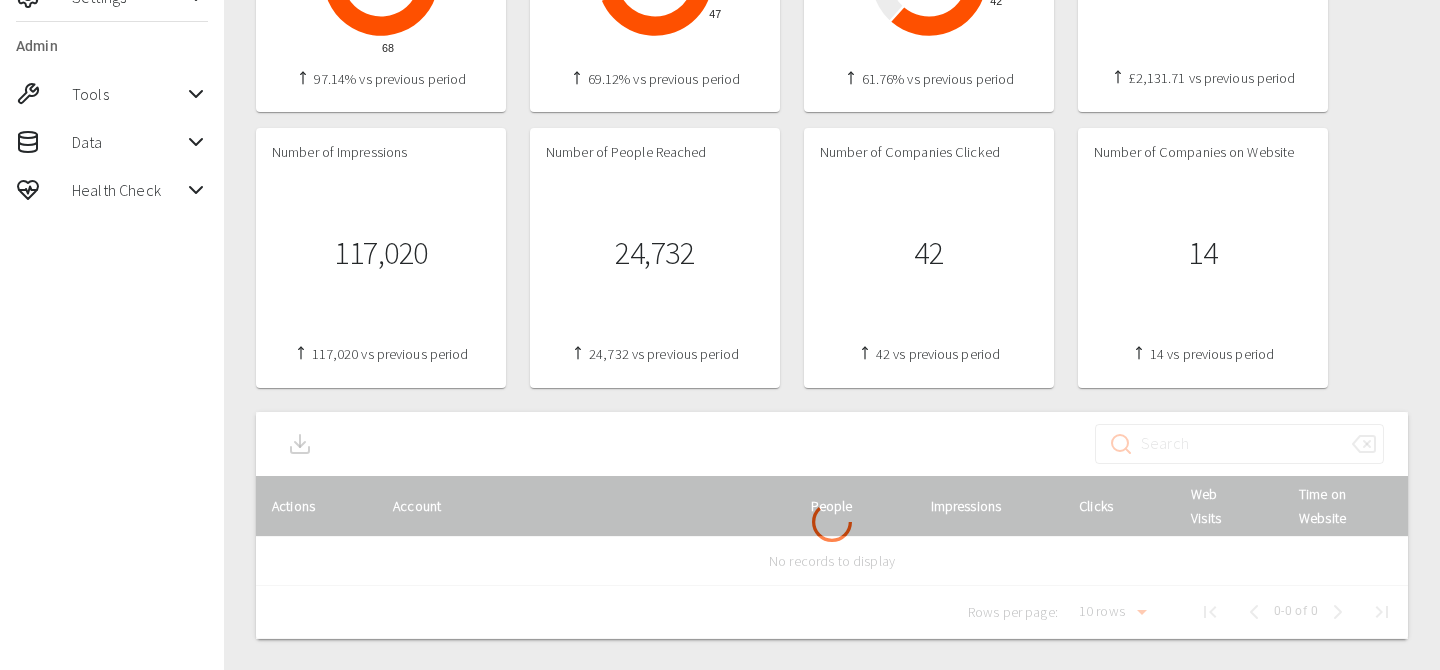 click at bounding box center (832, 525) 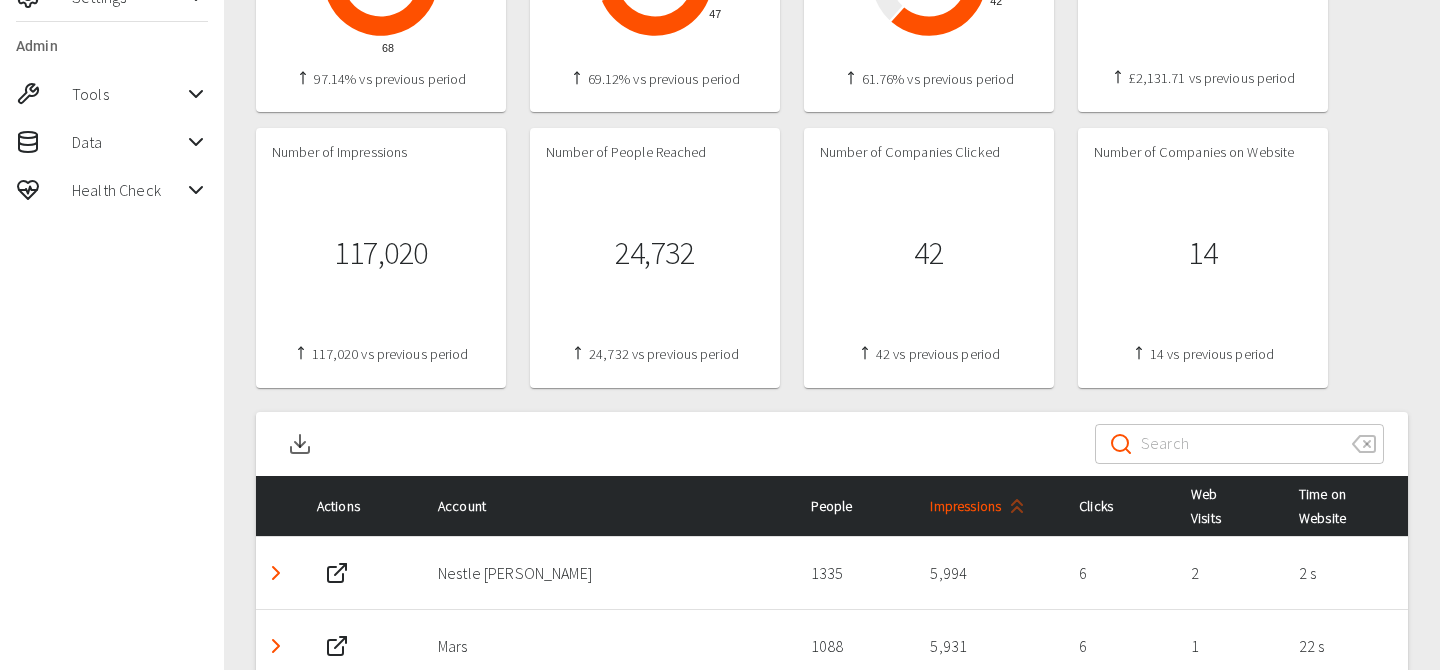 click on "Impressions" at bounding box center [981, 506] 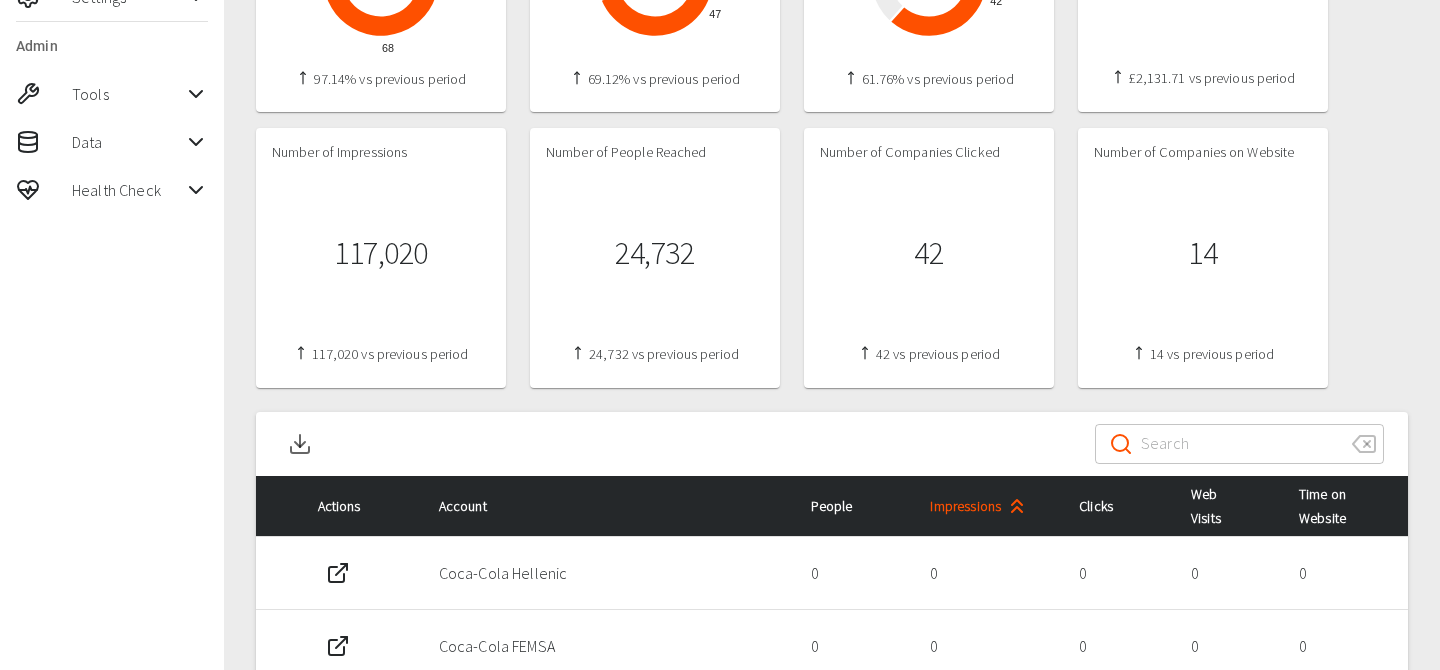 click on "Impressions" at bounding box center (981, 506) 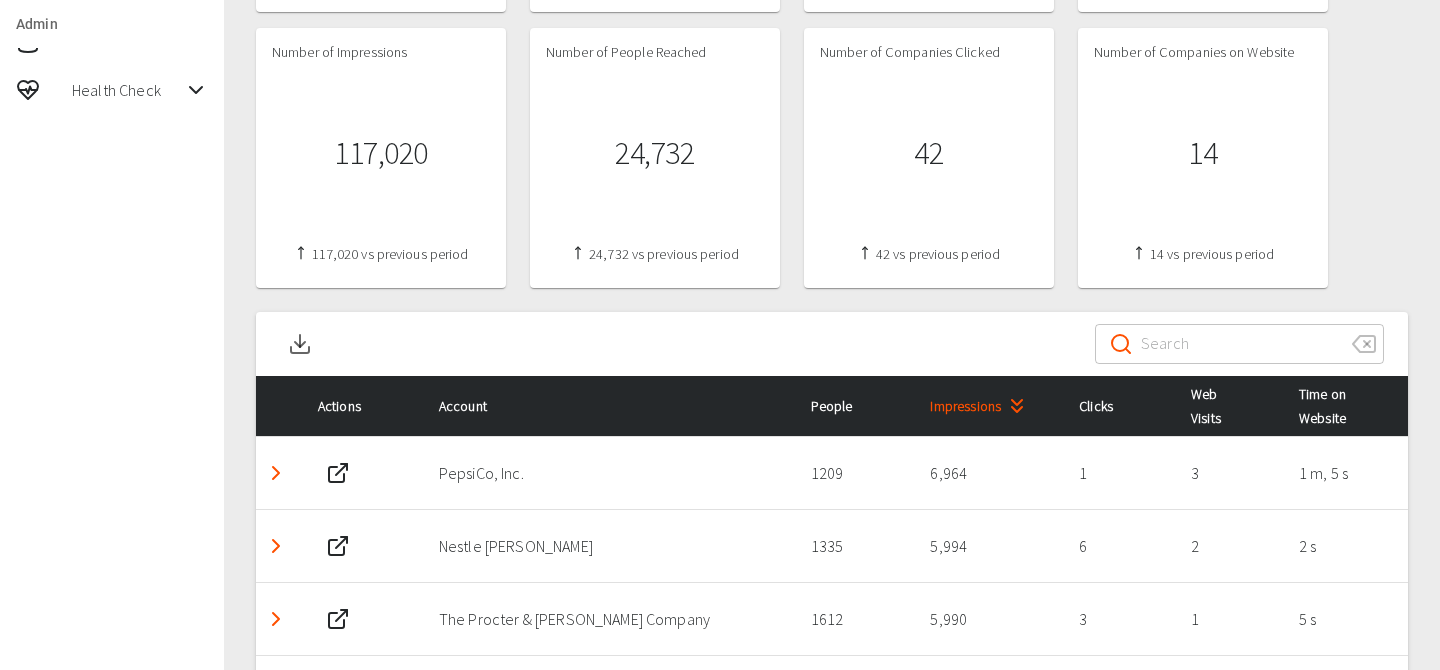scroll, scrollTop: 716, scrollLeft: 0, axis: vertical 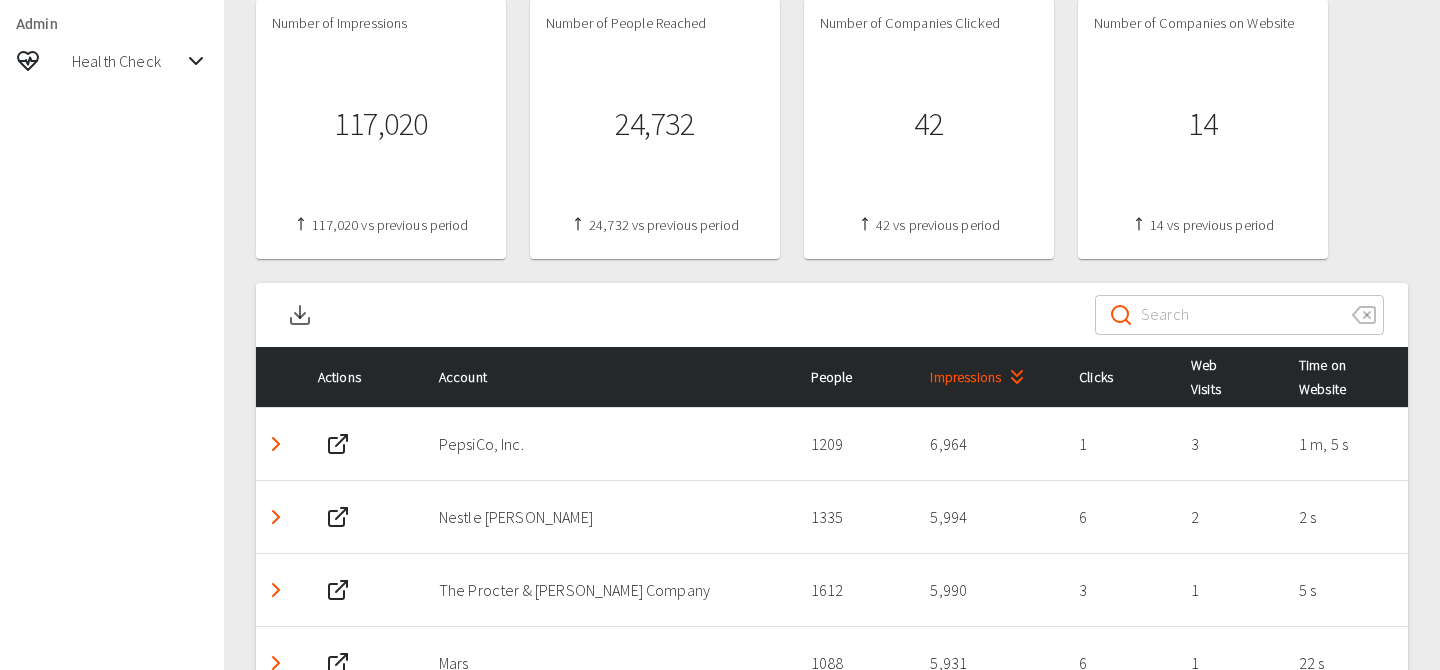 click on "PepsiCo, Inc." at bounding box center [609, 444] 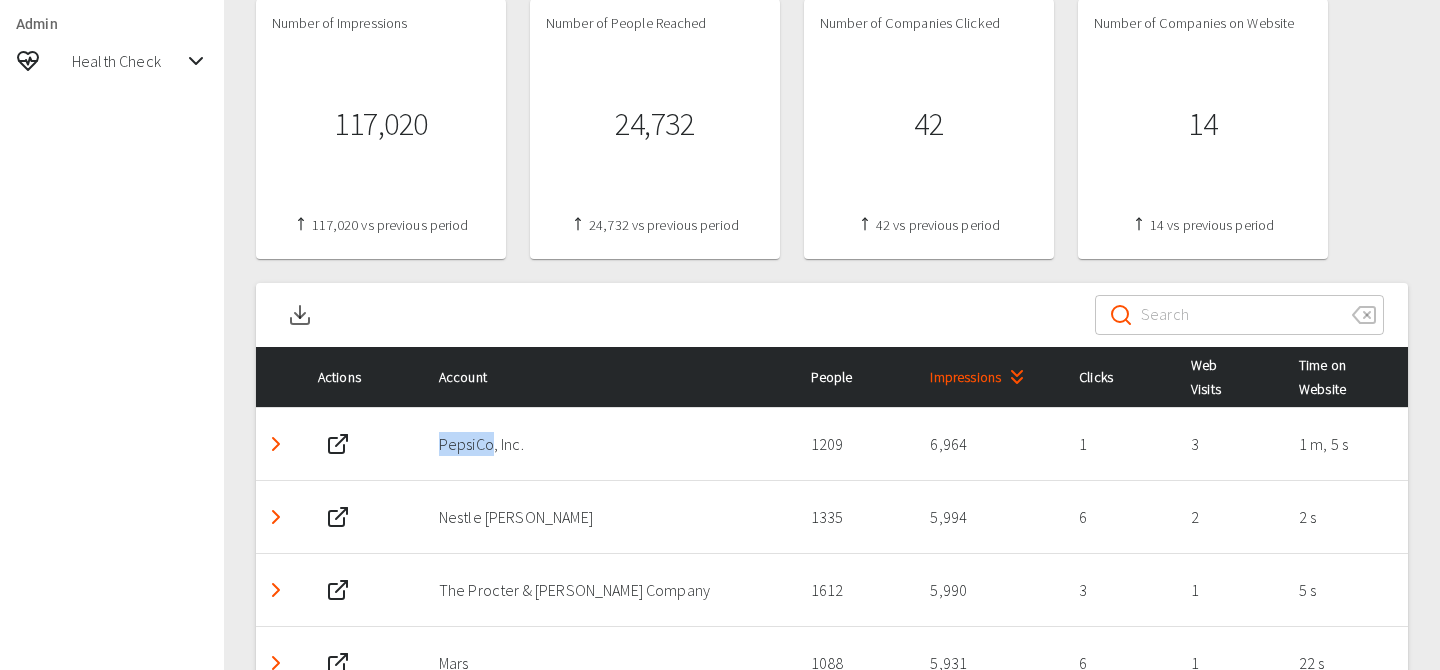 click on "PepsiCo, Inc." at bounding box center [609, 444] 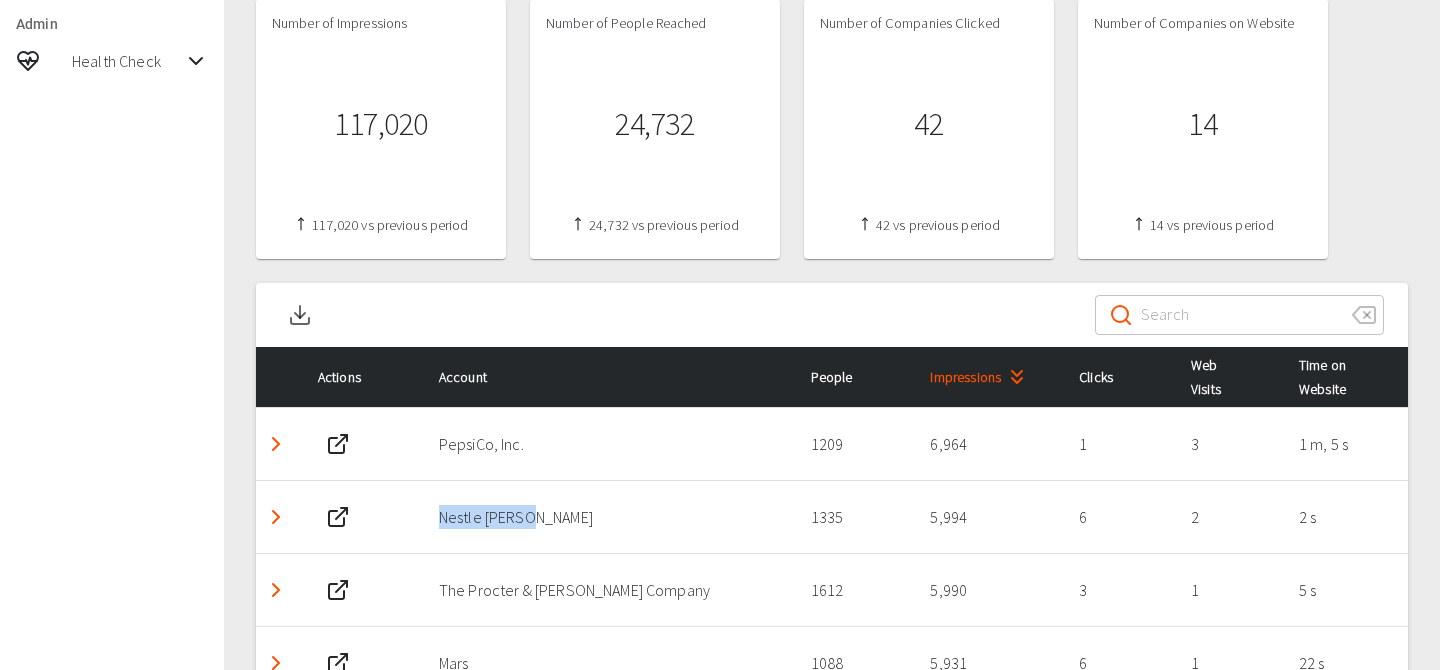 drag, startPoint x: 440, startPoint y: 517, endPoint x: 525, endPoint y: 516, distance: 85.00588 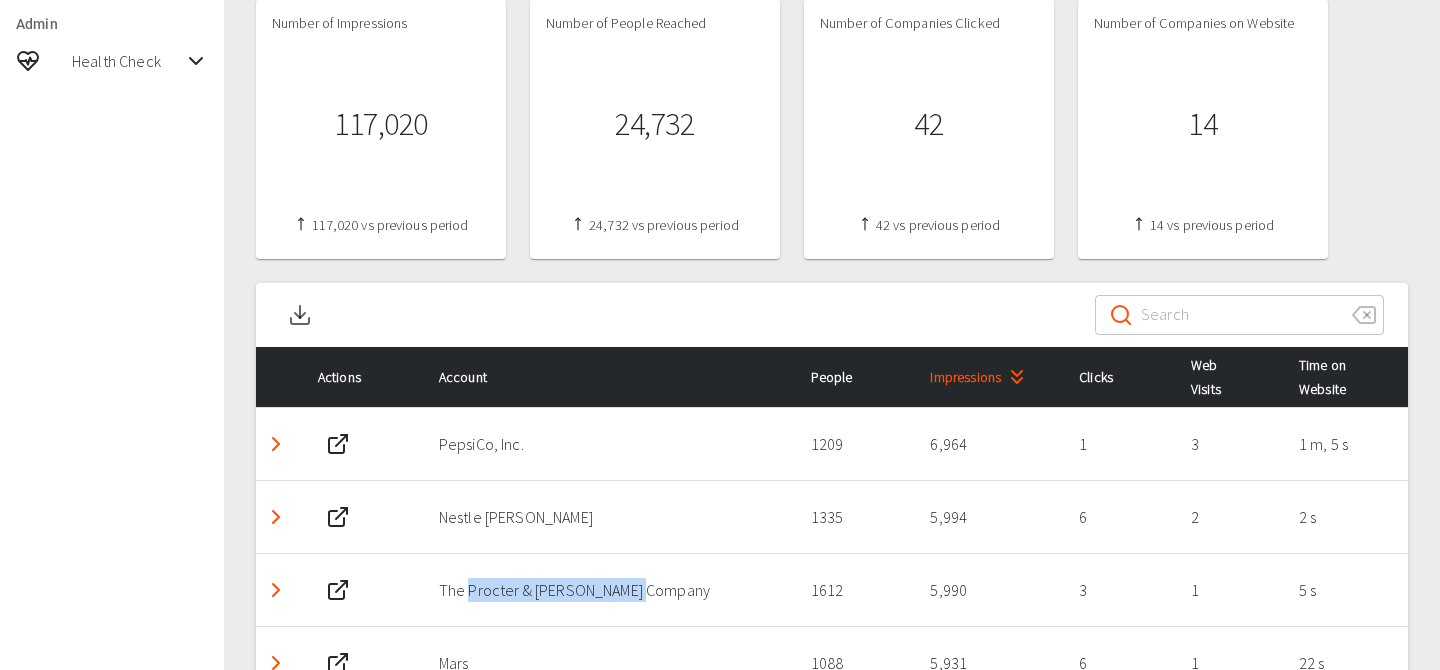 drag, startPoint x: 470, startPoint y: 590, endPoint x: 547, endPoint y: 398, distance: 206.86469 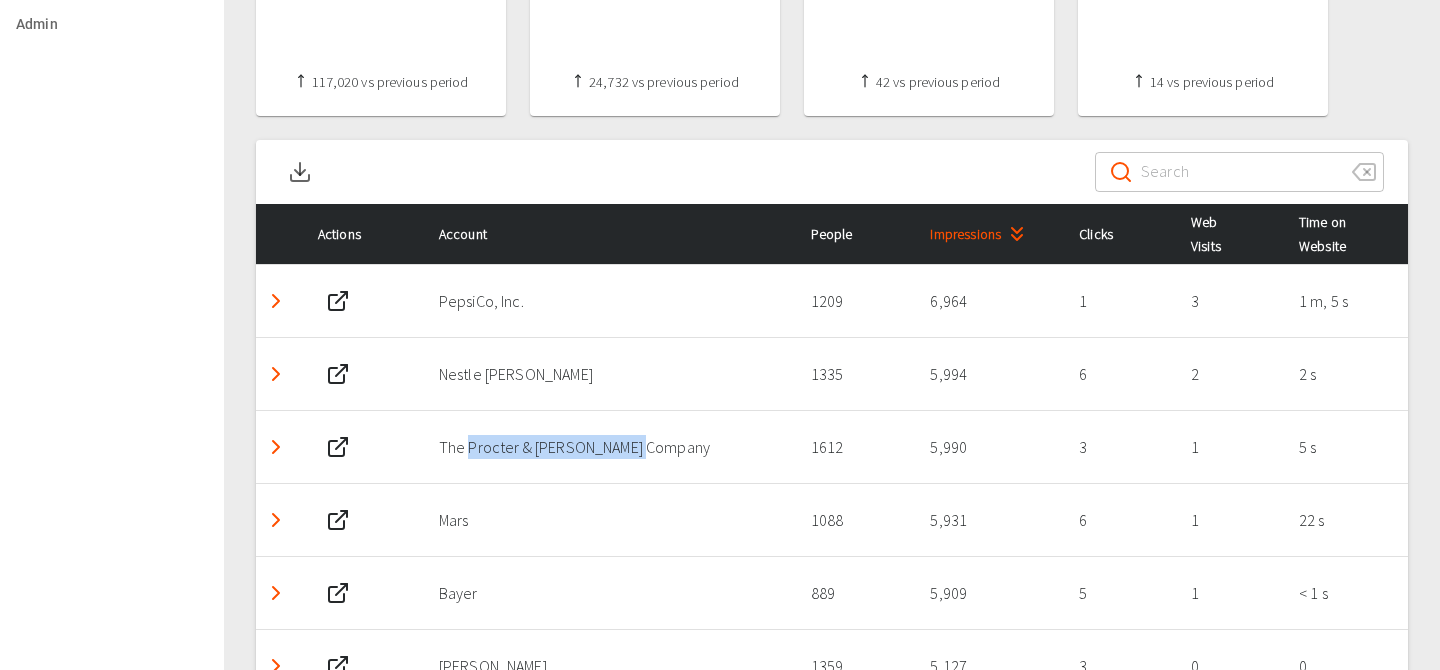 scroll, scrollTop: 869, scrollLeft: 0, axis: vertical 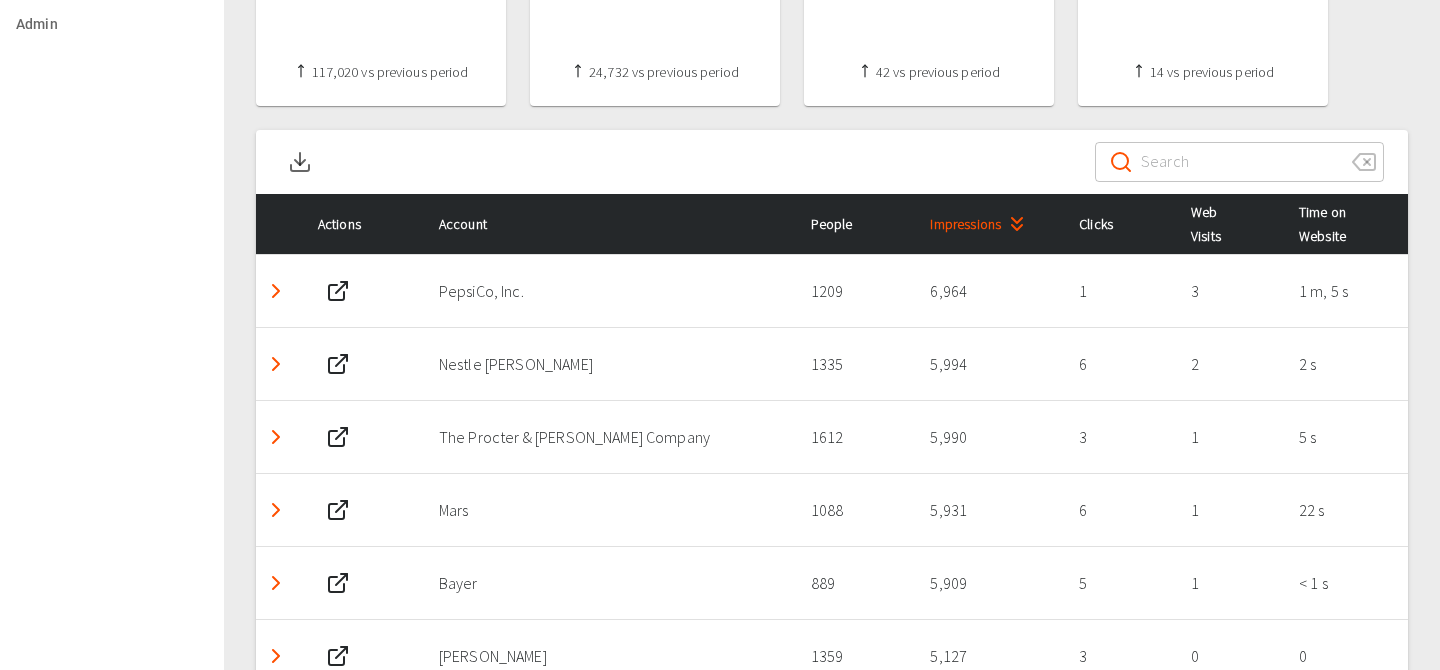 click on "Mars" at bounding box center (609, 510) 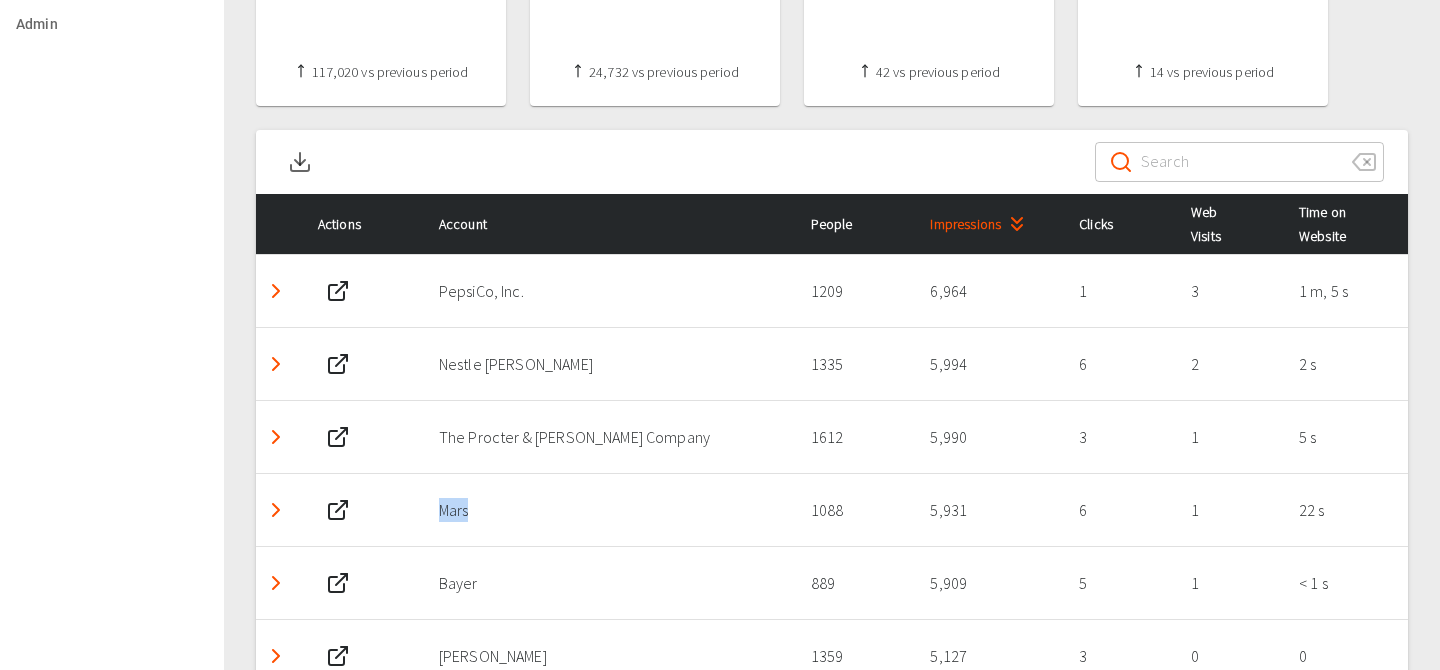 click on "Mars" at bounding box center [609, 510] 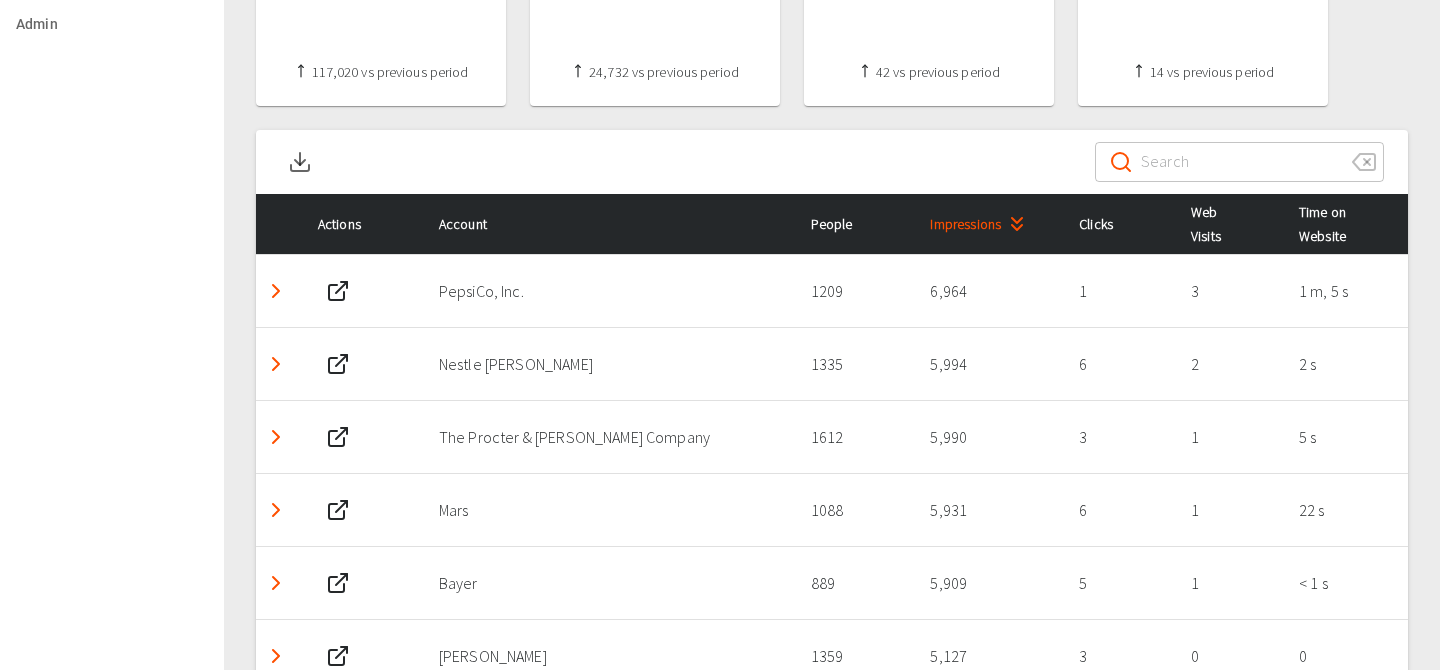 click on "Bayer" at bounding box center [609, 583] 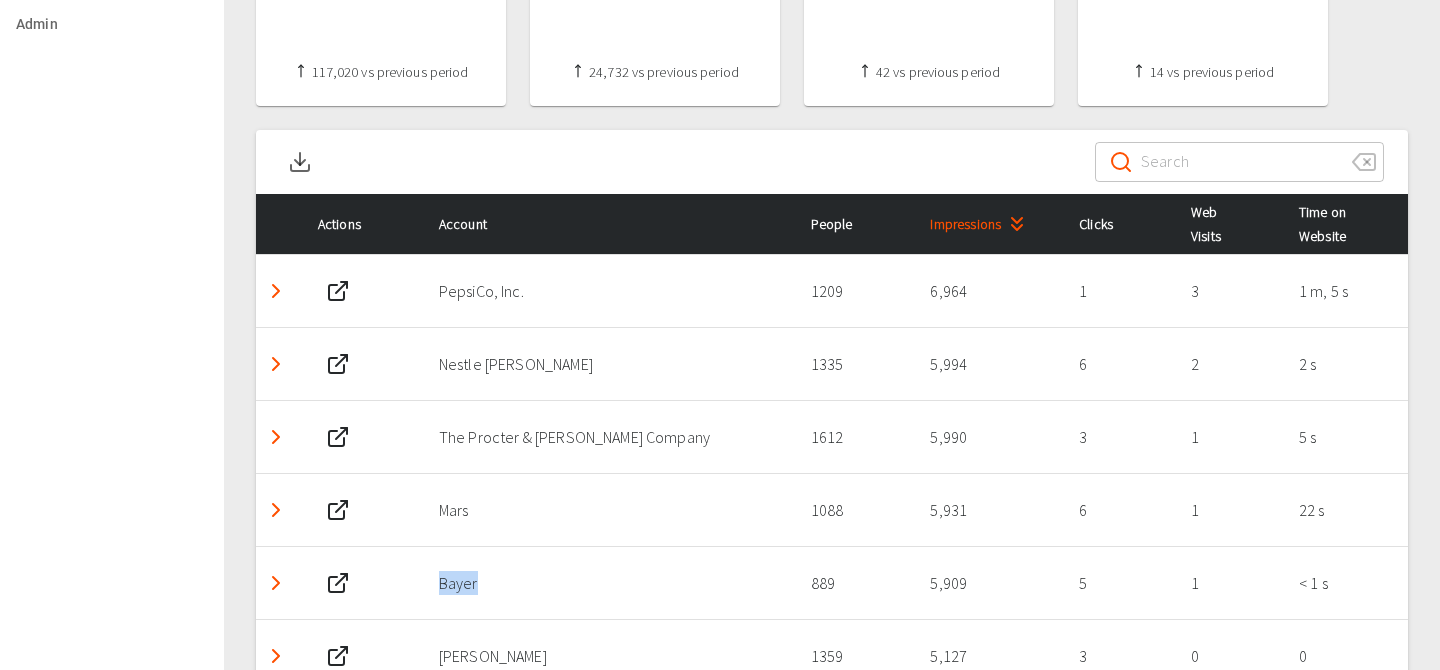 click on "Bayer" at bounding box center [609, 583] 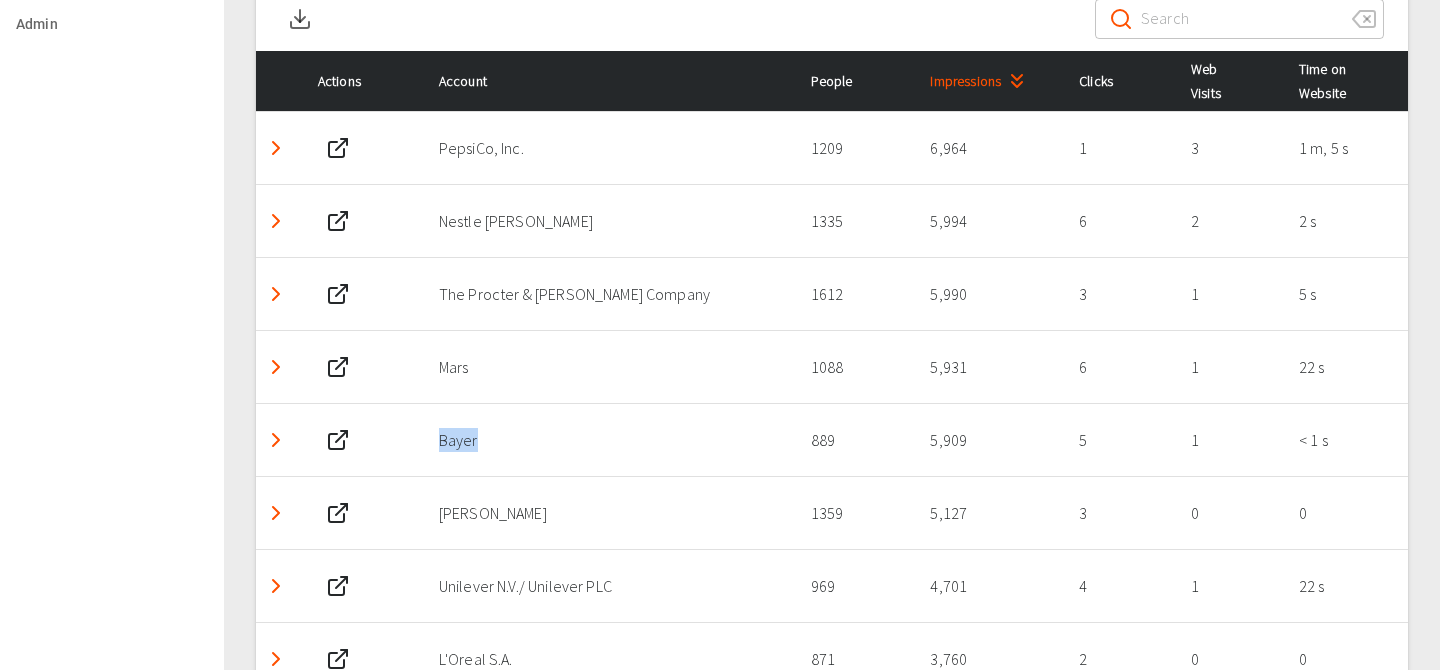 scroll, scrollTop: 1014, scrollLeft: 0, axis: vertical 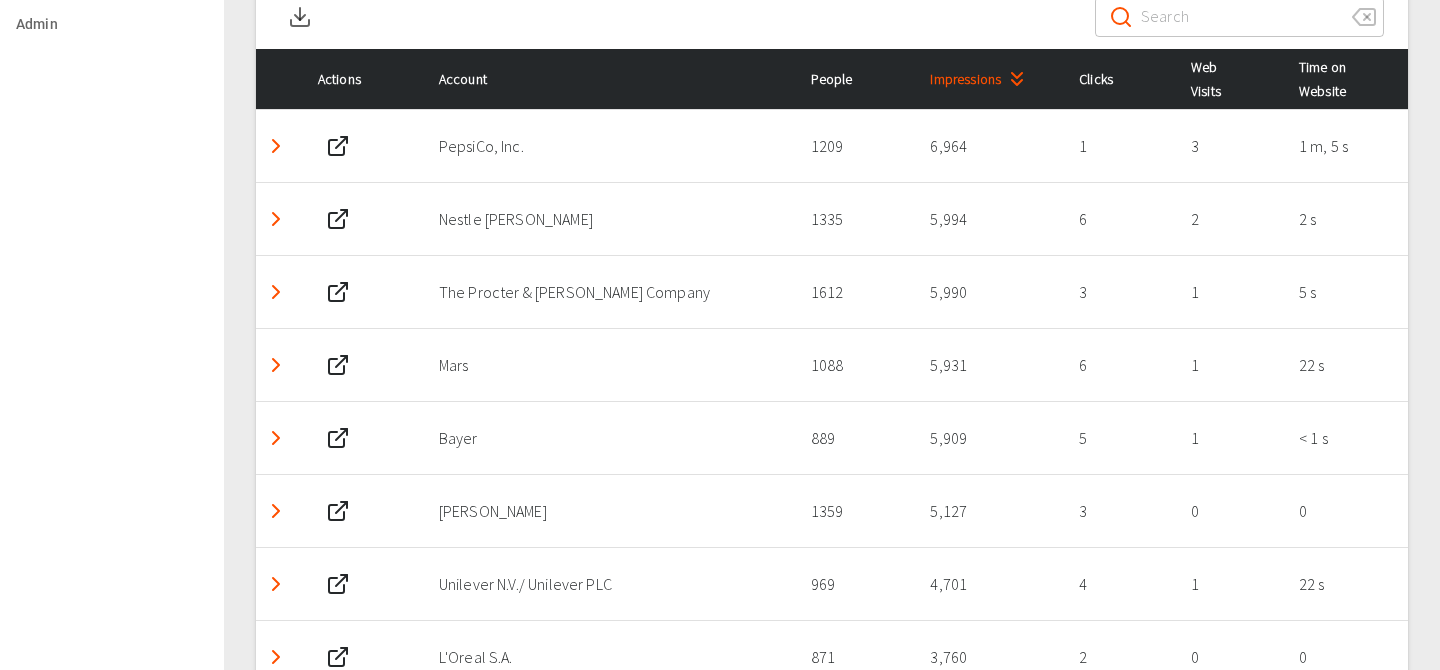 click on "[PERSON_NAME]" at bounding box center [609, 511] 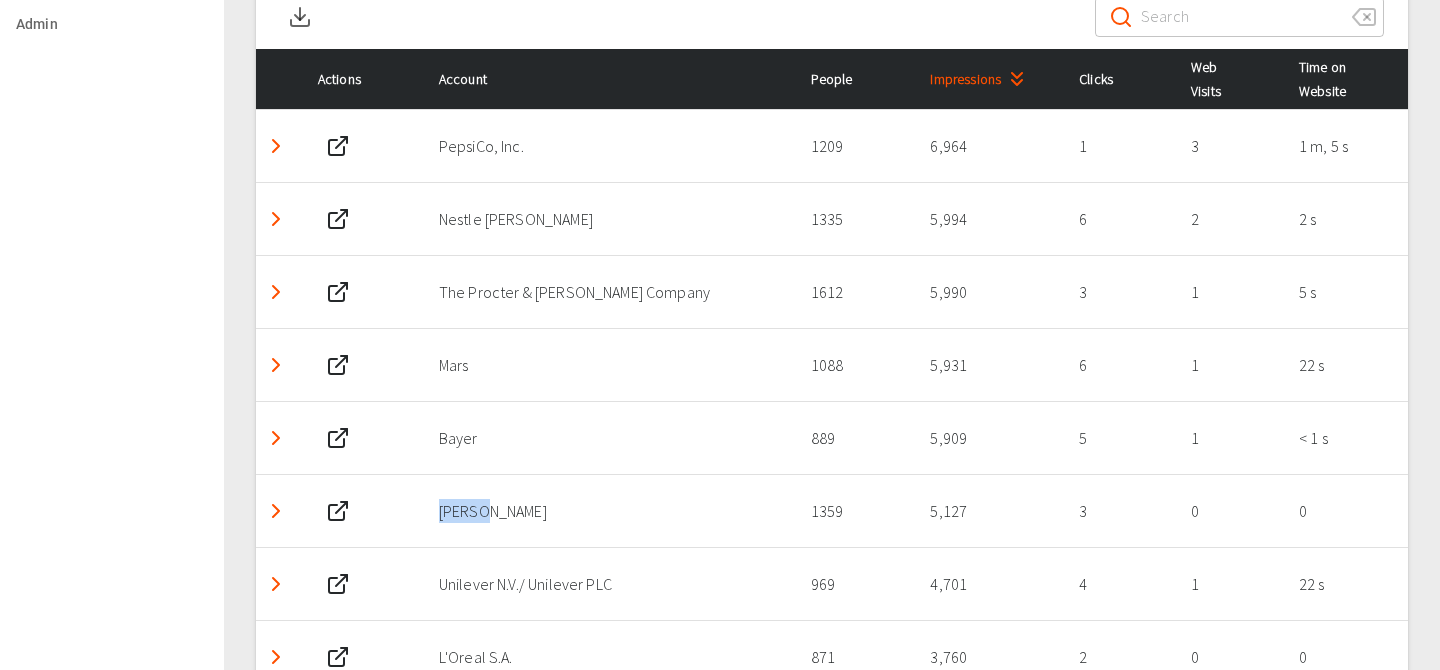 click on "[PERSON_NAME]" at bounding box center (609, 511) 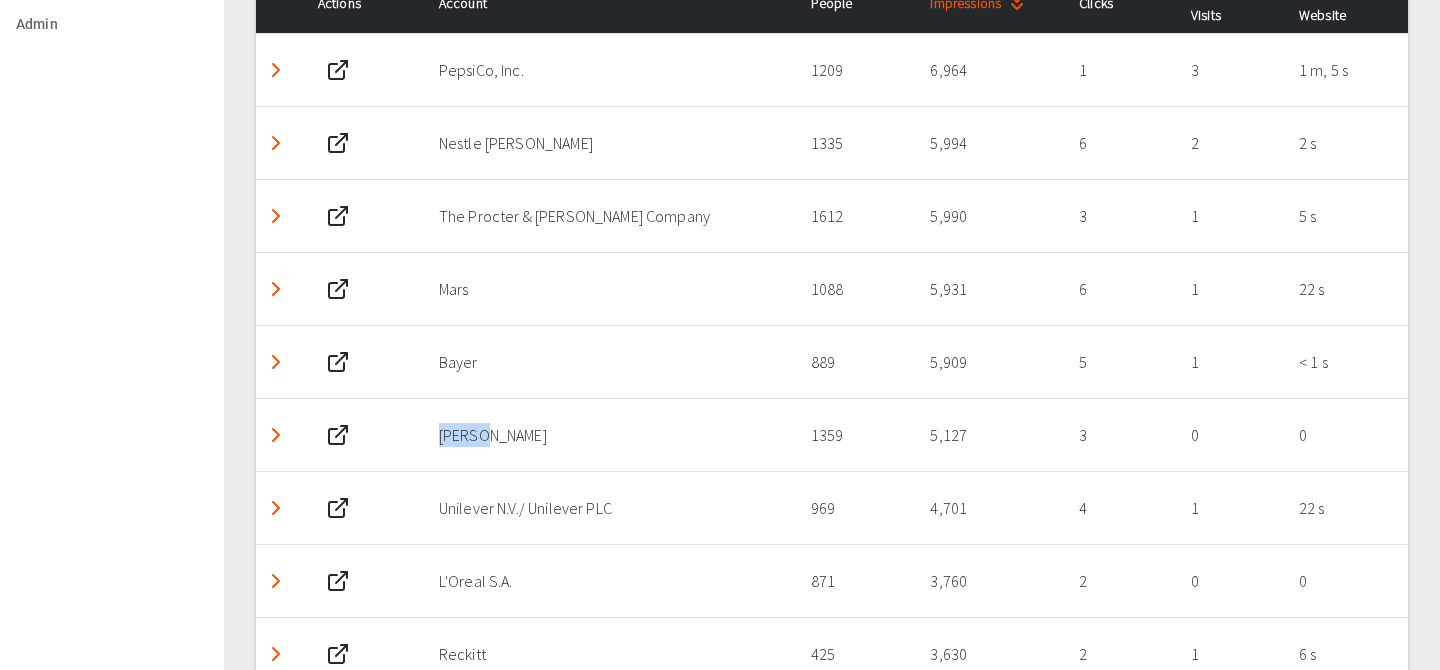 scroll, scrollTop: 1116, scrollLeft: 0, axis: vertical 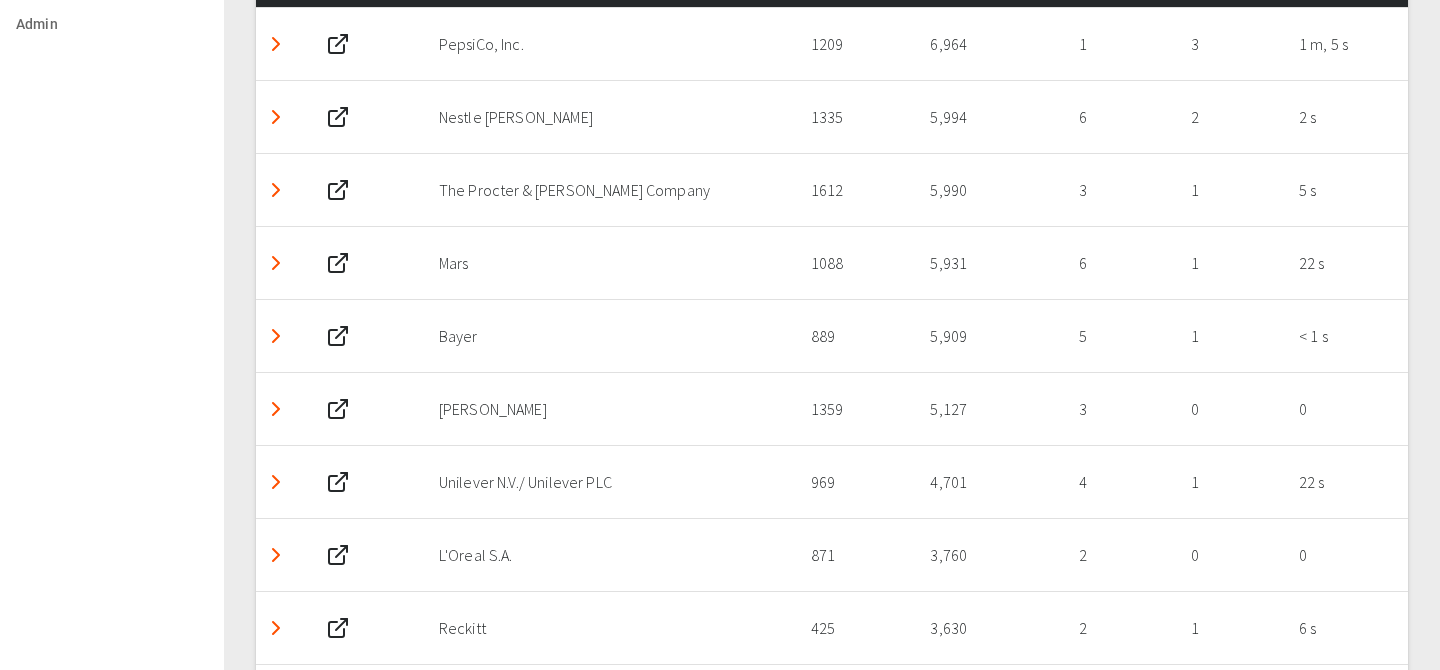 click on "Unilever N.V./ Unilever PLC" at bounding box center (609, 482) 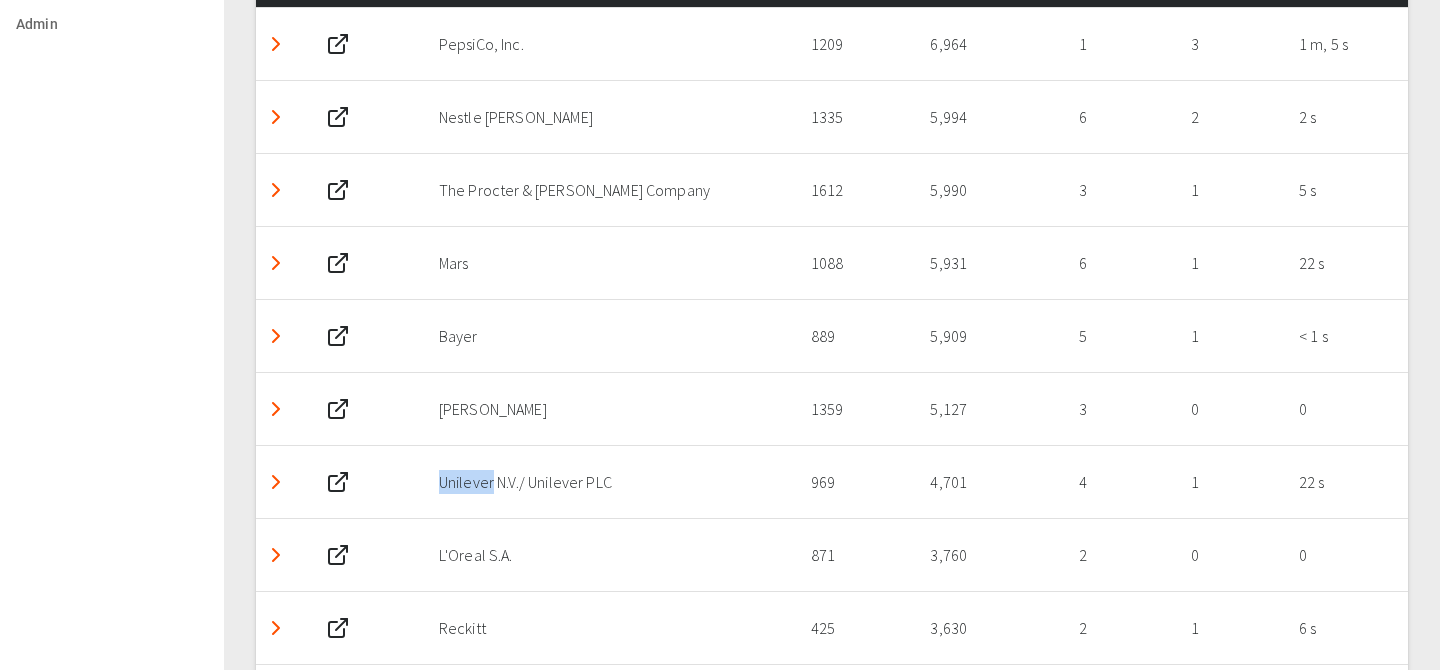 click on "Unilever N.V./ Unilever PLC" at bounding box center [609, 482] 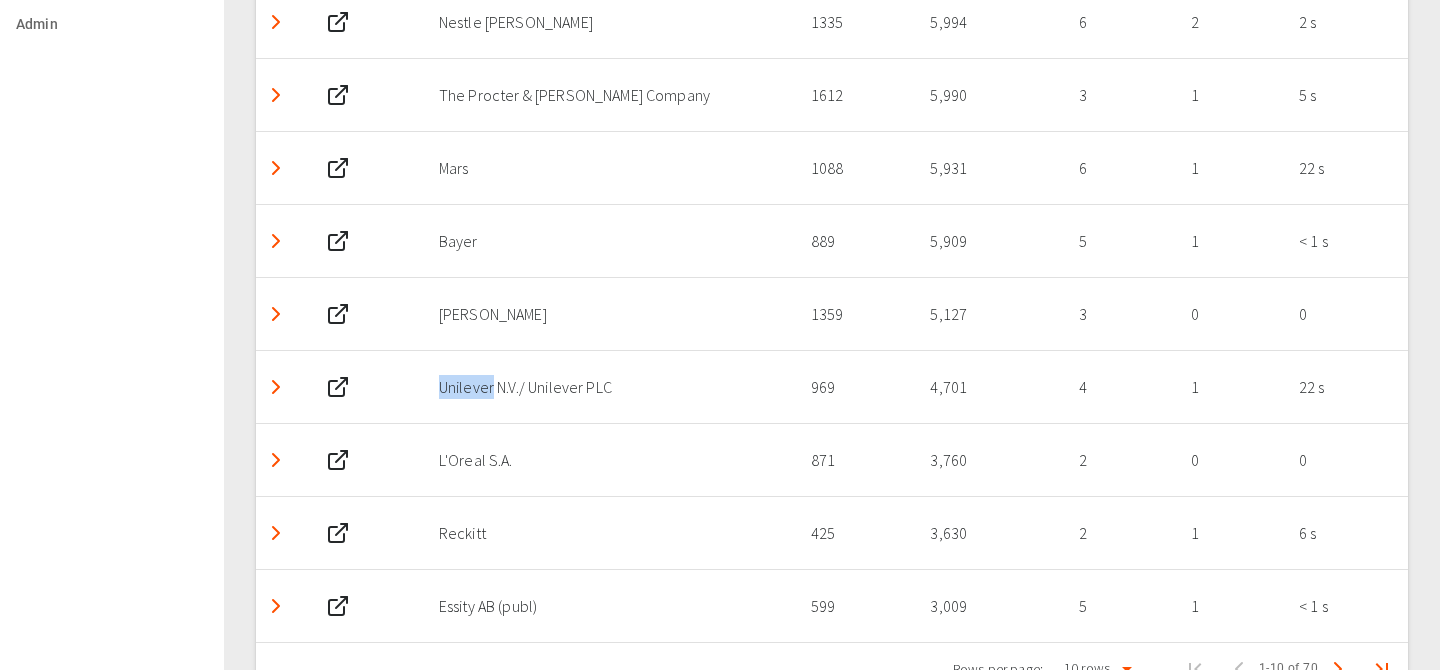scroll, scrollTop: 1229, scrollLeft: 0, axis: vertical 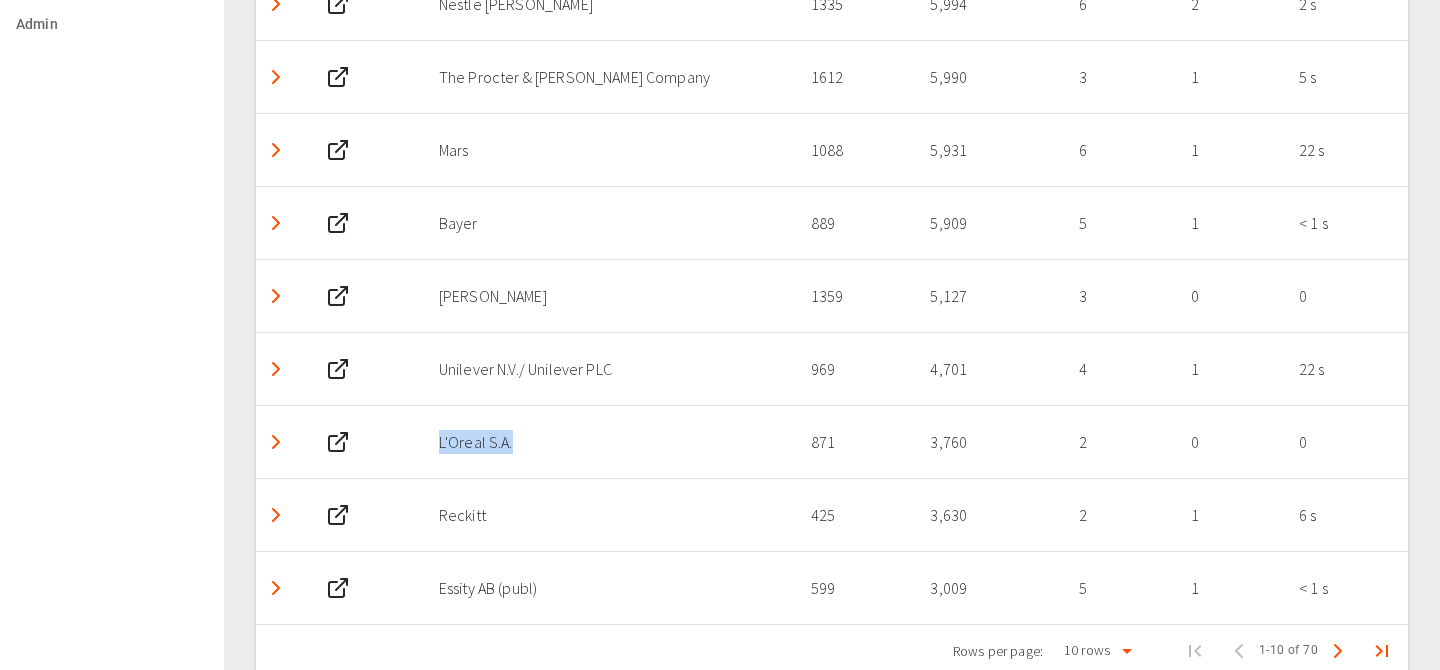 drag, startPoint x: 516, startPoint y: 445, endPoint x: 442, endPoint y: 444, distance: 74.00676 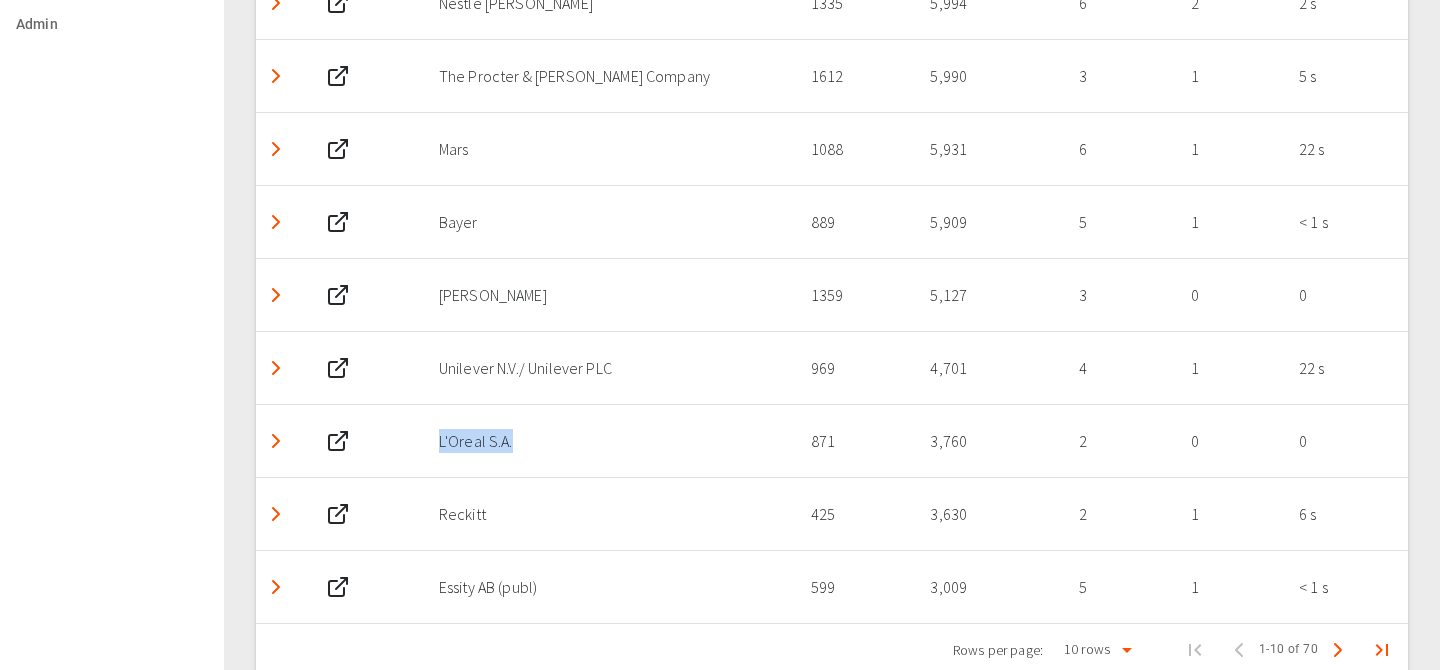 scroll, scrollTop: 1268, scrollLeft: 0, axis: vertical 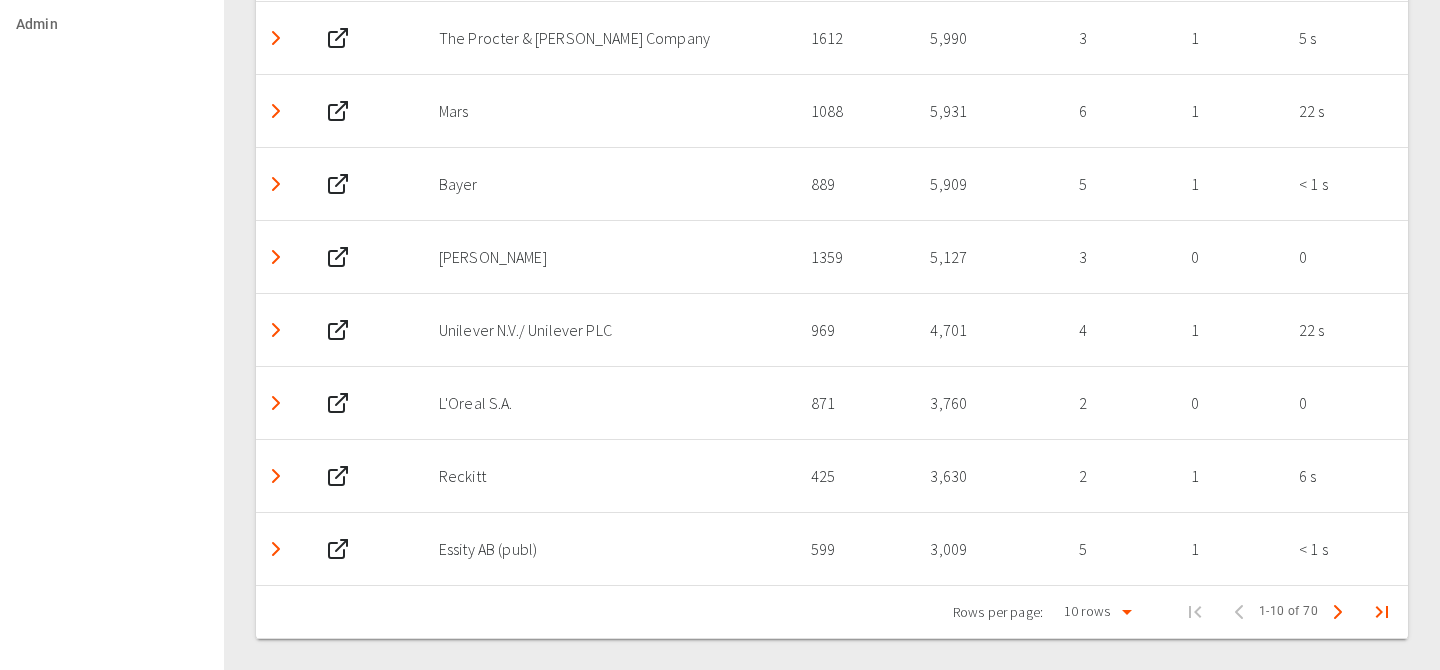 click on "Reckitt" at bounding box center (609, 476) 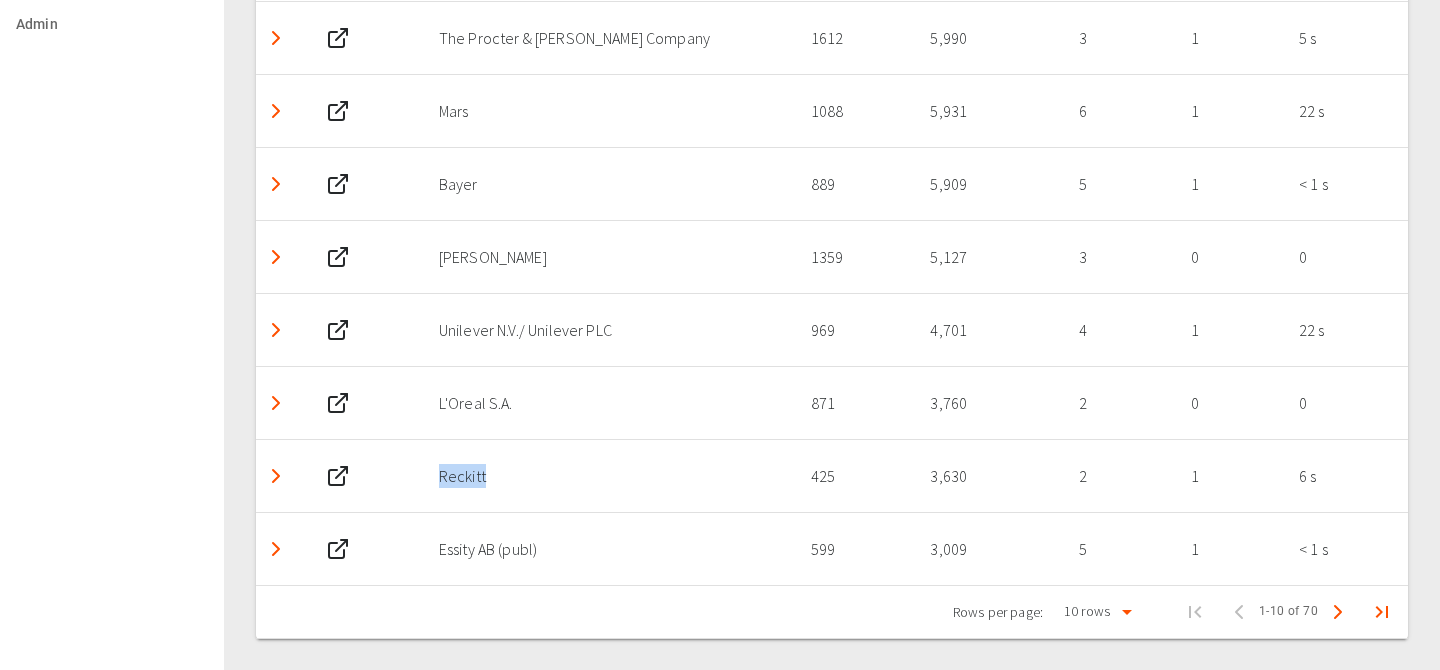 click on "Reckitt" at bounding box center [609, 476] 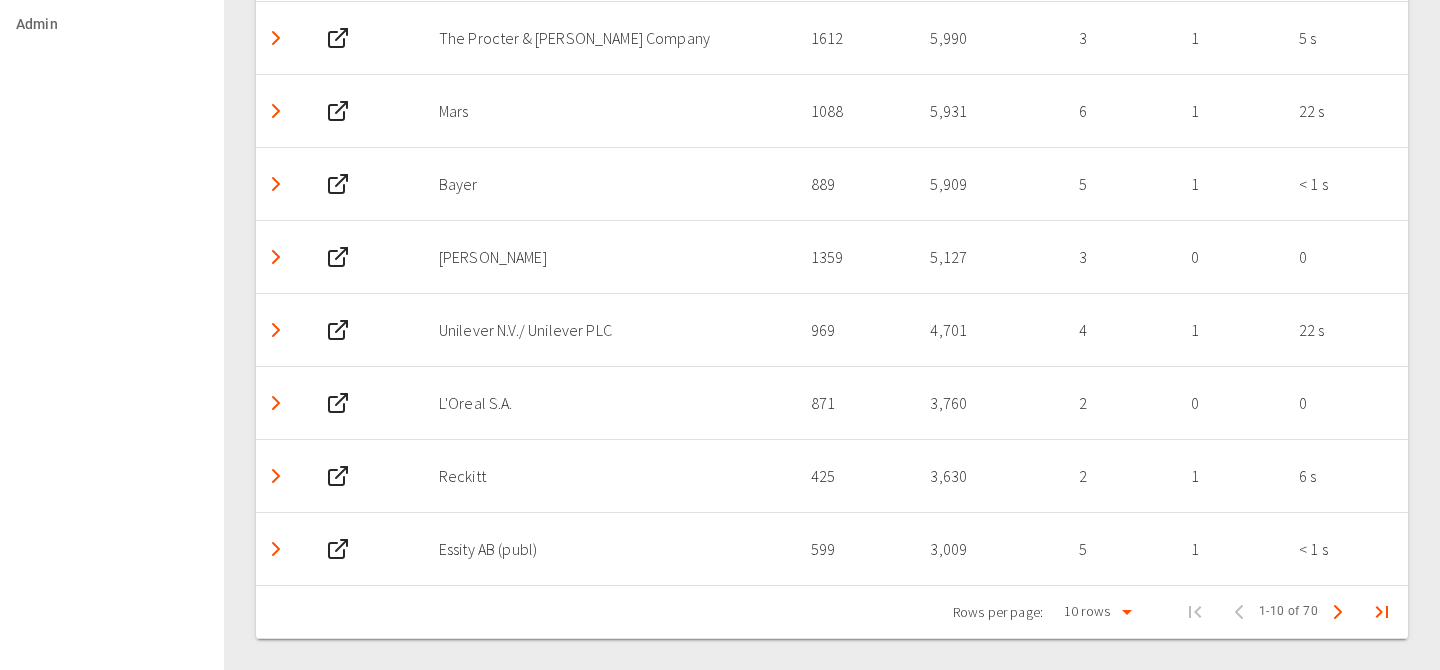 click on "Essity AB (publ)" at bounding box center (609, 549) 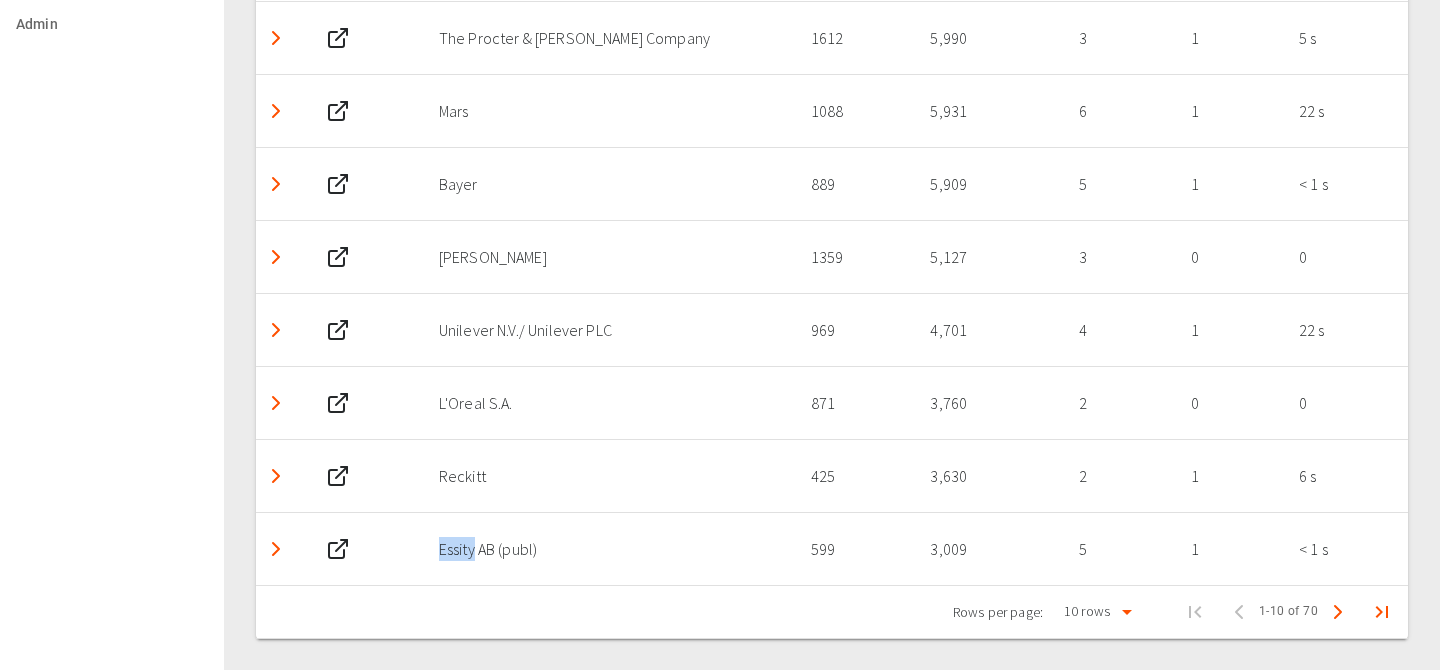 click on "Essity AB (publ)" at bounding box center [609, 549] 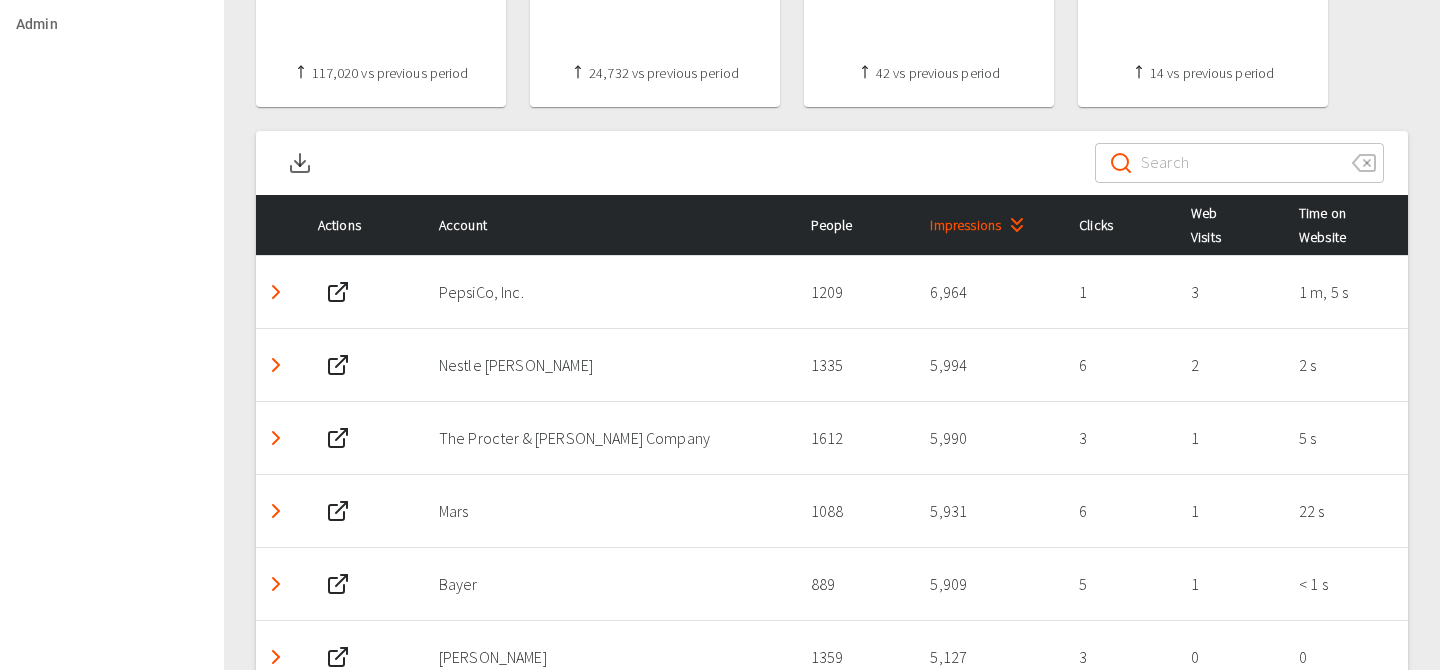 scroll, scrollTop: 822, scrollLeft: 0, axis: vertical 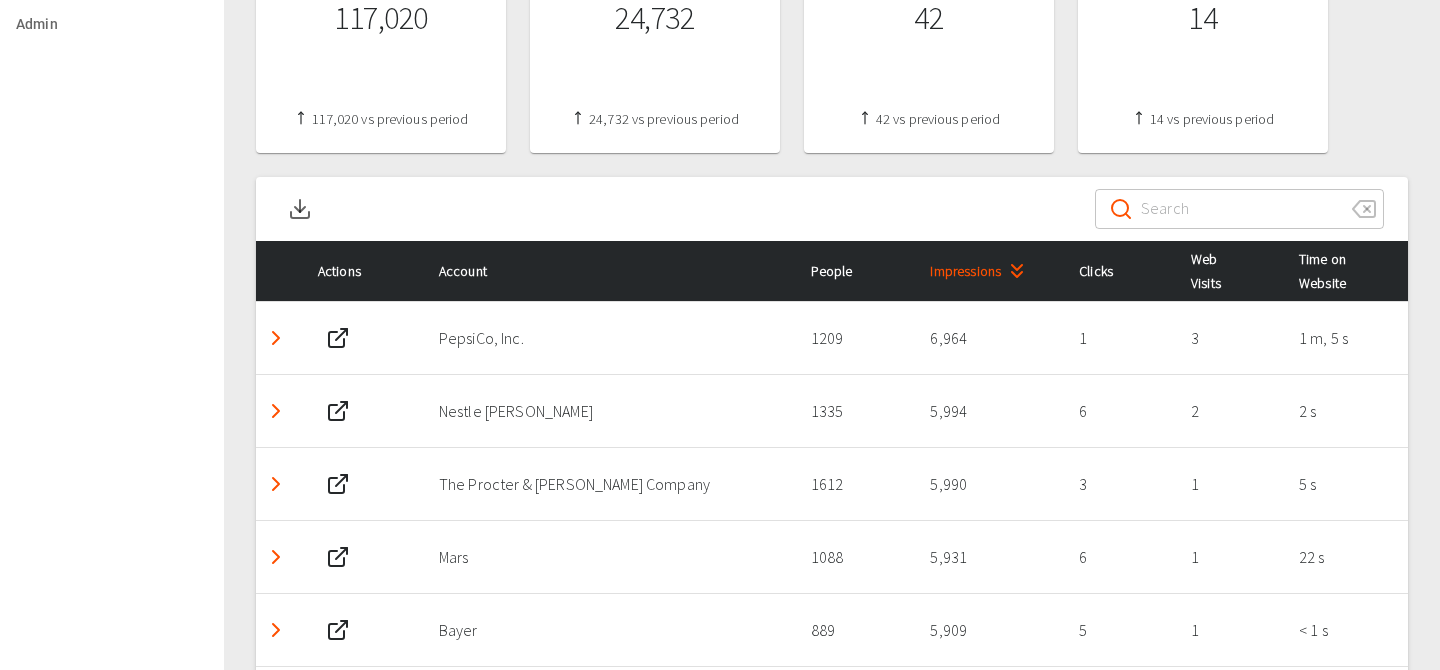 click on "6,964" at bounding box center [988, 338] 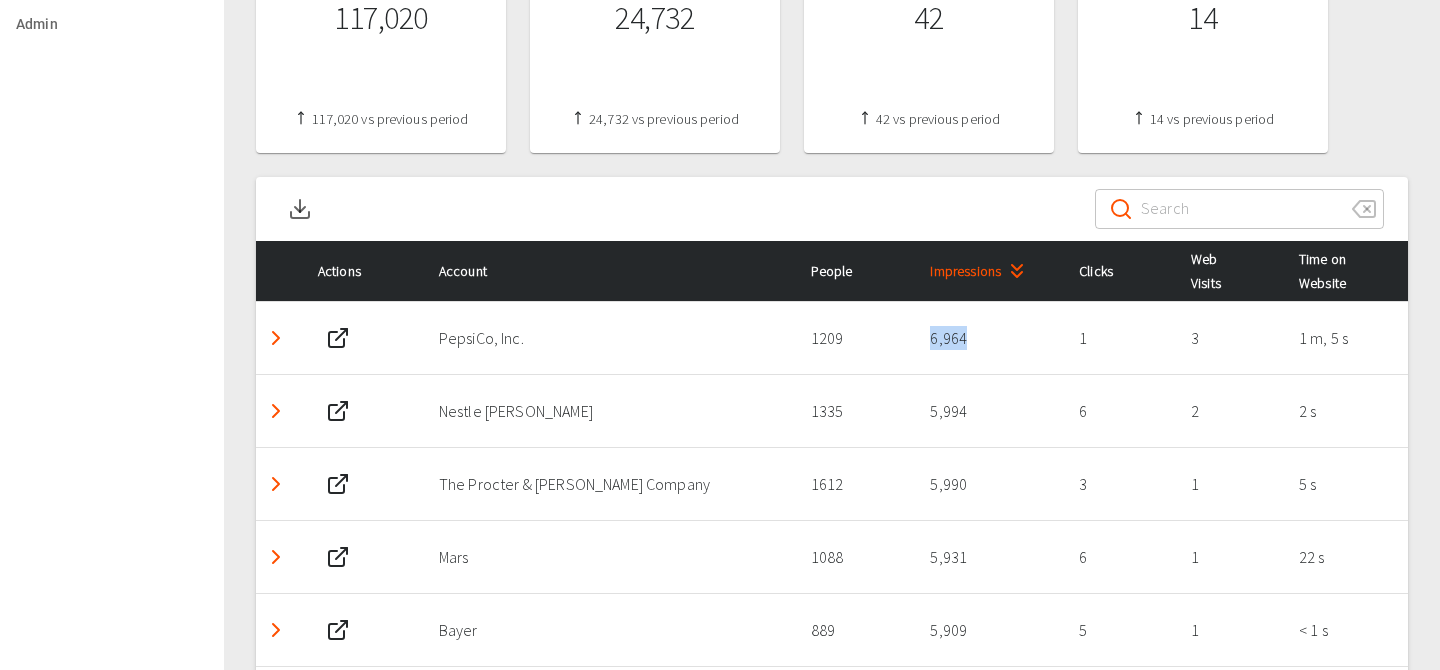 click on "6,964" at bounding box center [988, 338] 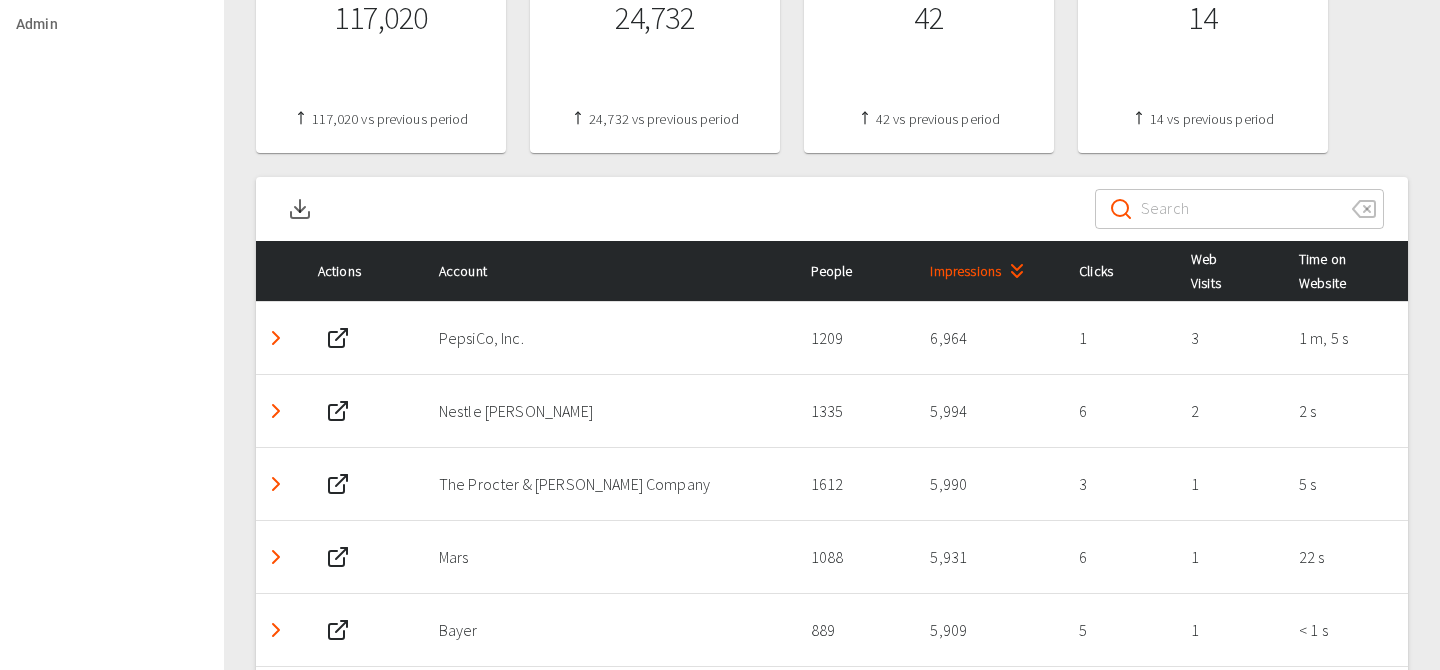 click on "5,994" at bounding box center (988, 411) 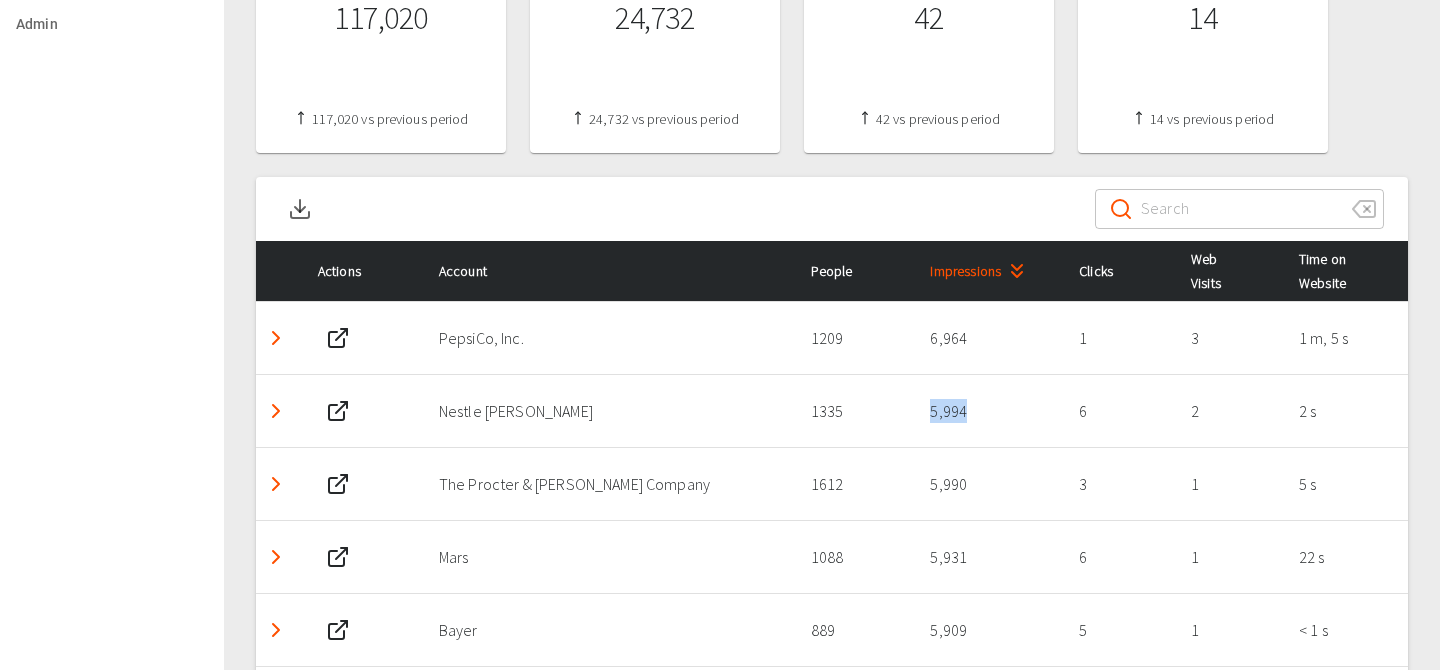click on "5,994" at bounding box center [988, 411] 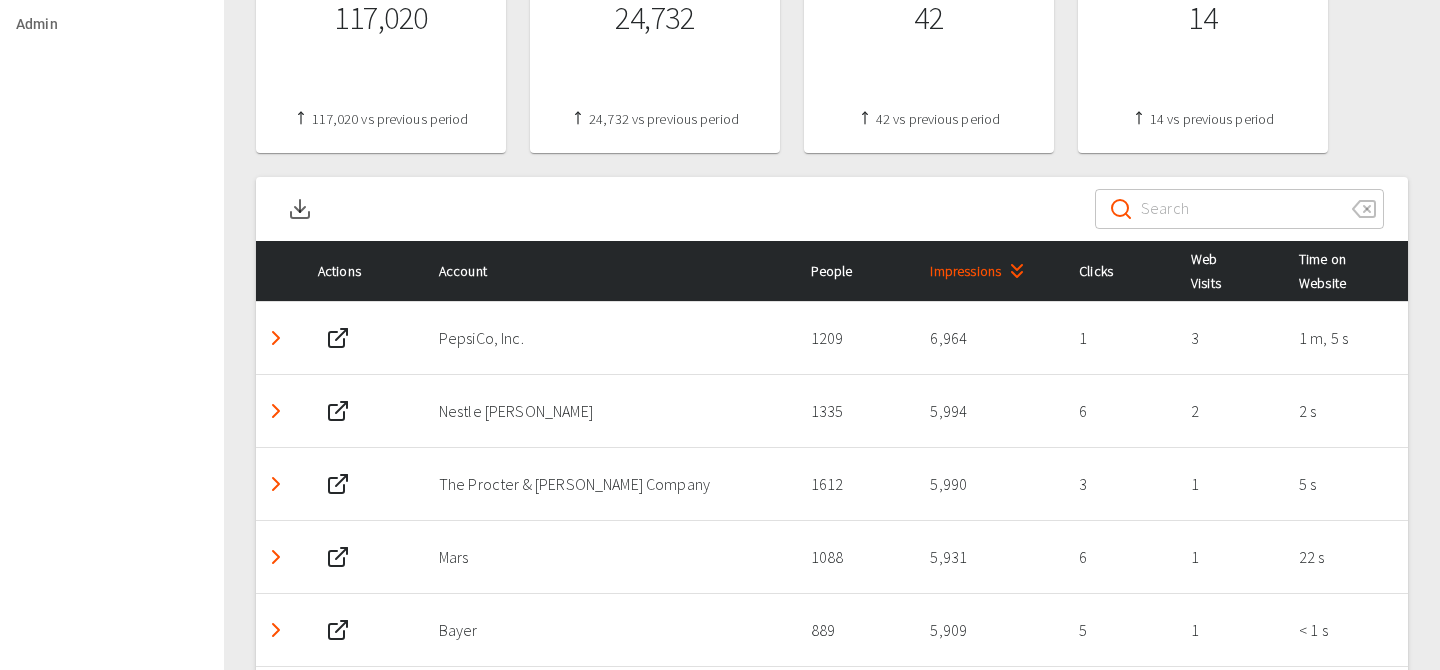click on "5,990" at bounding box center (988, 484) 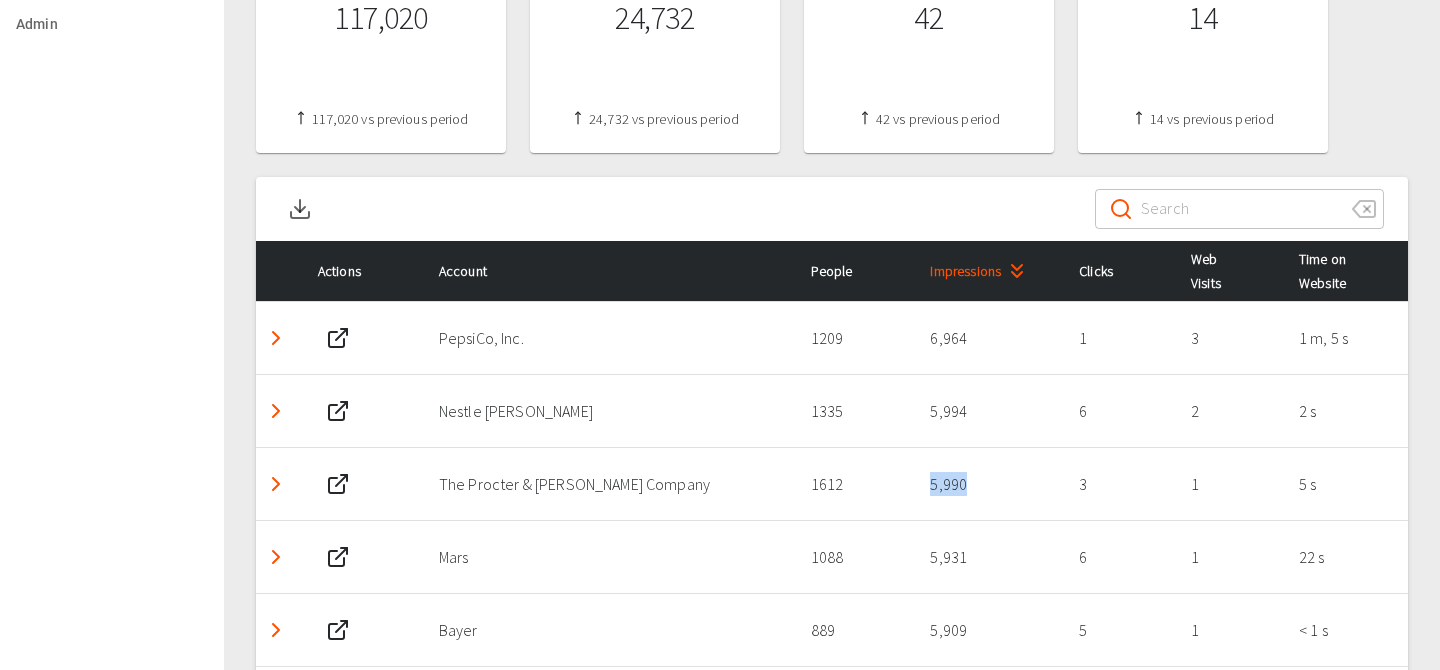 click on "5,990" at bounding box center [988, 484] 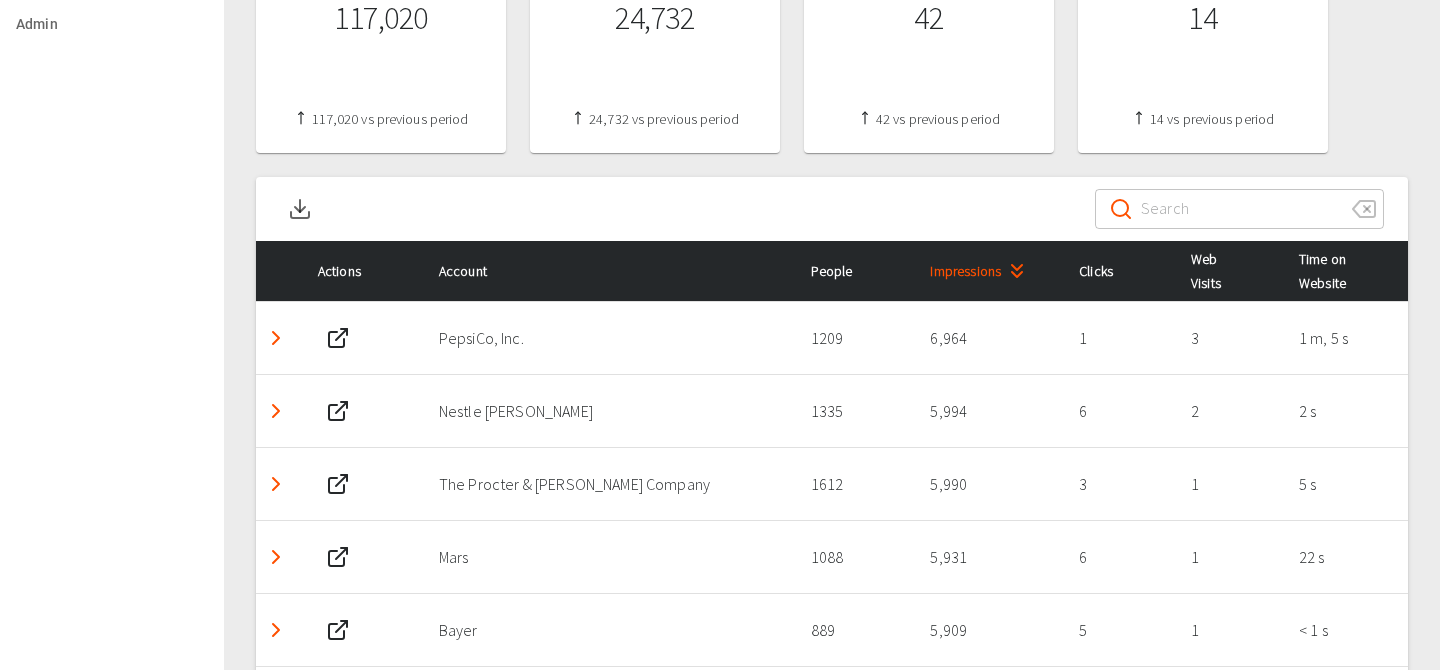 click on "5,931" at bounding box center [988, 557] 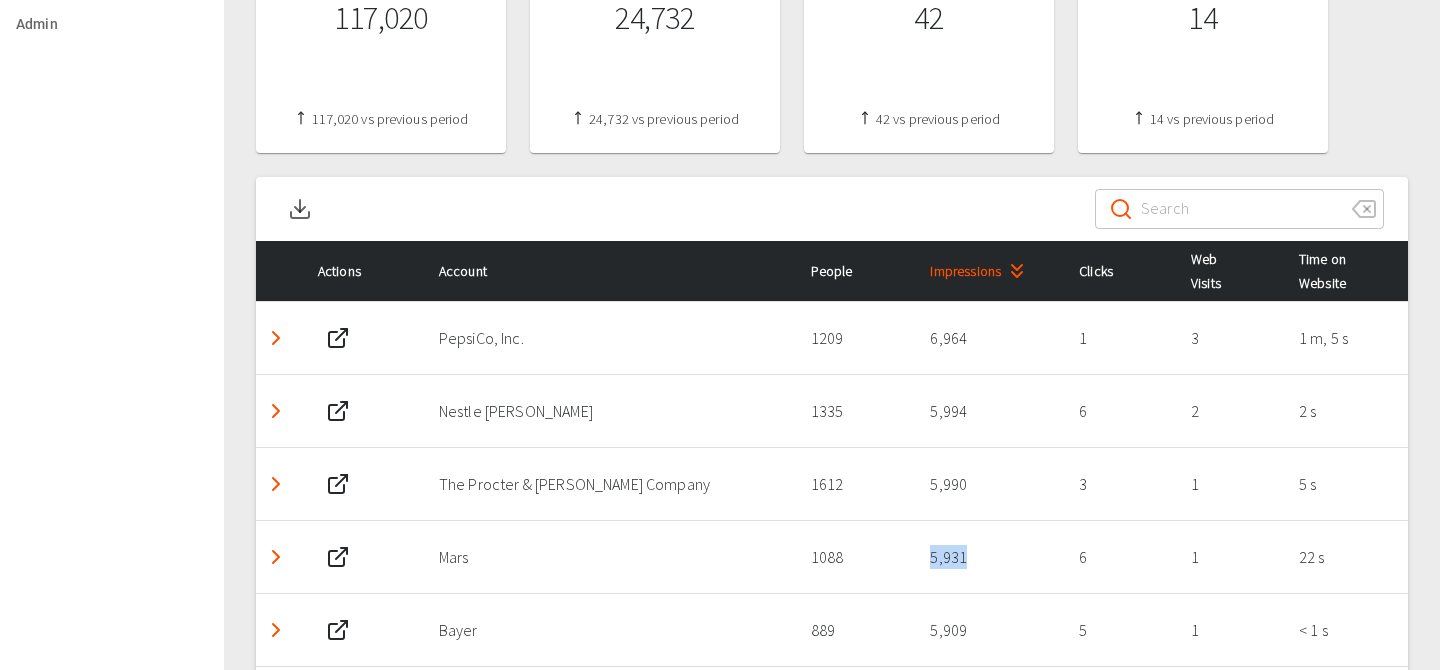 click on "5,931" at bounding box center [988, 557] 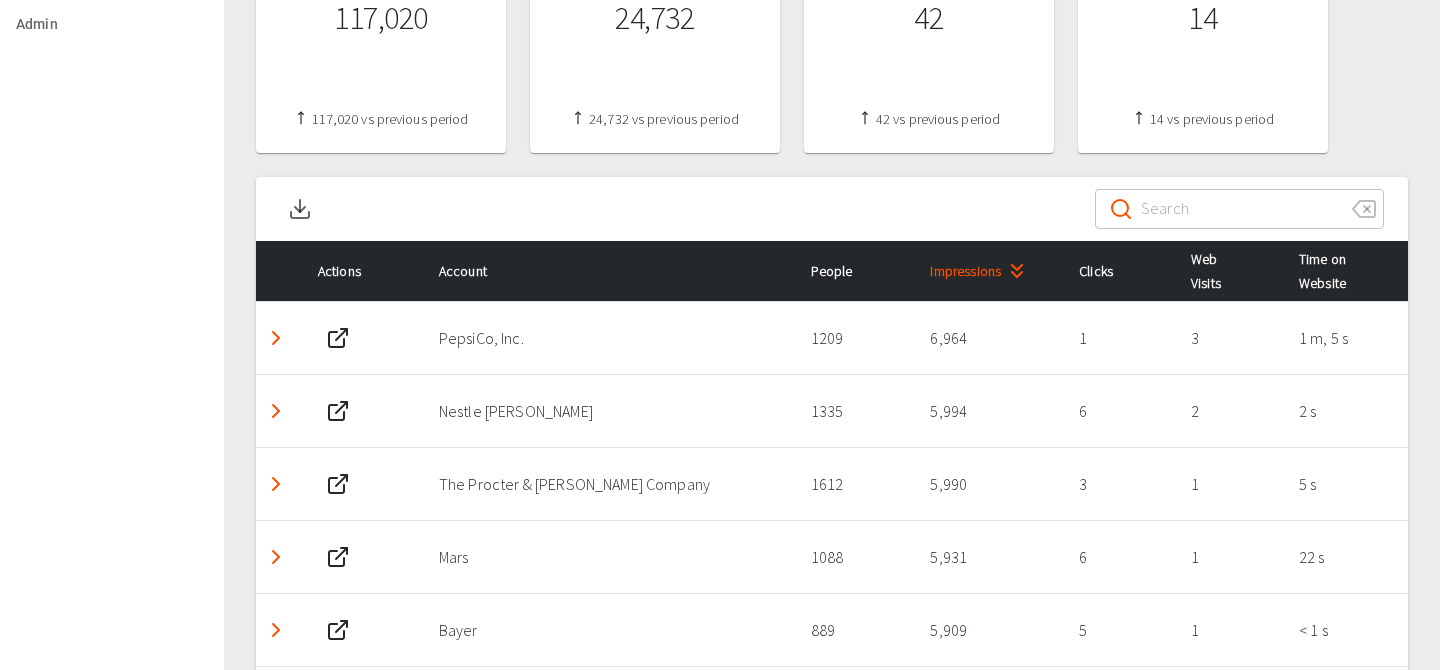 click on "5,909" at bounding box center [988, 630] 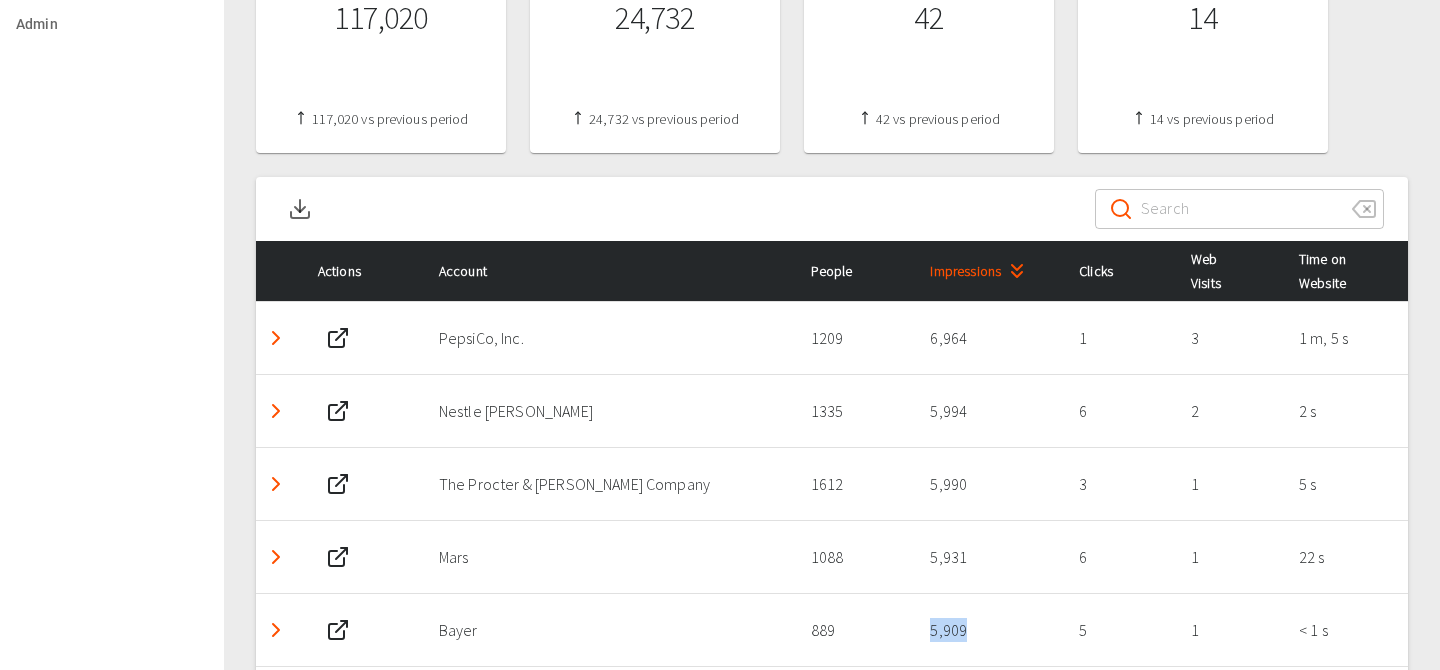 click on "5,909" at bounding box center (988, 630) 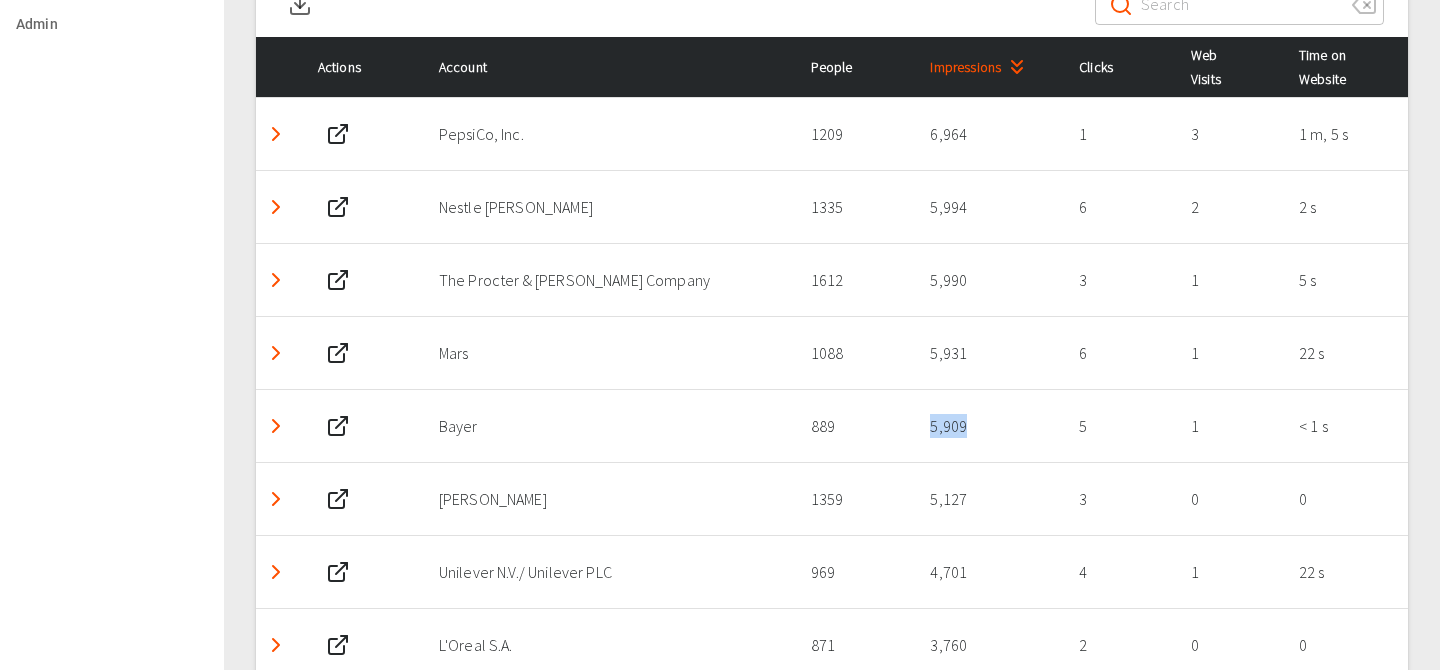 scroll, scrollTop: 1053, scrollLeft: 0, axis: vertical 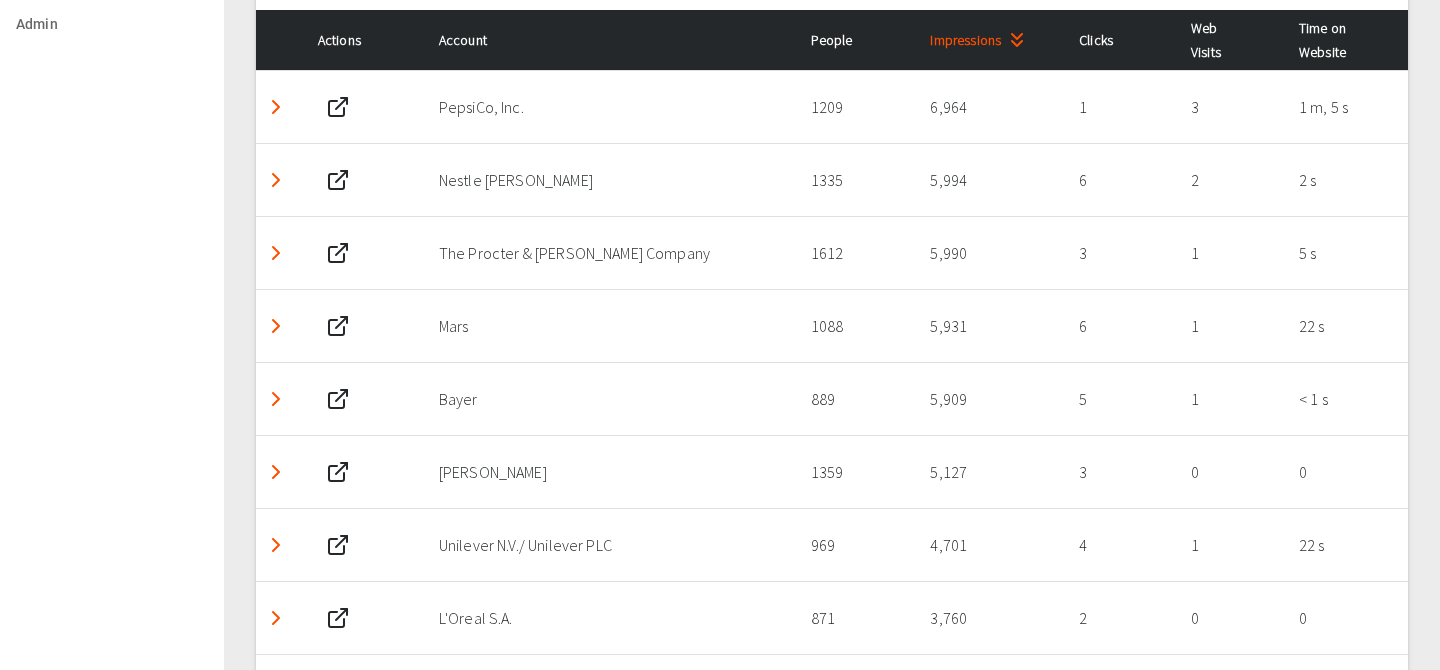 click on "5,127" at bounding box center [988, 472] 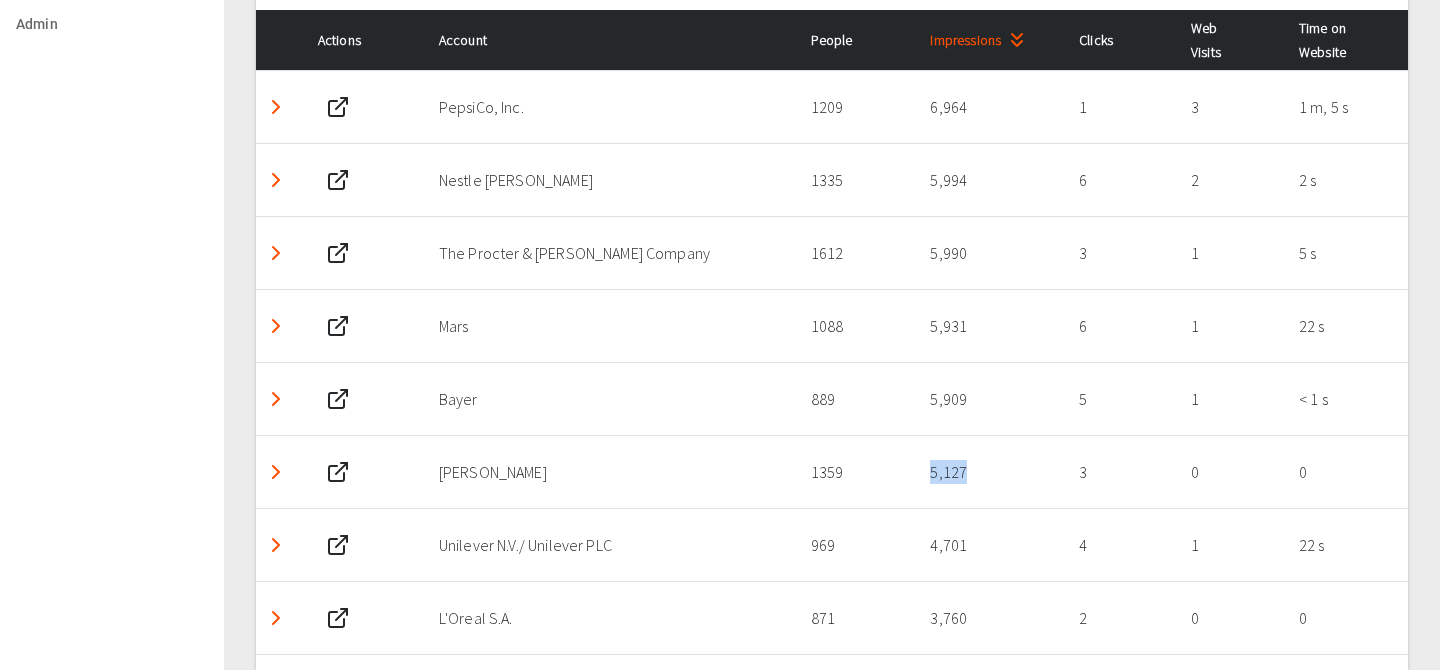 click on "5,127" at bounding box center (988, 472) 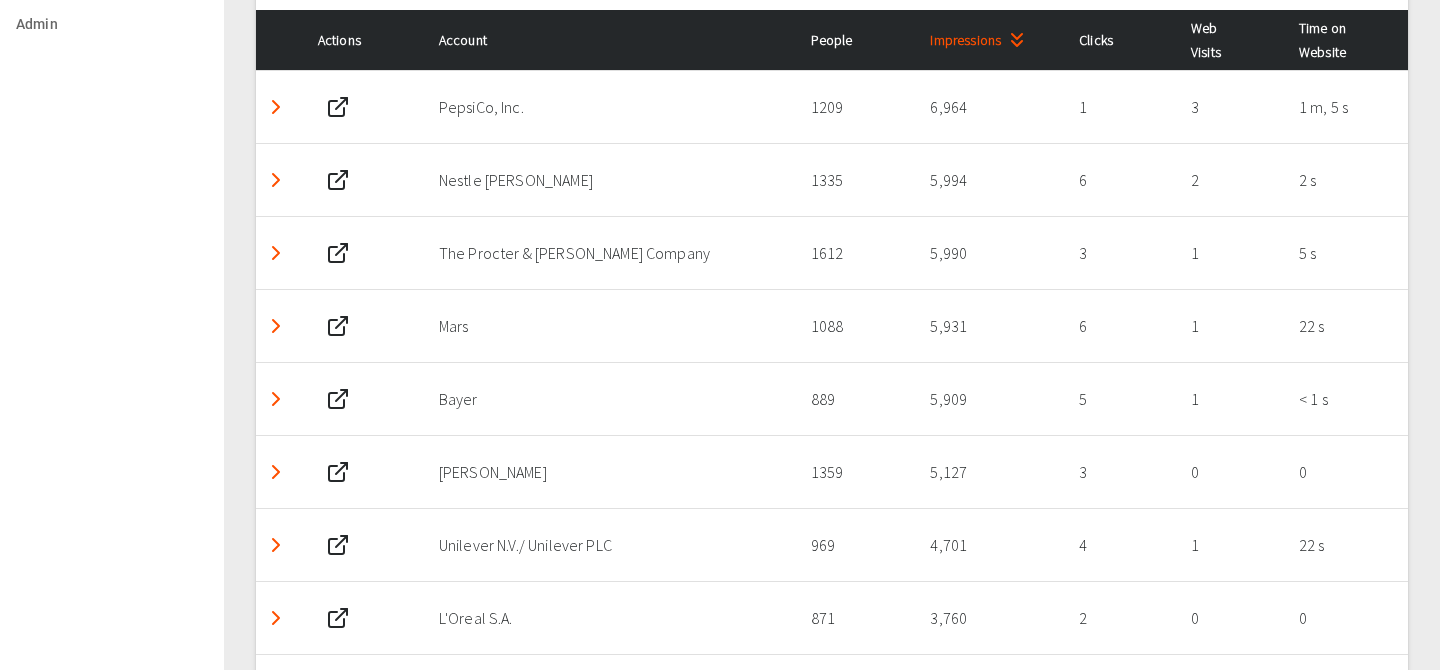 click on "4,701" at bounding box center (988, 545) 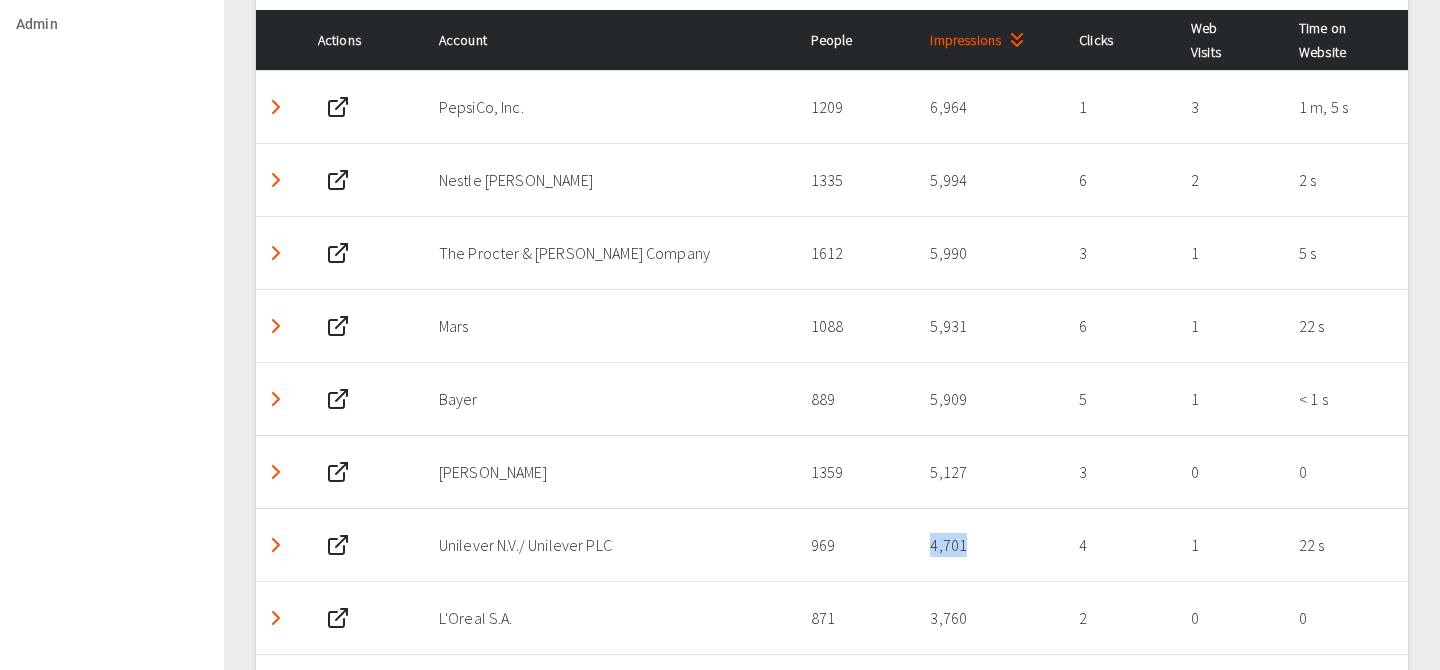 click on "4,701" at bounding box center [988, 545] 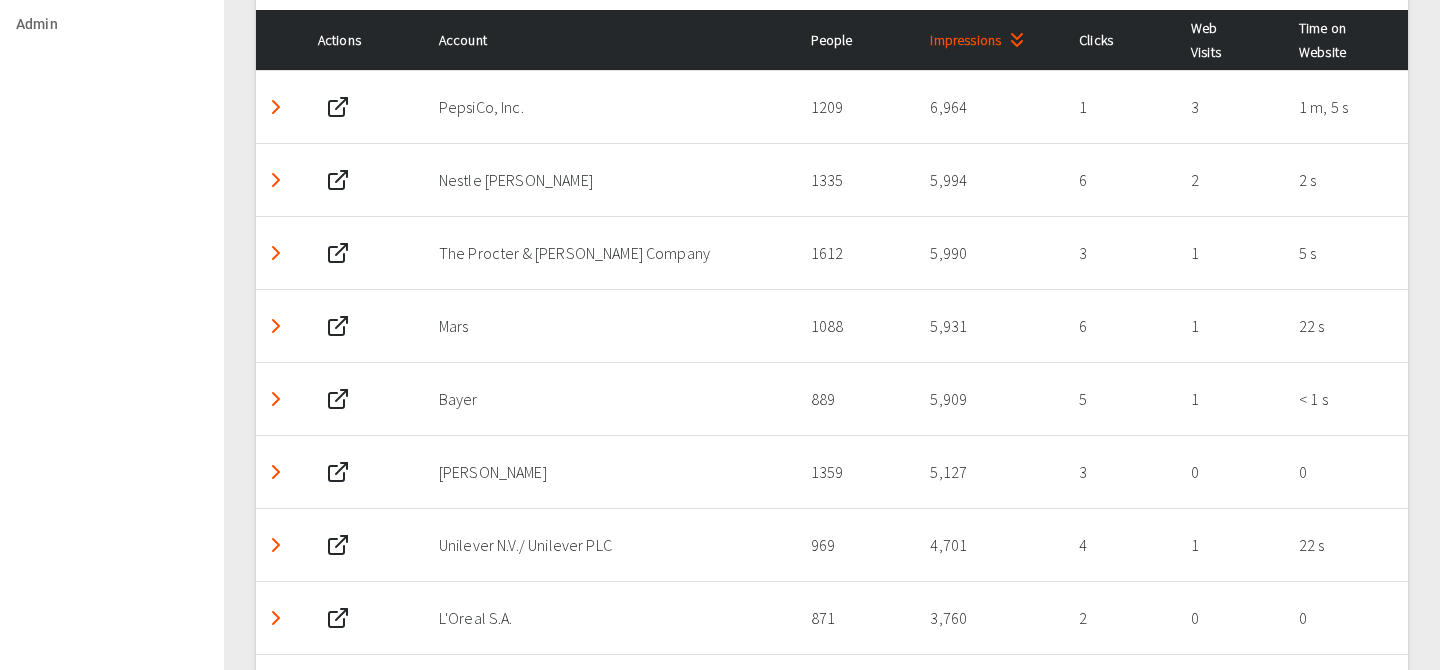 click on "3,760" at bounding box center [988, 618] 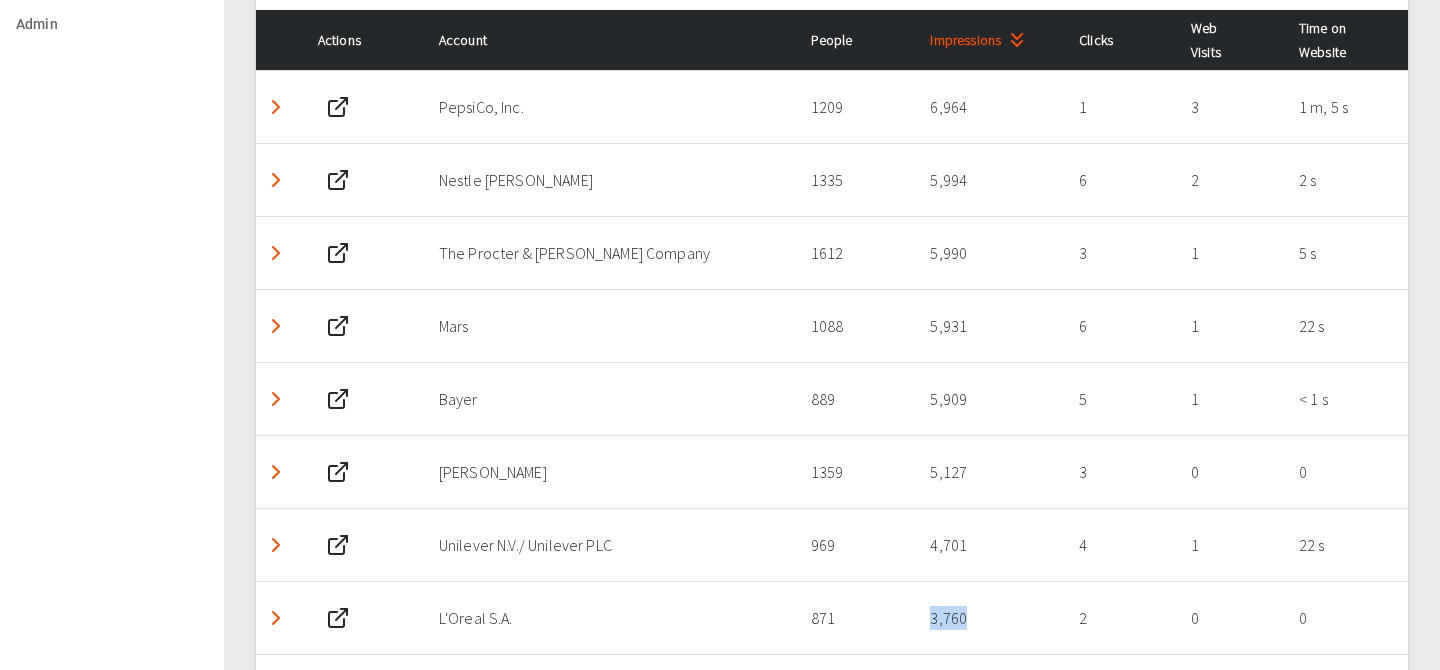click on "3,760" at bounding box center (988, 618) 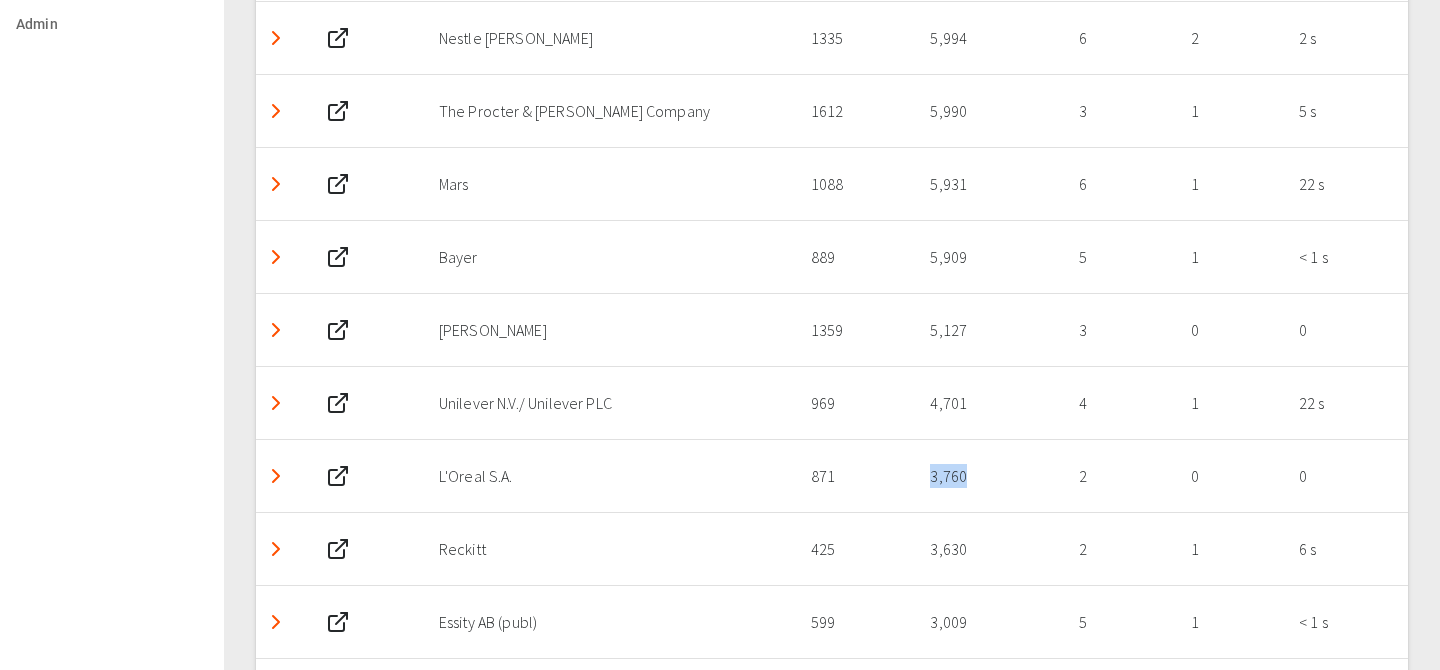 scroll, scrollTop: 1241, scrollLeft: 0, axis: vertical 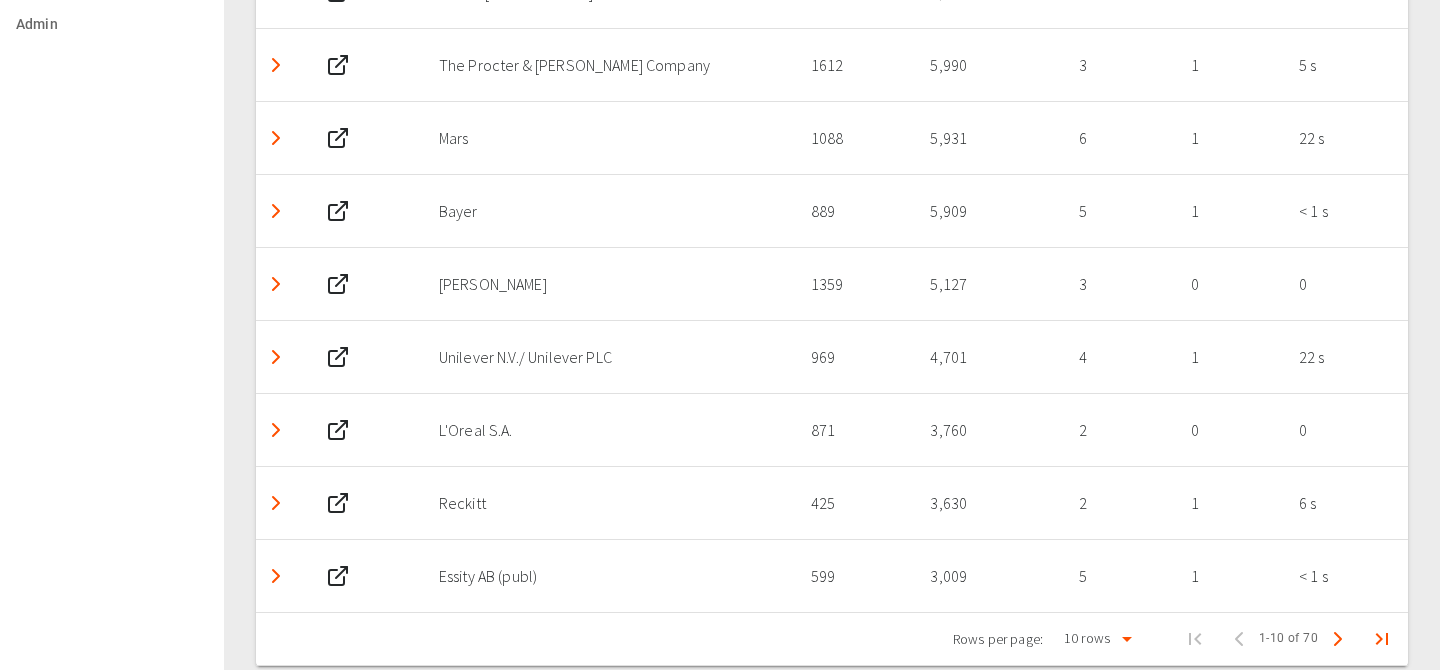 click on "3,630" at bounding box center (988, 503) 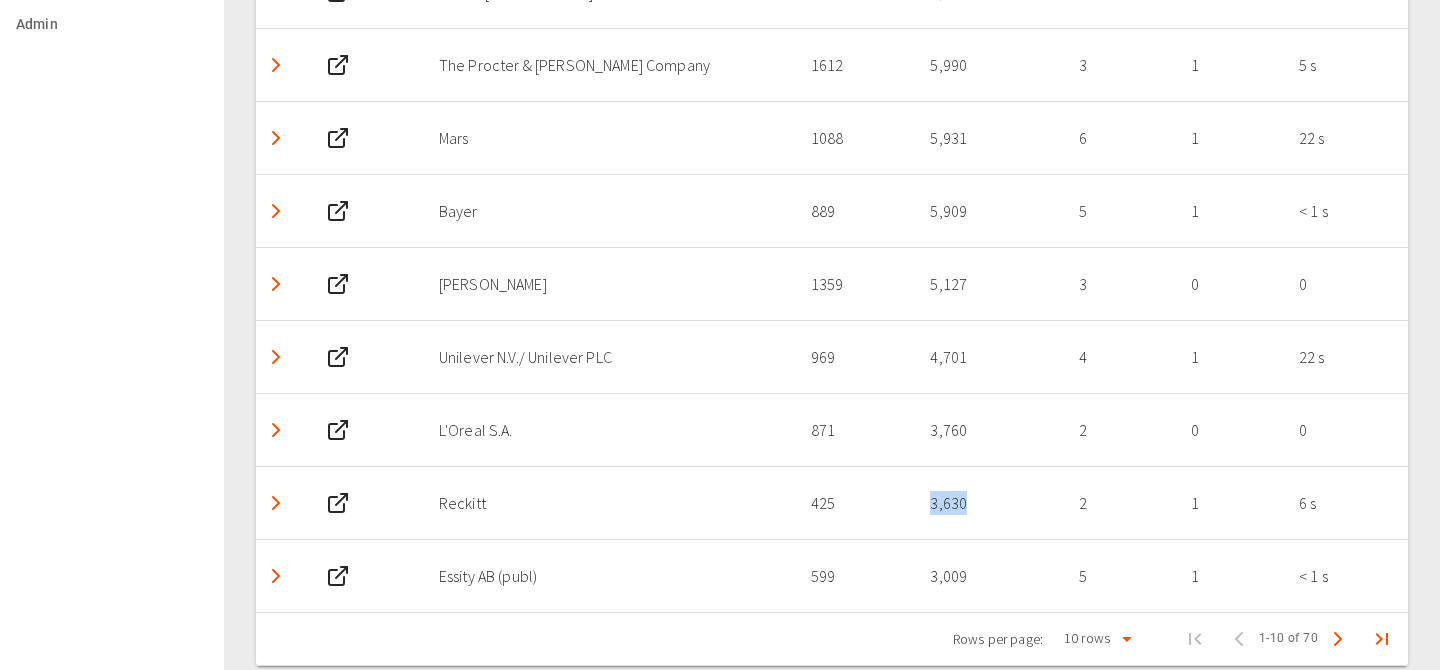 click on "3,630" at bounding box center (988, 503) 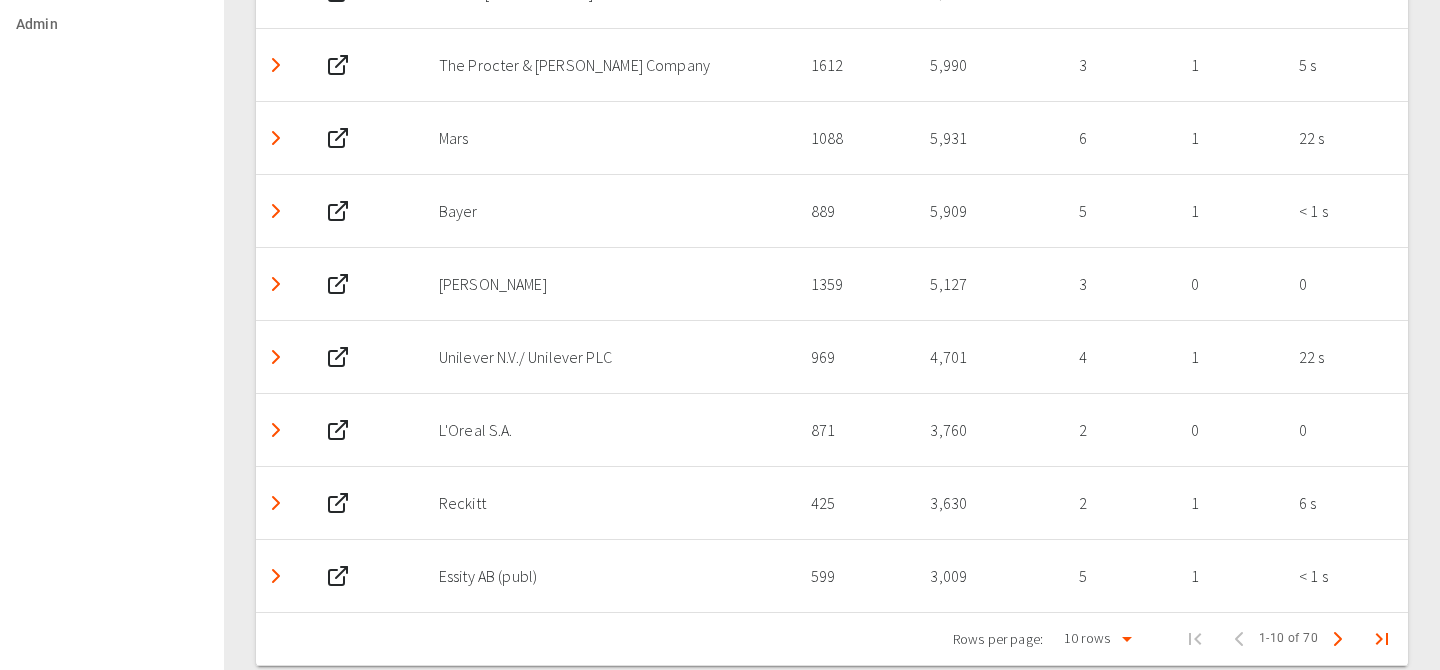 click on "3,009" at bounding box center (988, 576) 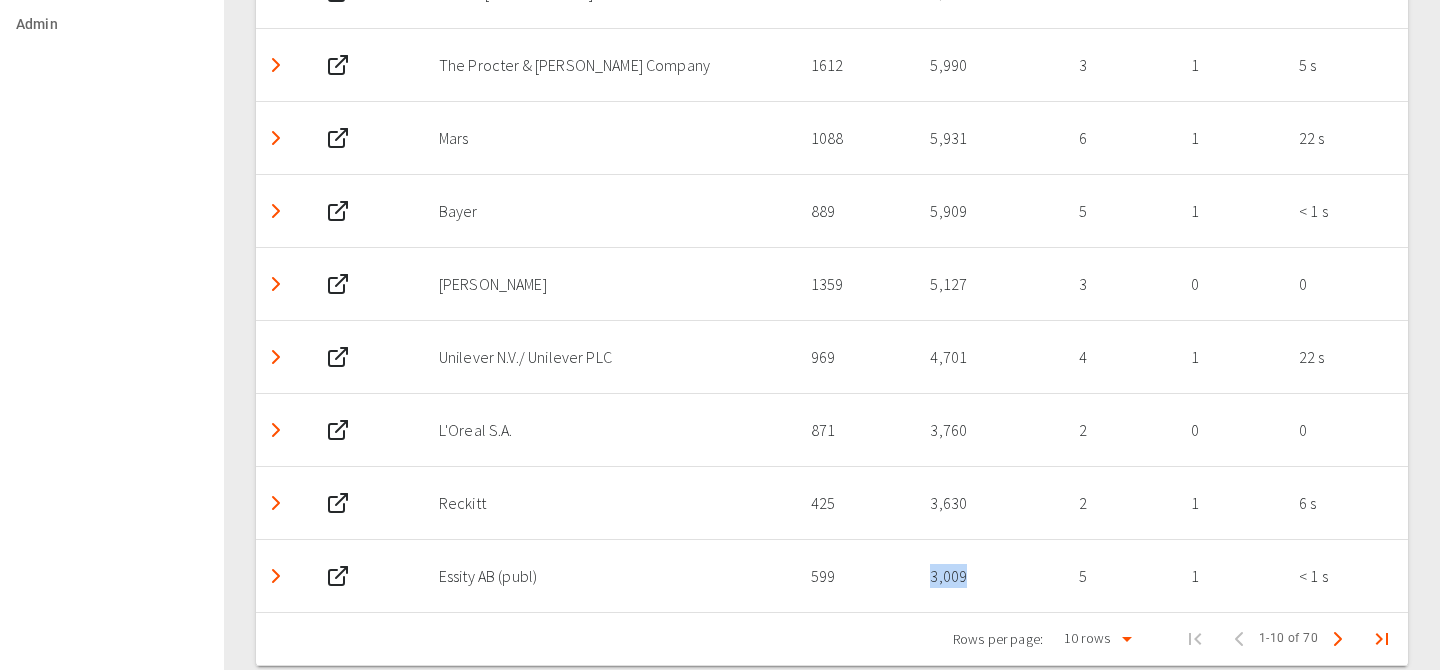 click on "3,009" at bounding box center (988, 576) 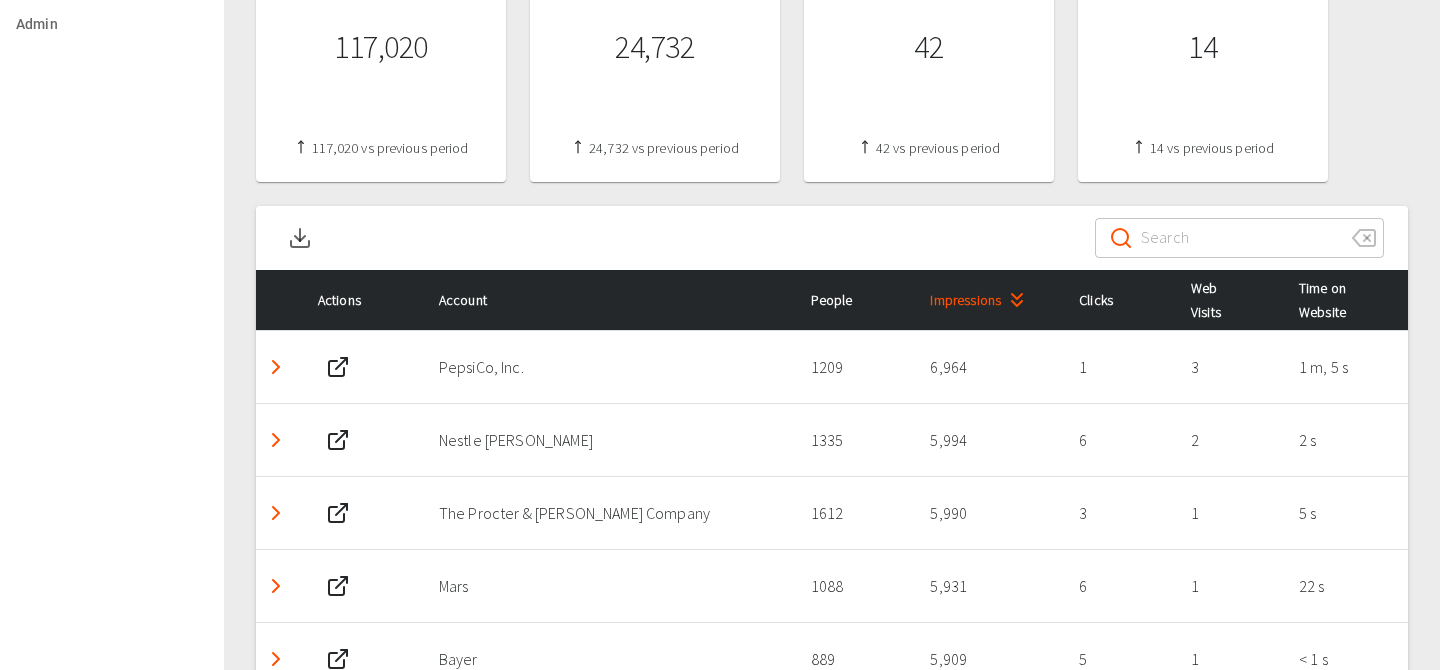 scroll, scrollTop: 736, scrollLeft: 0, axis: vertical 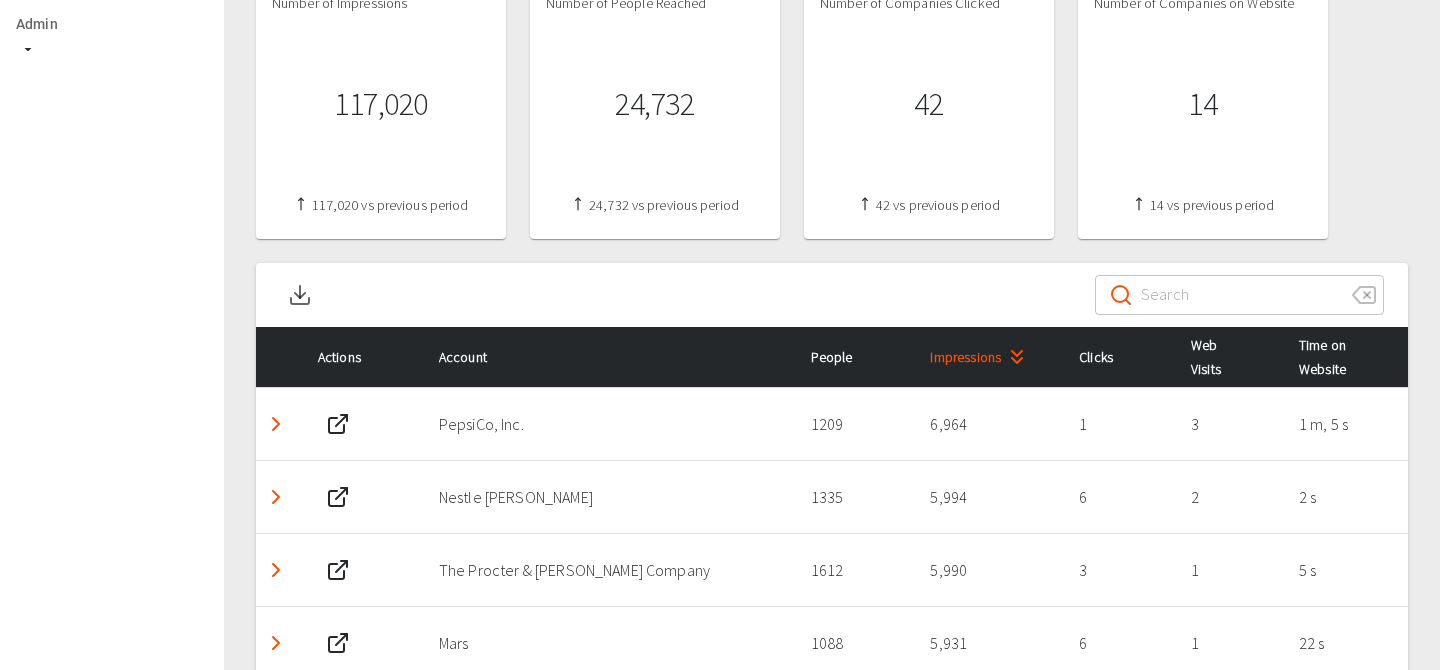 click on "1" at bounding box center (1119, 424) 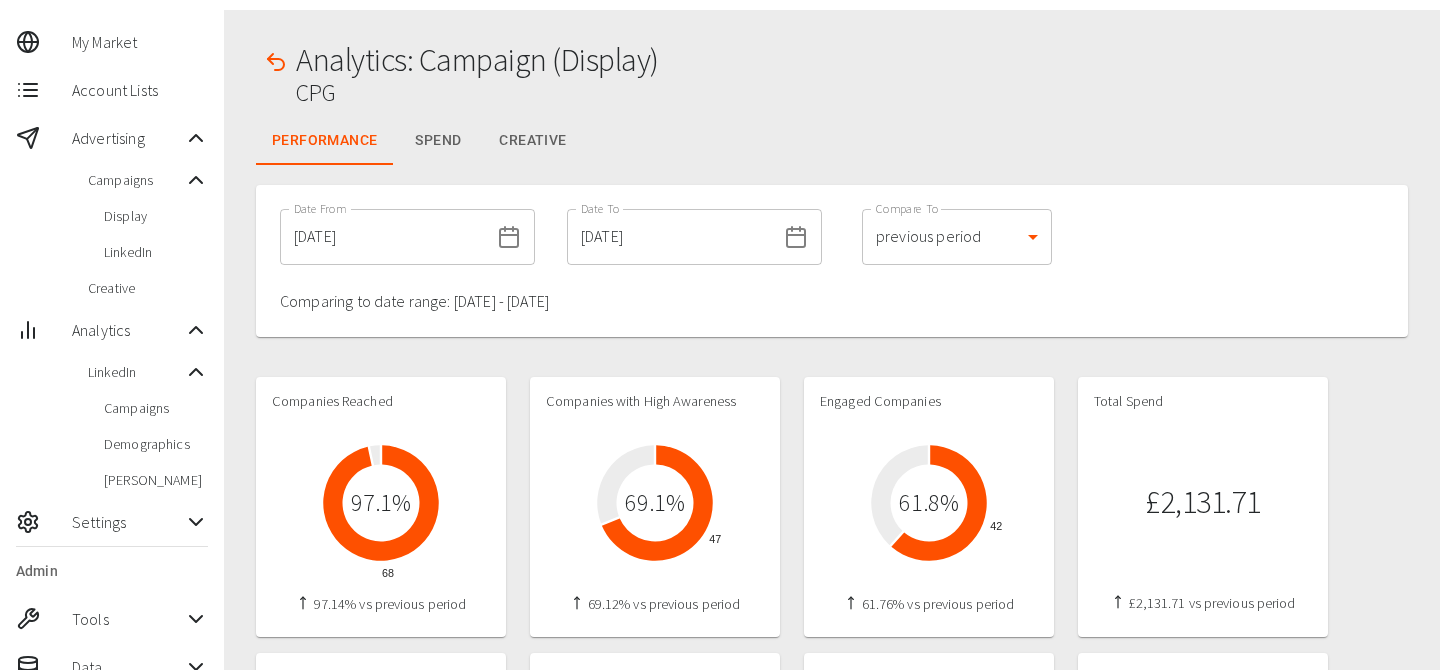 scroll, scrollTop: 0, scrollLeft: 0, axis: both 